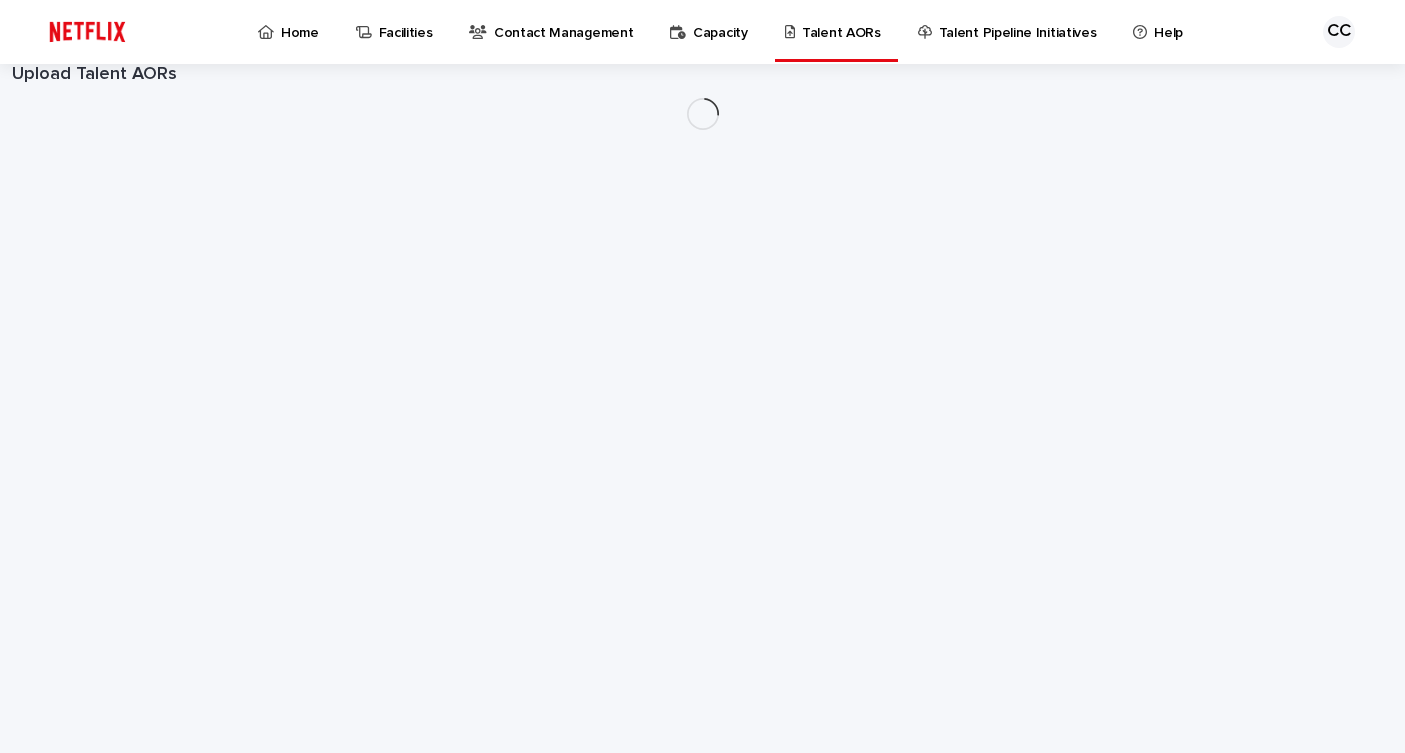 scroll, scrollTop: 0, scrollLeft: 0, axis: both 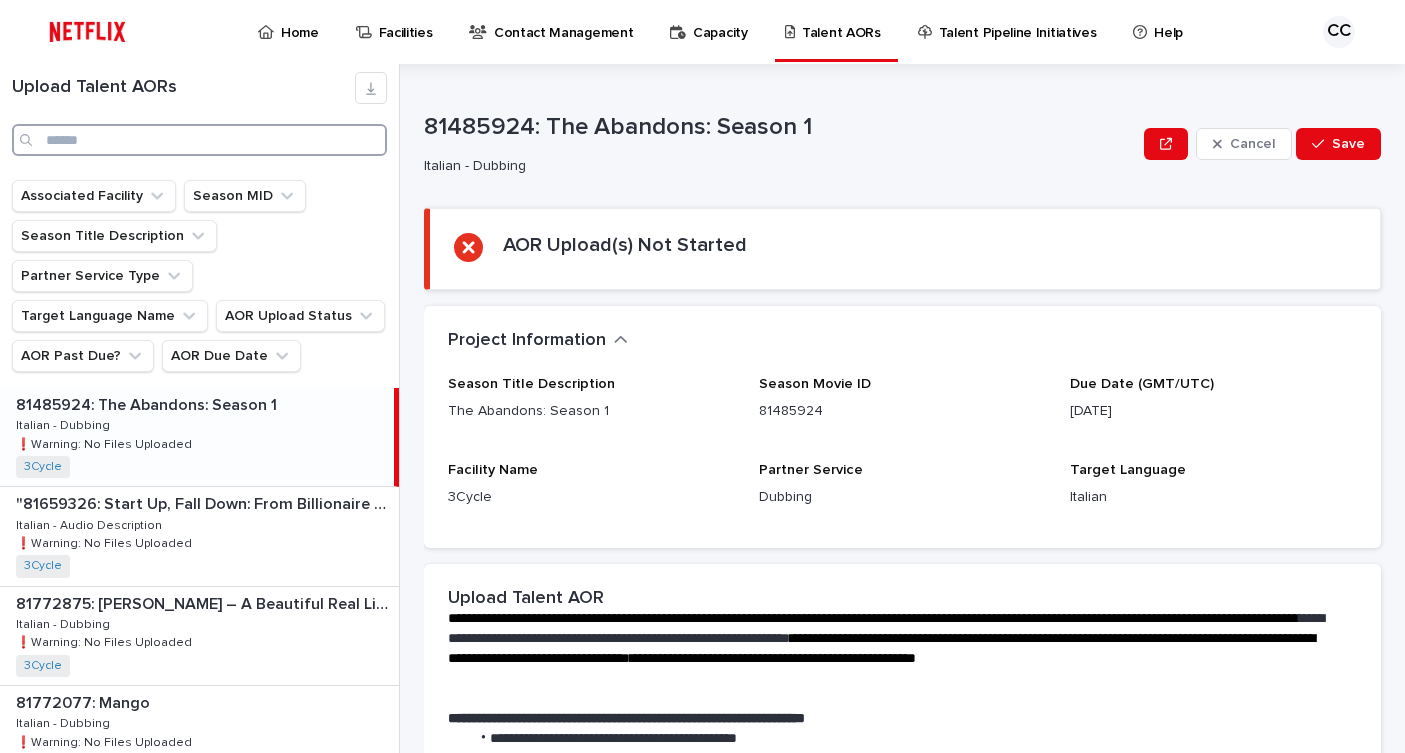 click at bounding box center [199, 140] 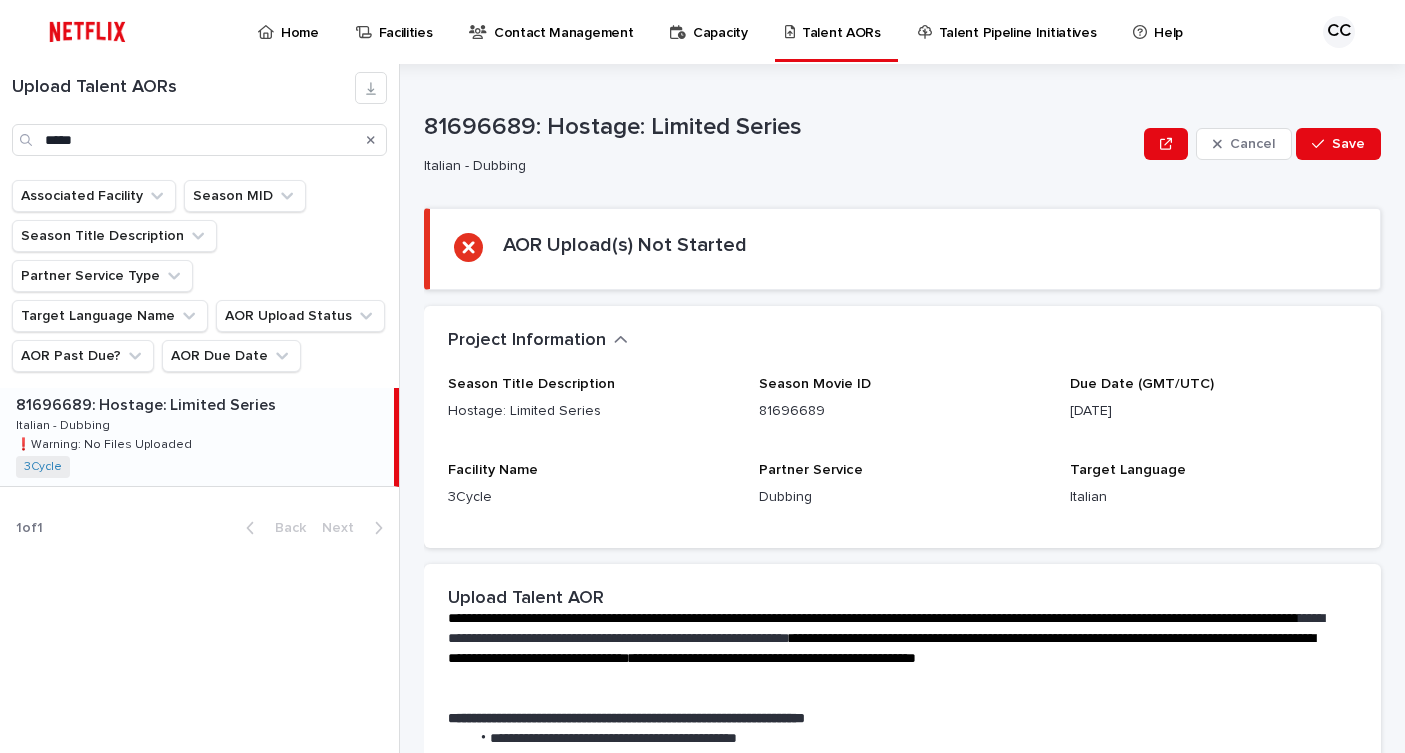 click on "81696689: Hostage: Limited Series 81696689: Hostage: Limited Series   Italian - Dubbing Italian - Dubbing   ❗️Warning: No Files Uploaded ❗️Warning: No Files Uploaded   3Cycle   + 0" at bounding box center (197, 437) 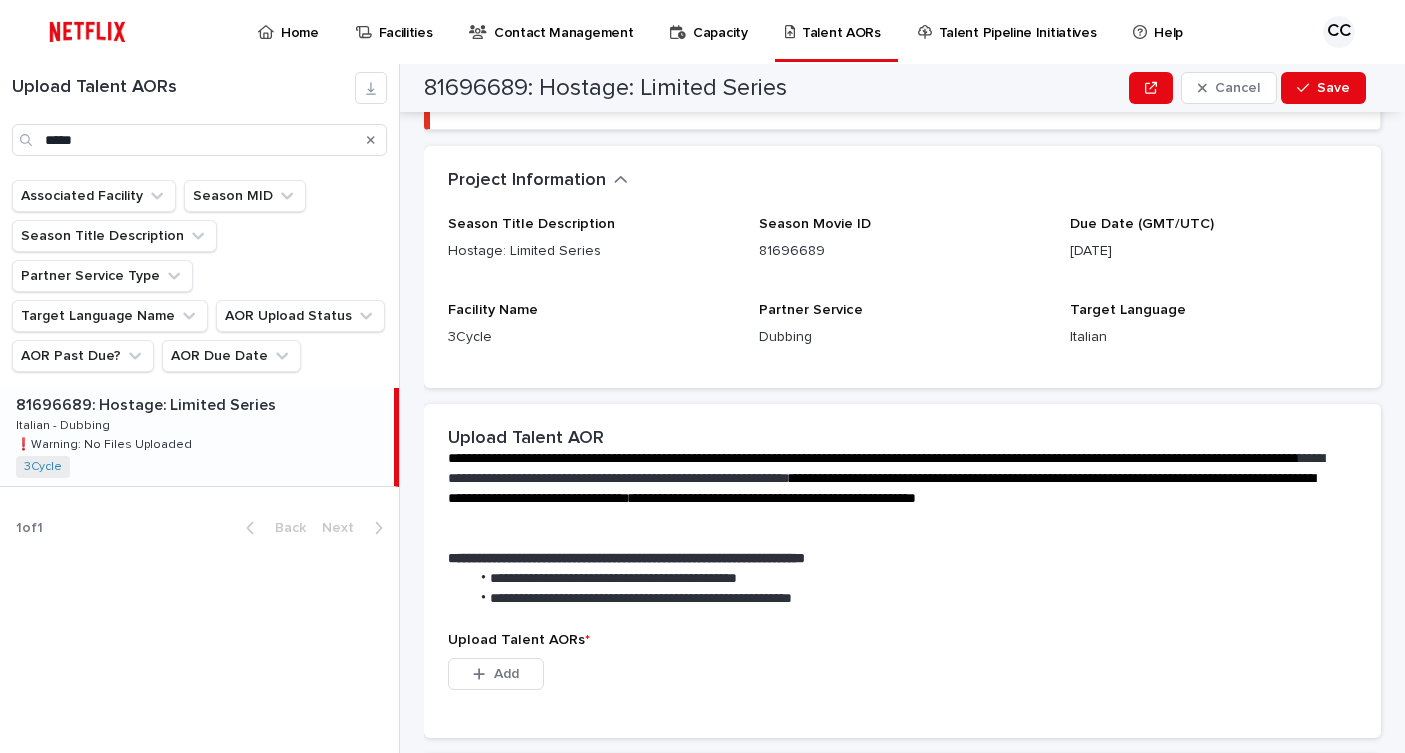 scroll, scrollTop: 346, scrollLeft: 0, axis: vertical 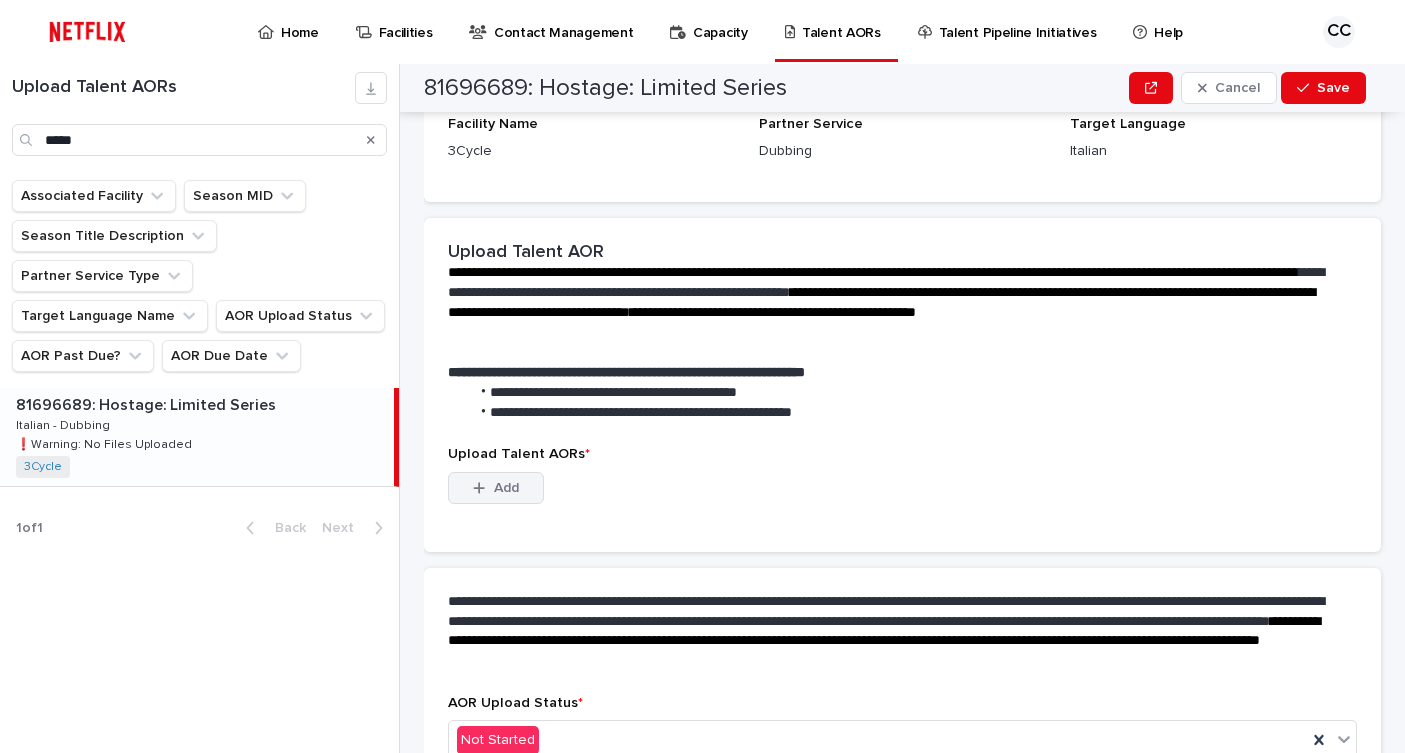 click on "Add" at bounding box center [506, 488] 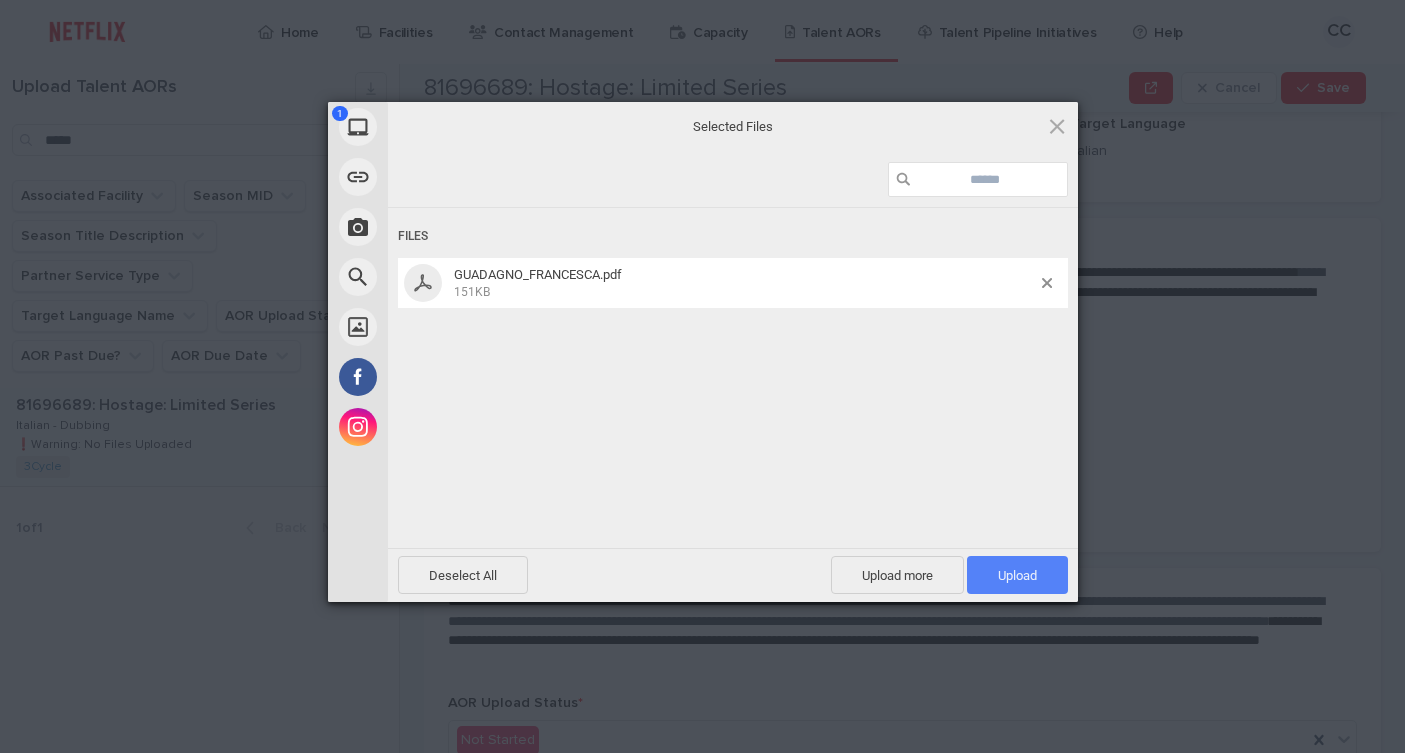 click on "Upload
1" at bounding box center (1017, 575) 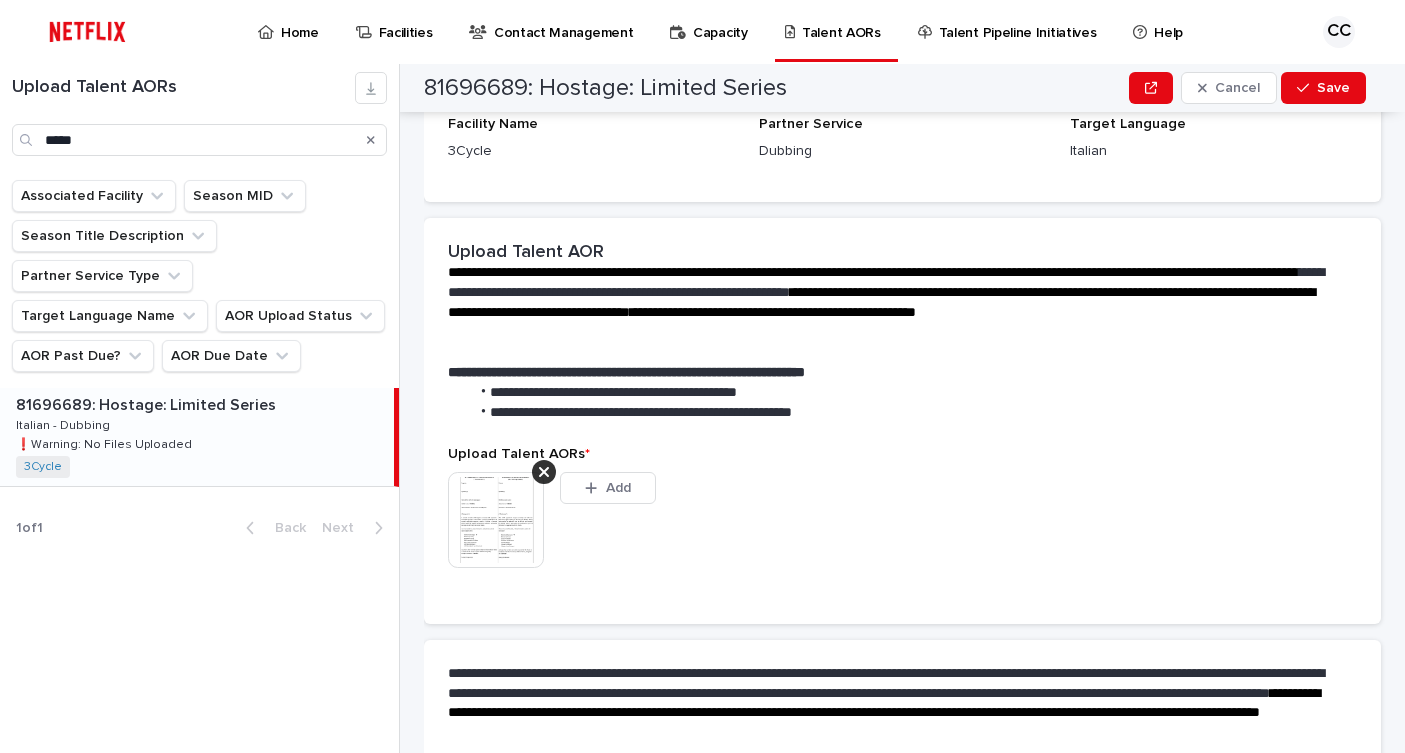 scroll, scrollTop: 346, scrollLeft: 0, axis: vertical 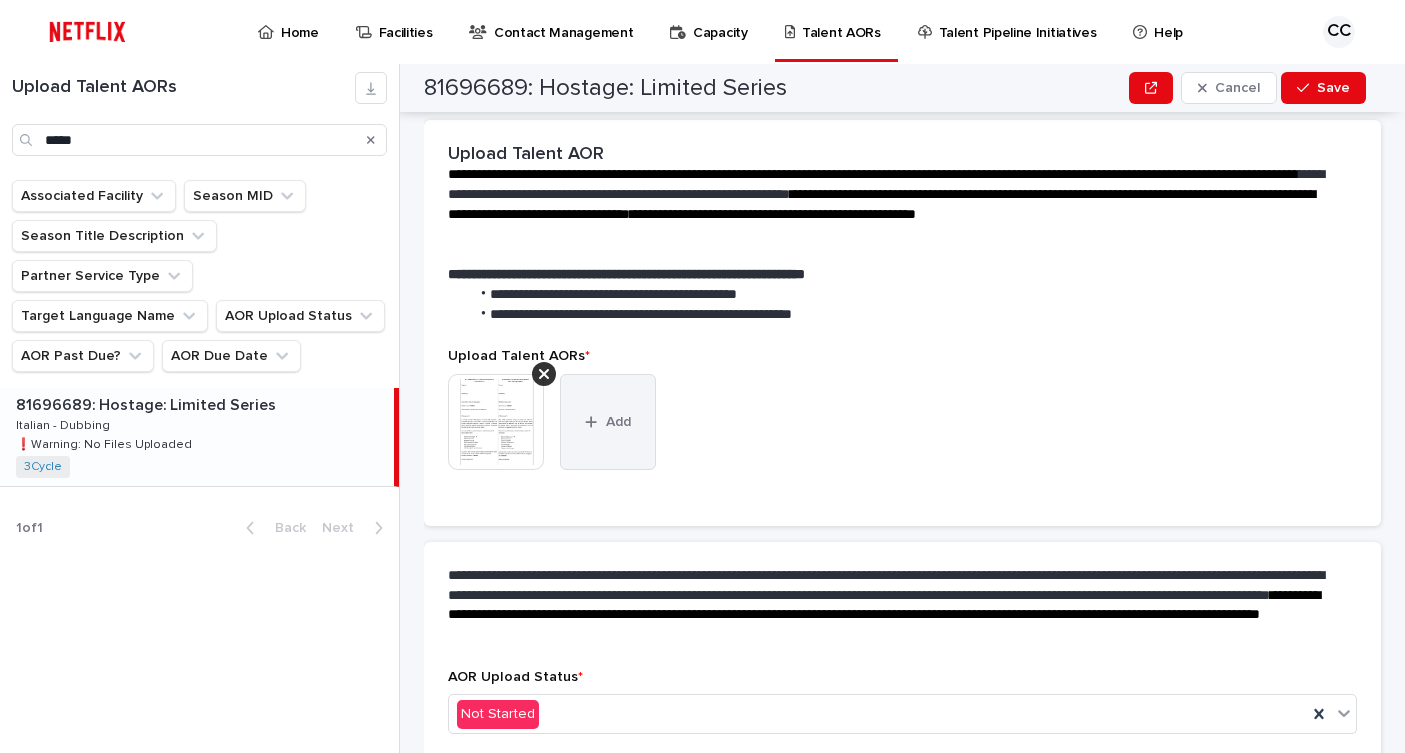 click on "Add" at bounding box center [608, 422] 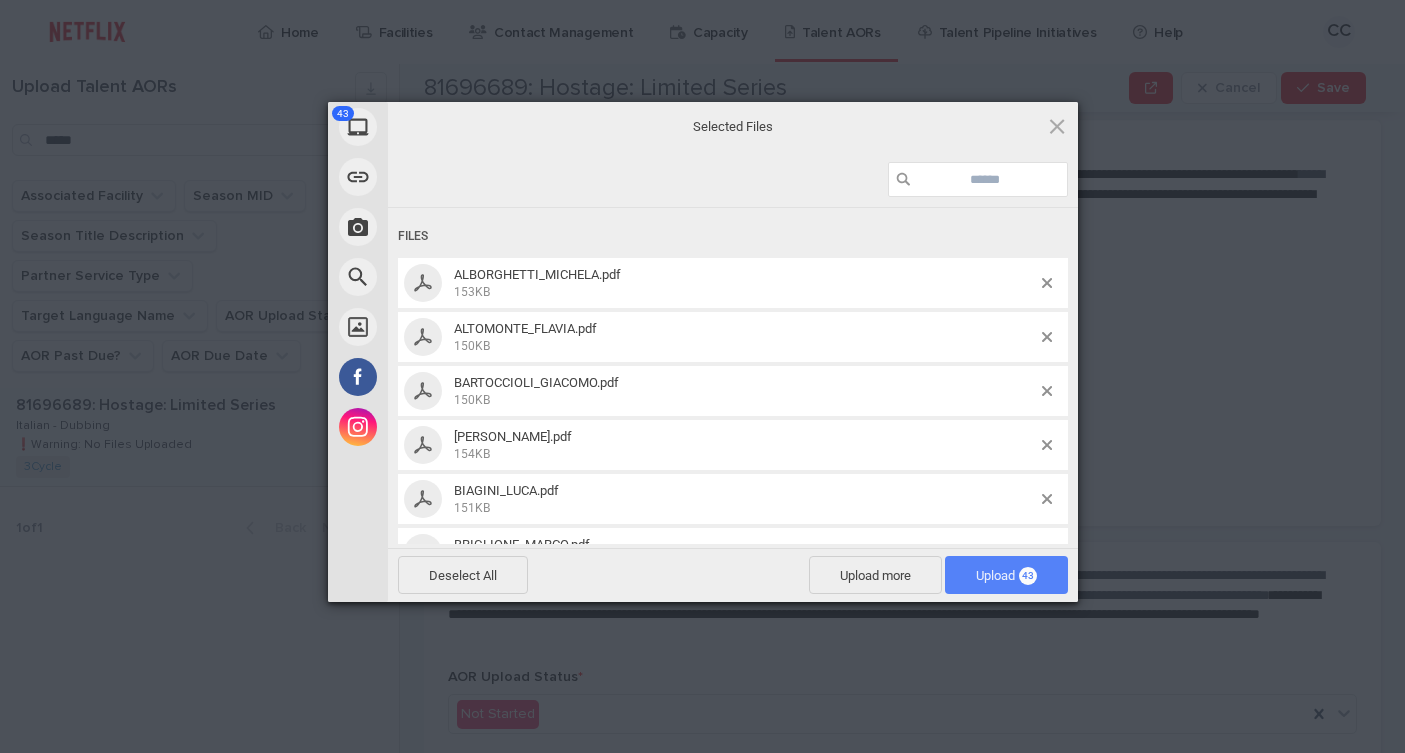 click on "Upload
43" at bounding box center [1006, 575] 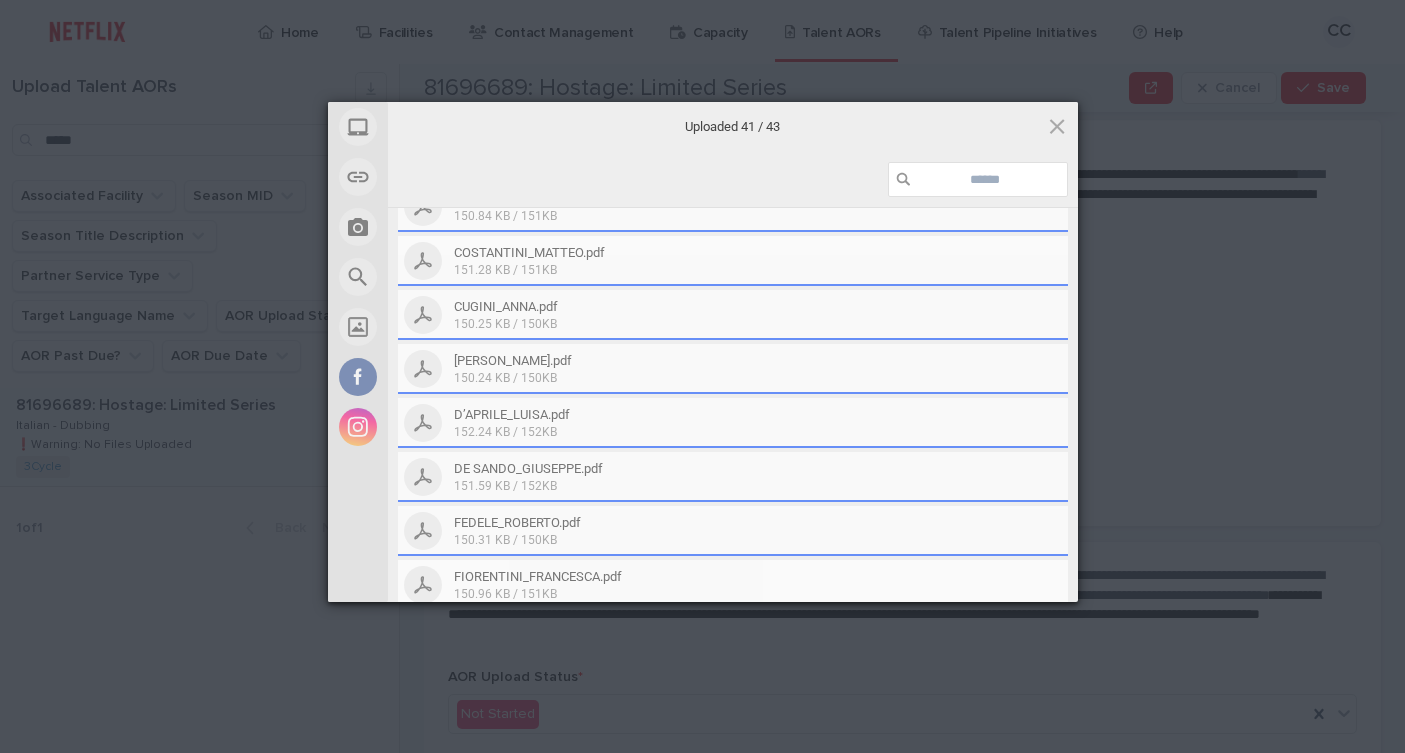 scroll, scrollTop: 567, scrollLeft: 0, axis: vertical 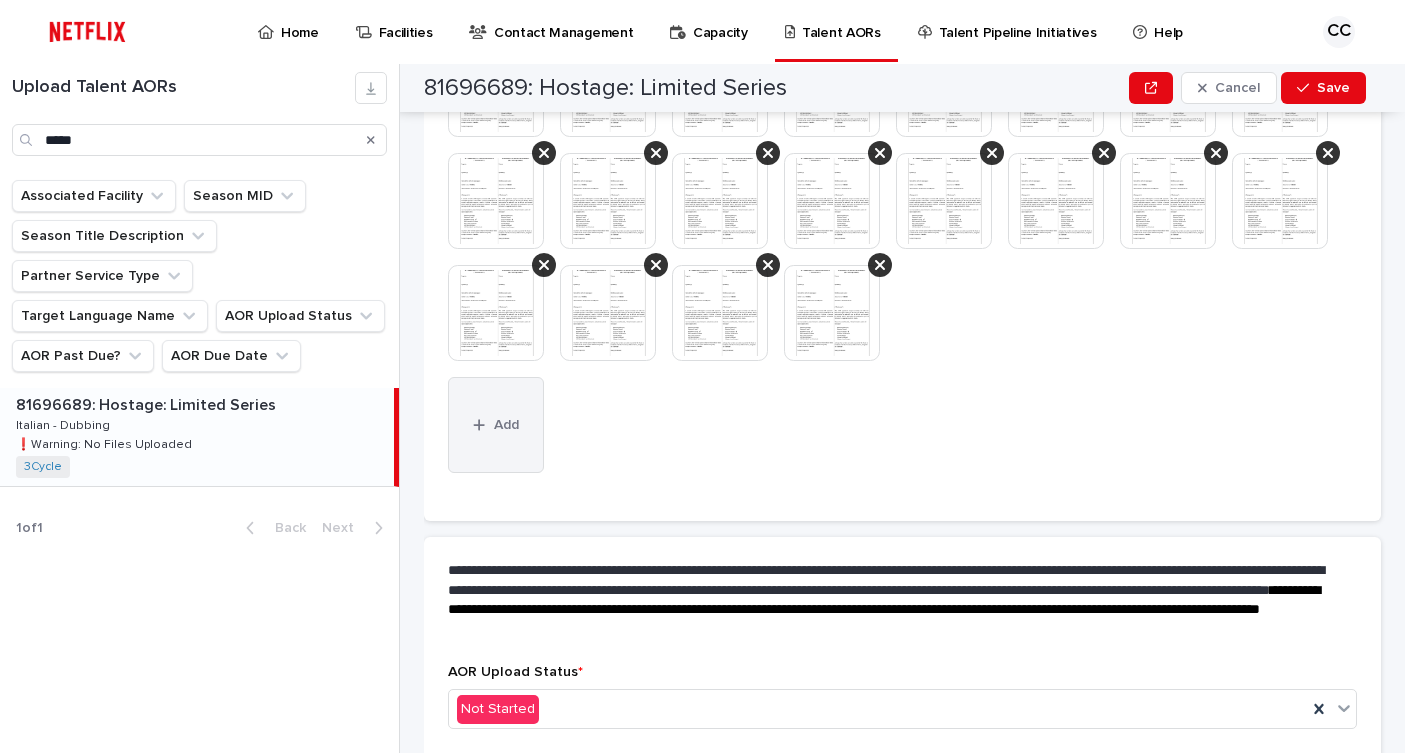 click on "Add" at bounding box center (496, 425) 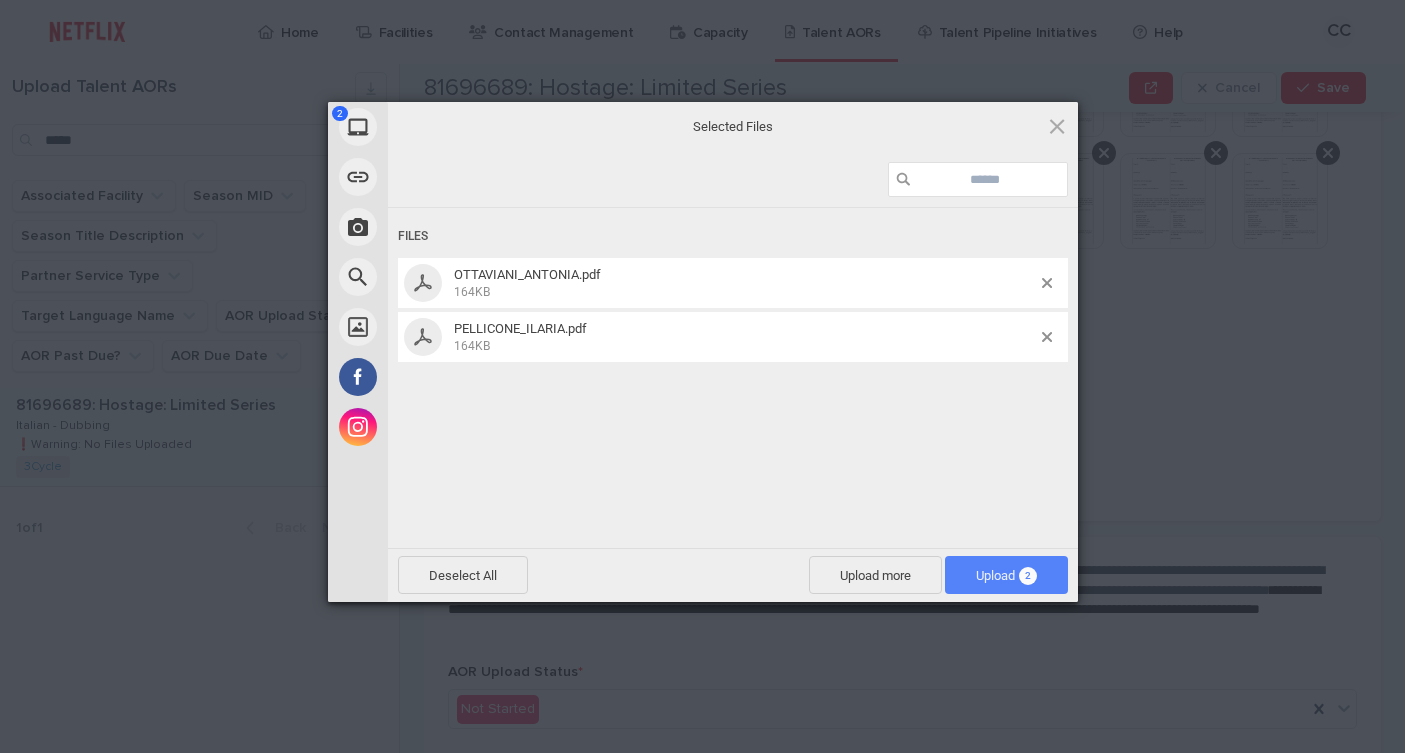 click on "Upload
2" at bounding box center [1006, 575] 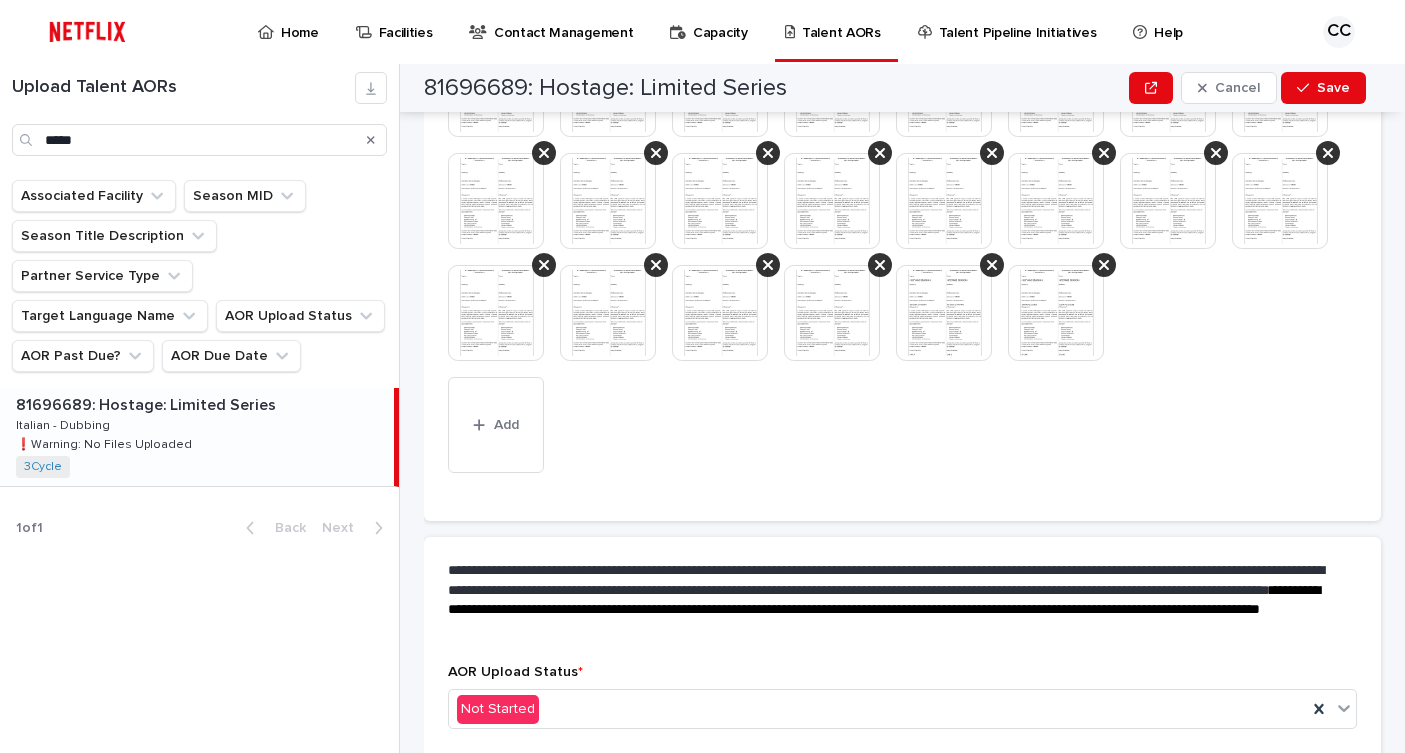 scroll, scrollTop: 1015, scrollLeft: 0, axis: vertical 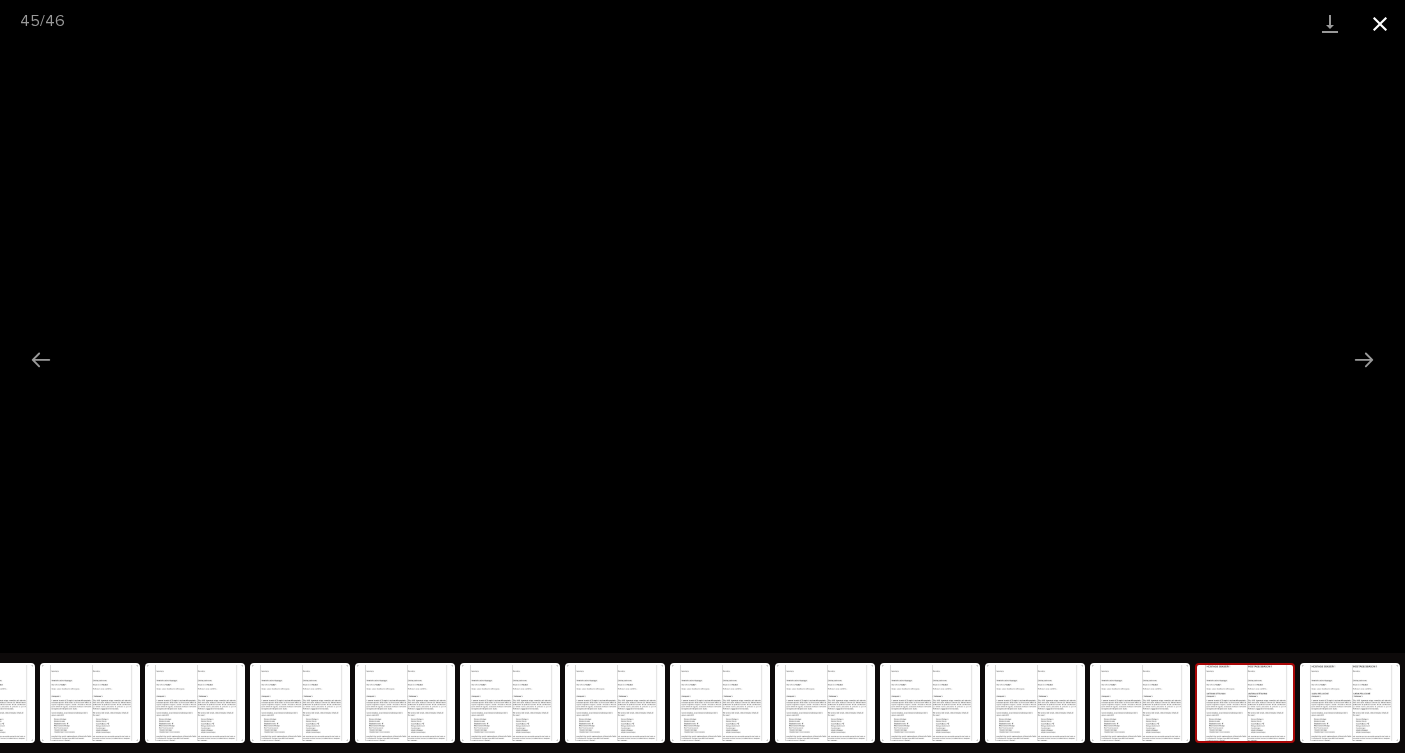 click at bounding box center [1380, 23] 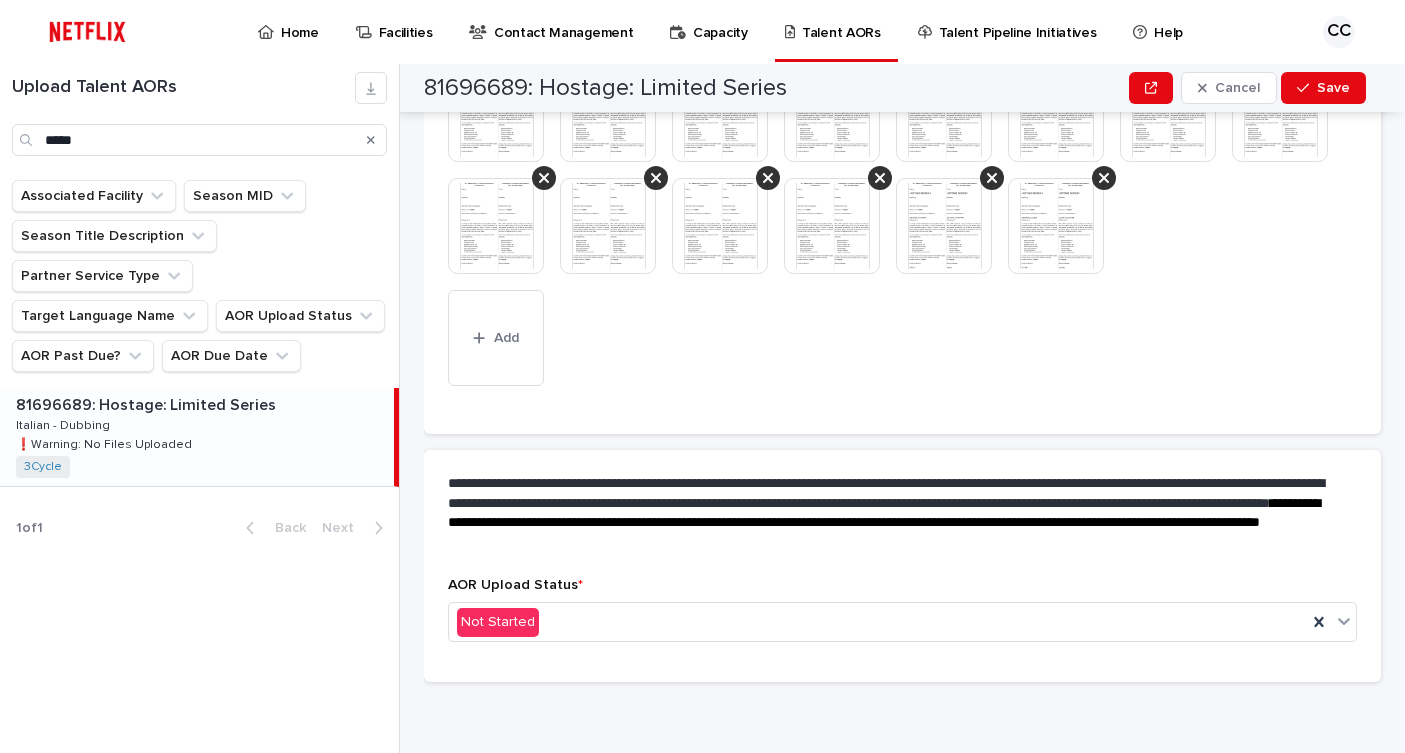 scroll, scrollTop: 1216, scrollLeft: 0, axis: vertical 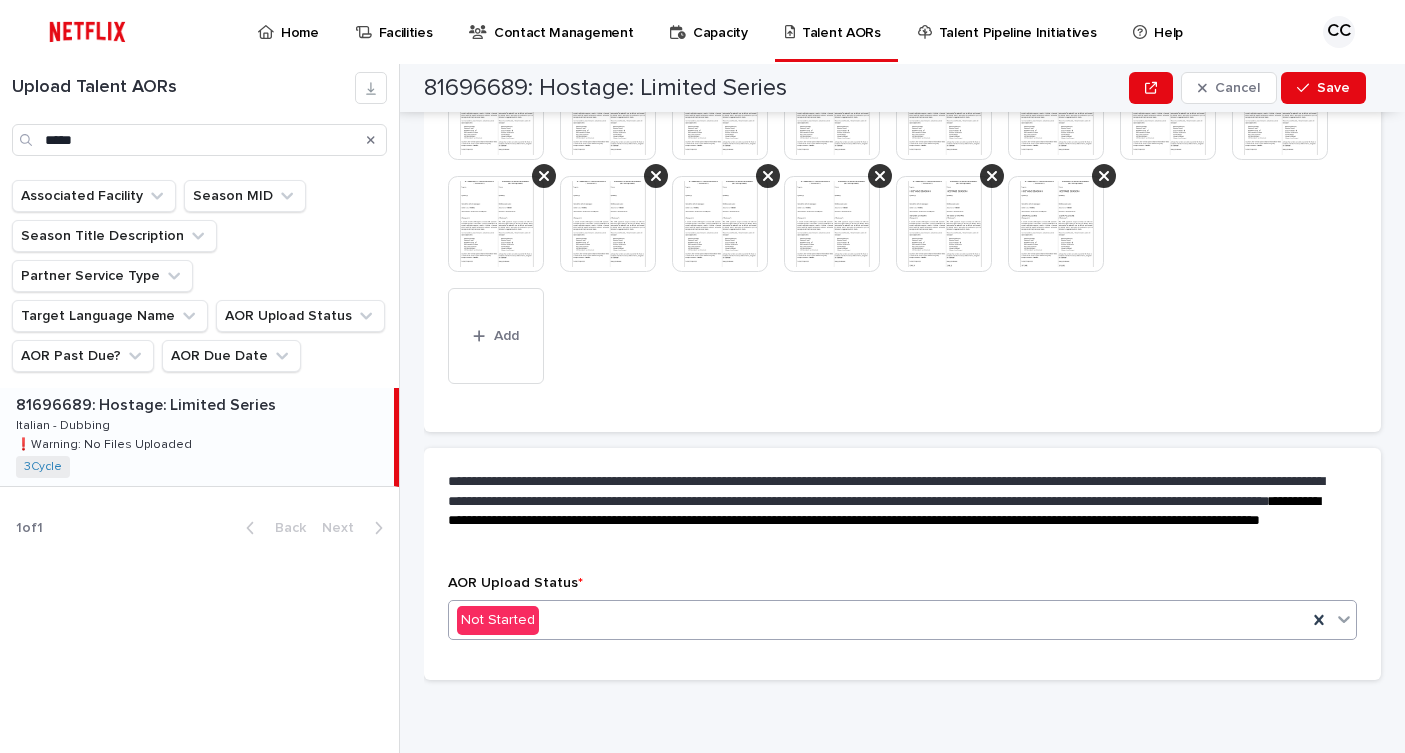 drag, startPoint x: 1326, startPoint y: 628, endPoint x: 1287, endPoint y: 637, distance: 40.024994 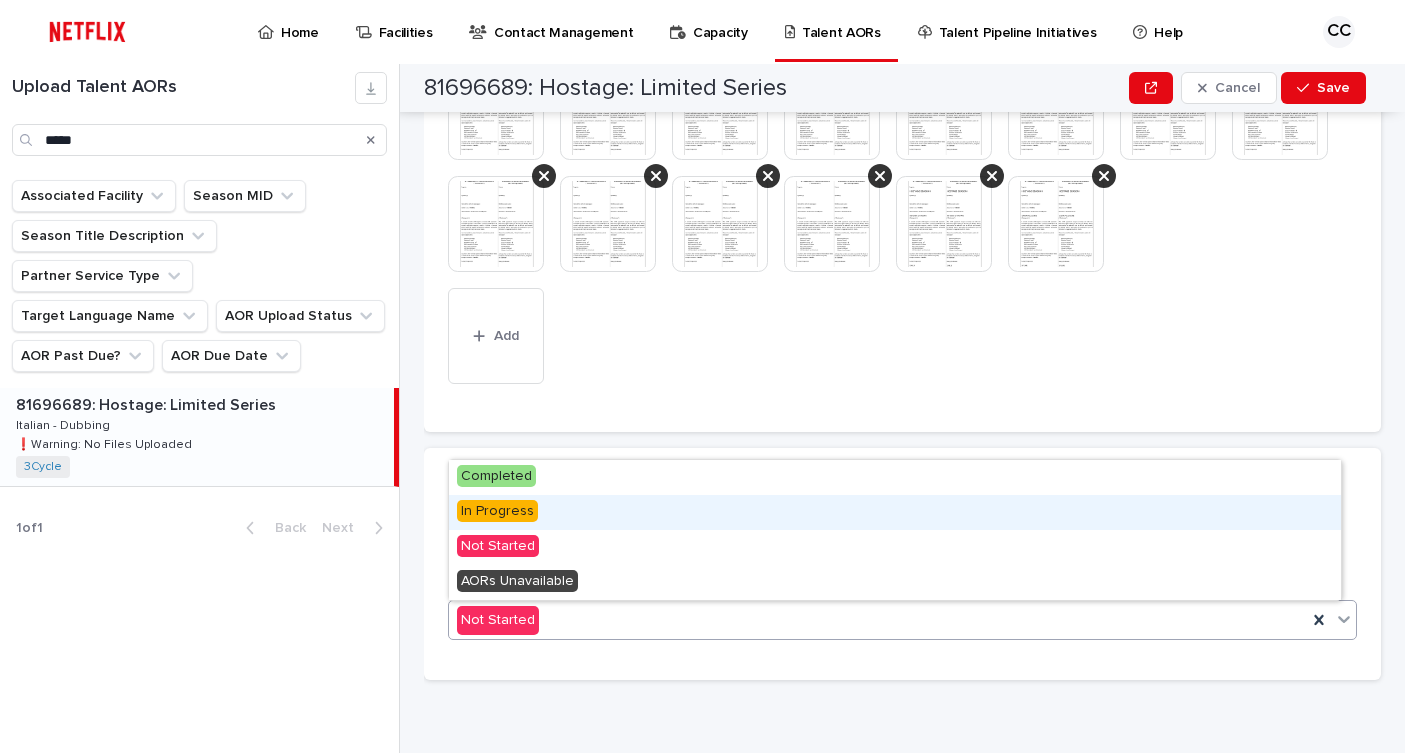 click on "In Progress" at bounding box center (895, 512) 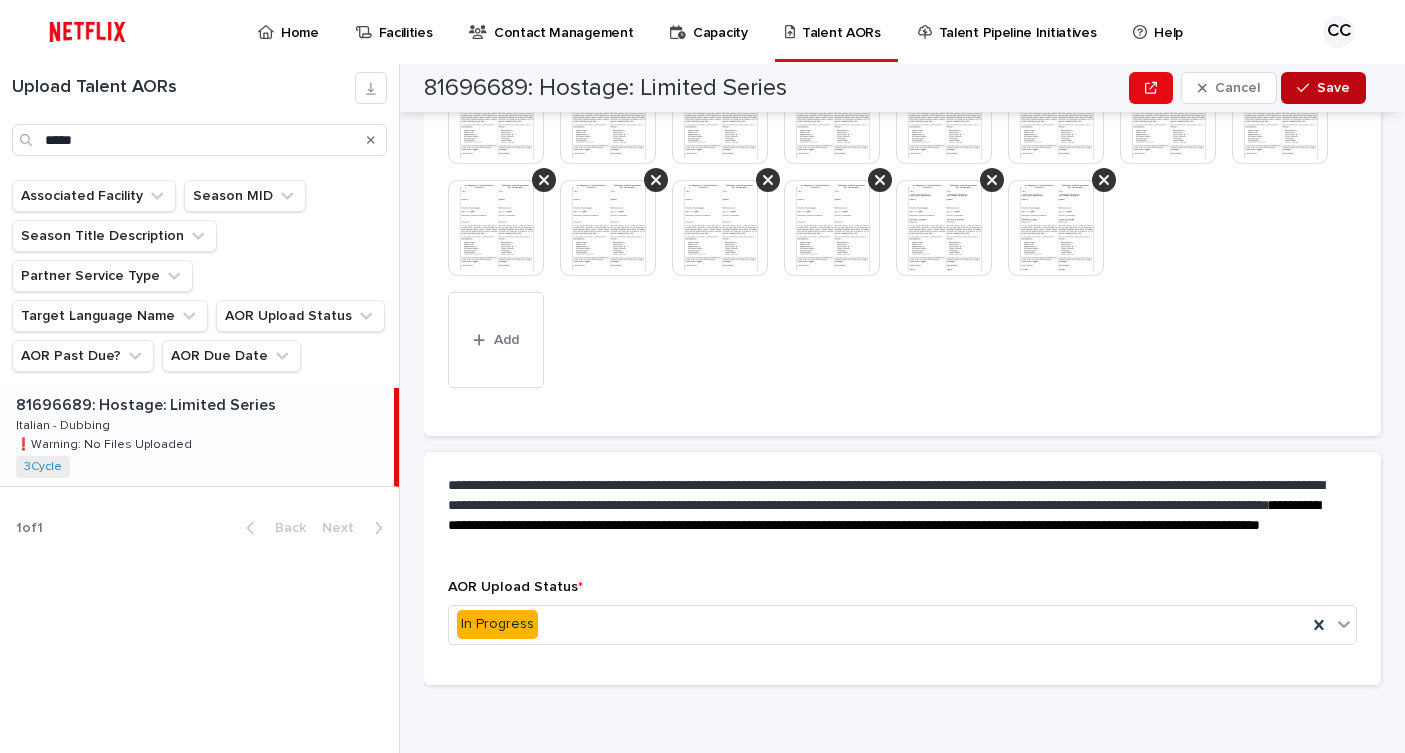 click on "Save" at bounding box center [1333, 88] 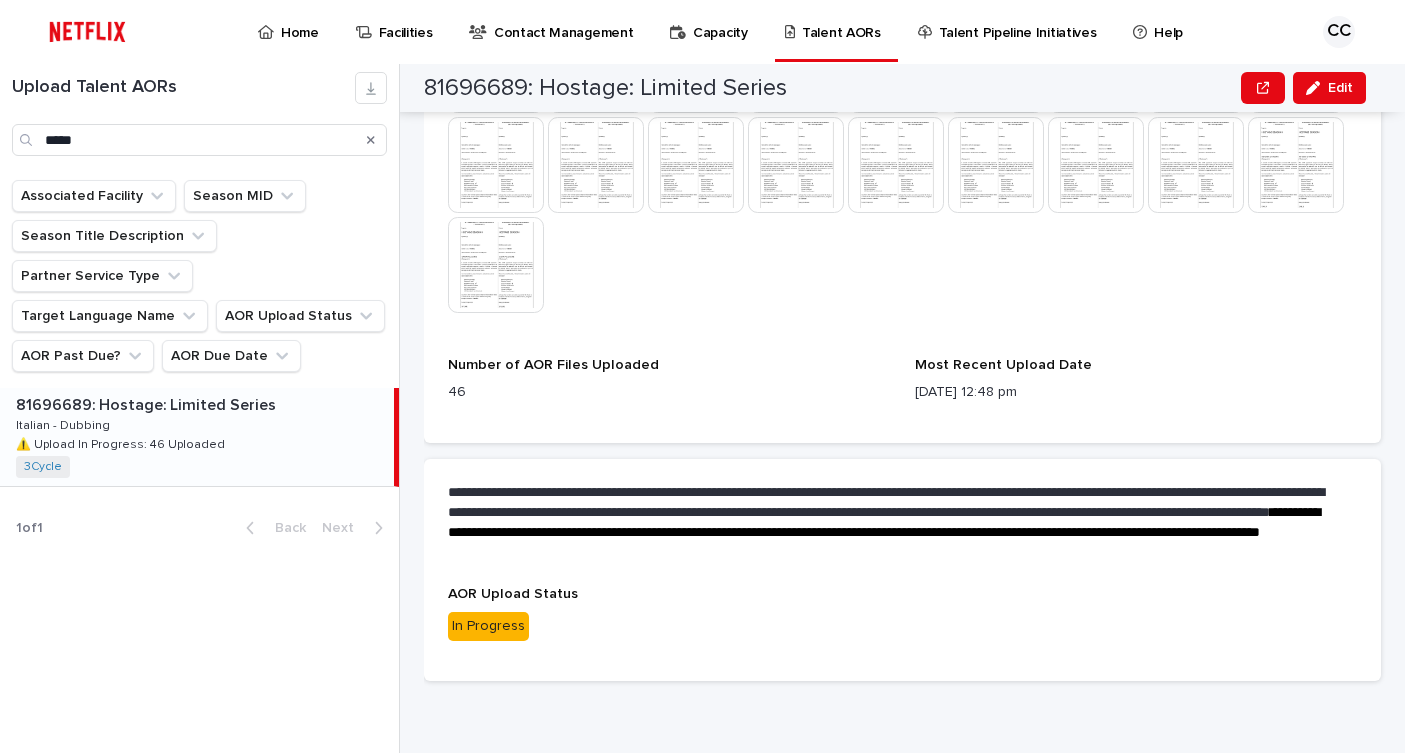 scroll, scrollTop: 1033, scrollLeft: 0, axis: vertical 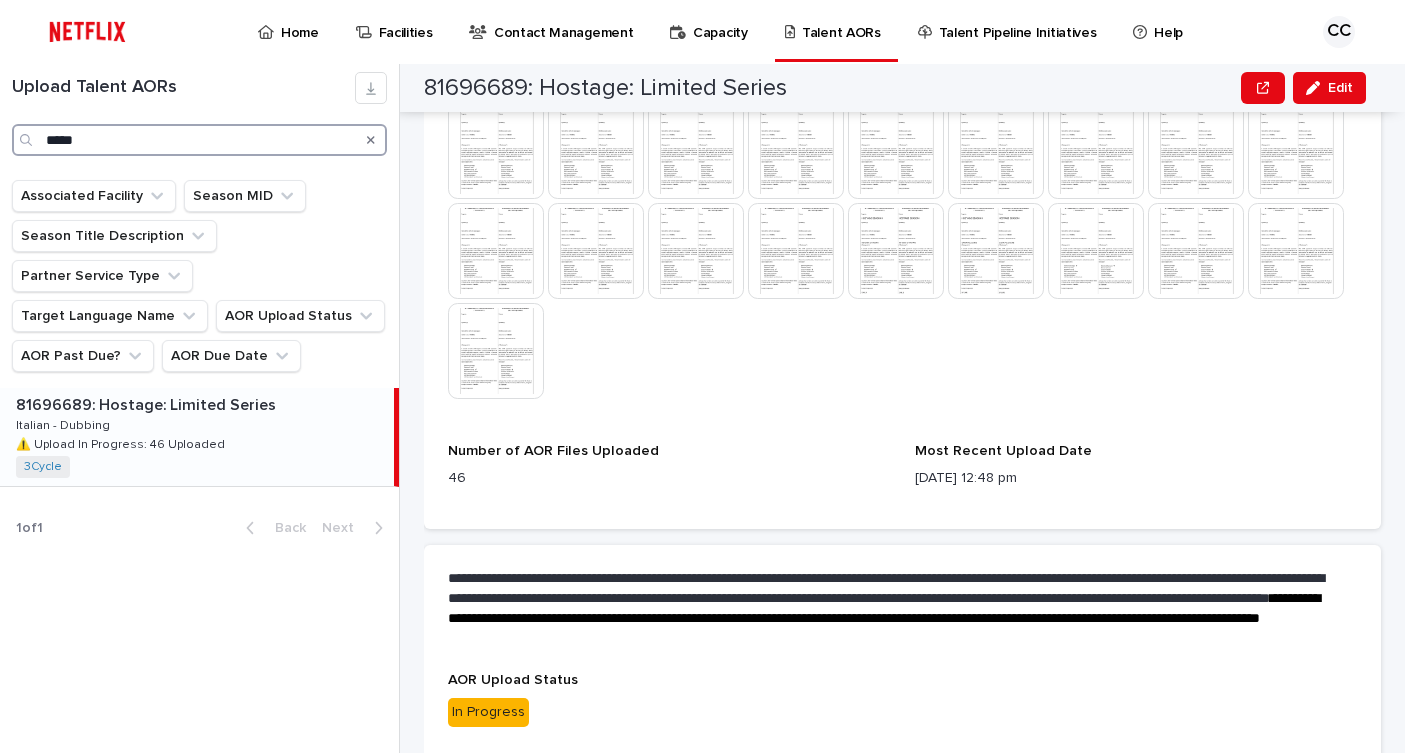 drag, startPoint x: 118, startPoint y: 140, endPoint x: 38, endPoint y: 133, distance: 80.305664 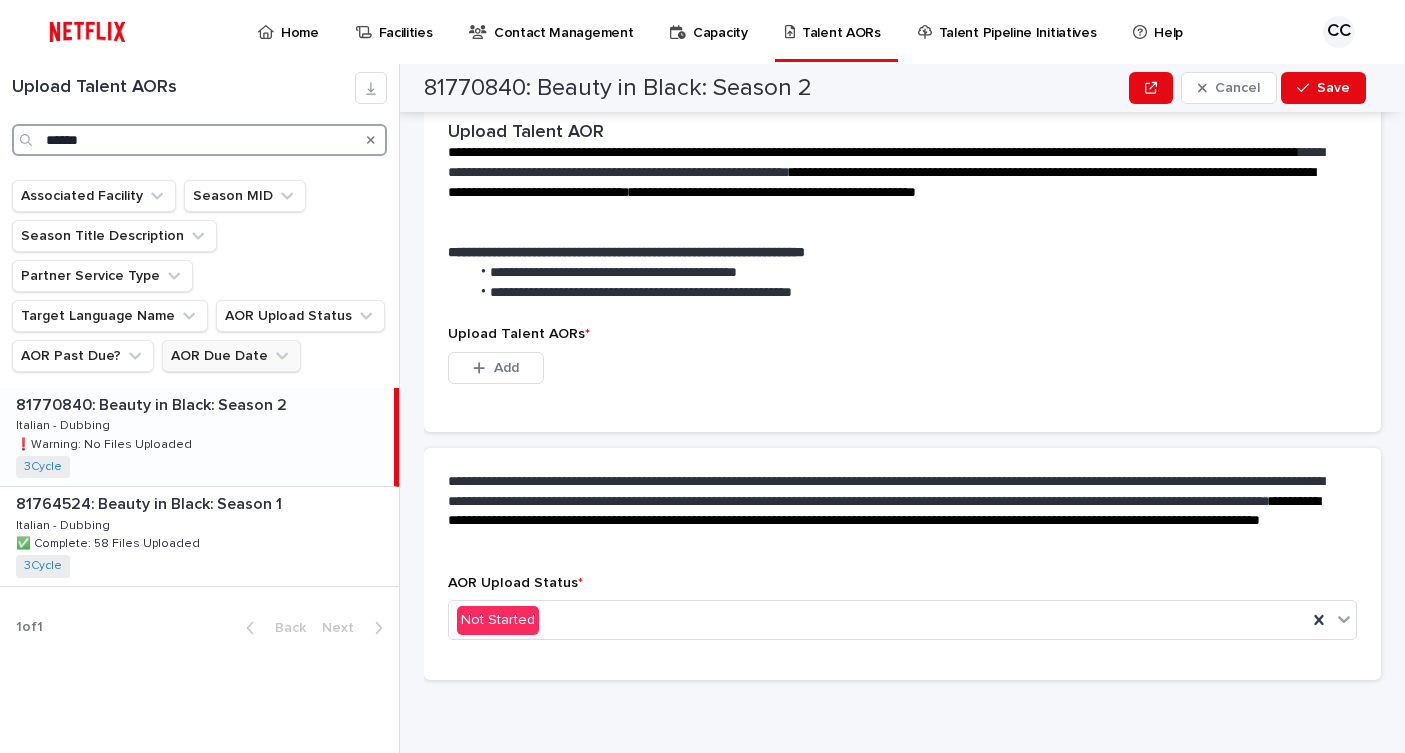 scroll, scrollTop: 466, scrollLeft: 0, axis: vertical 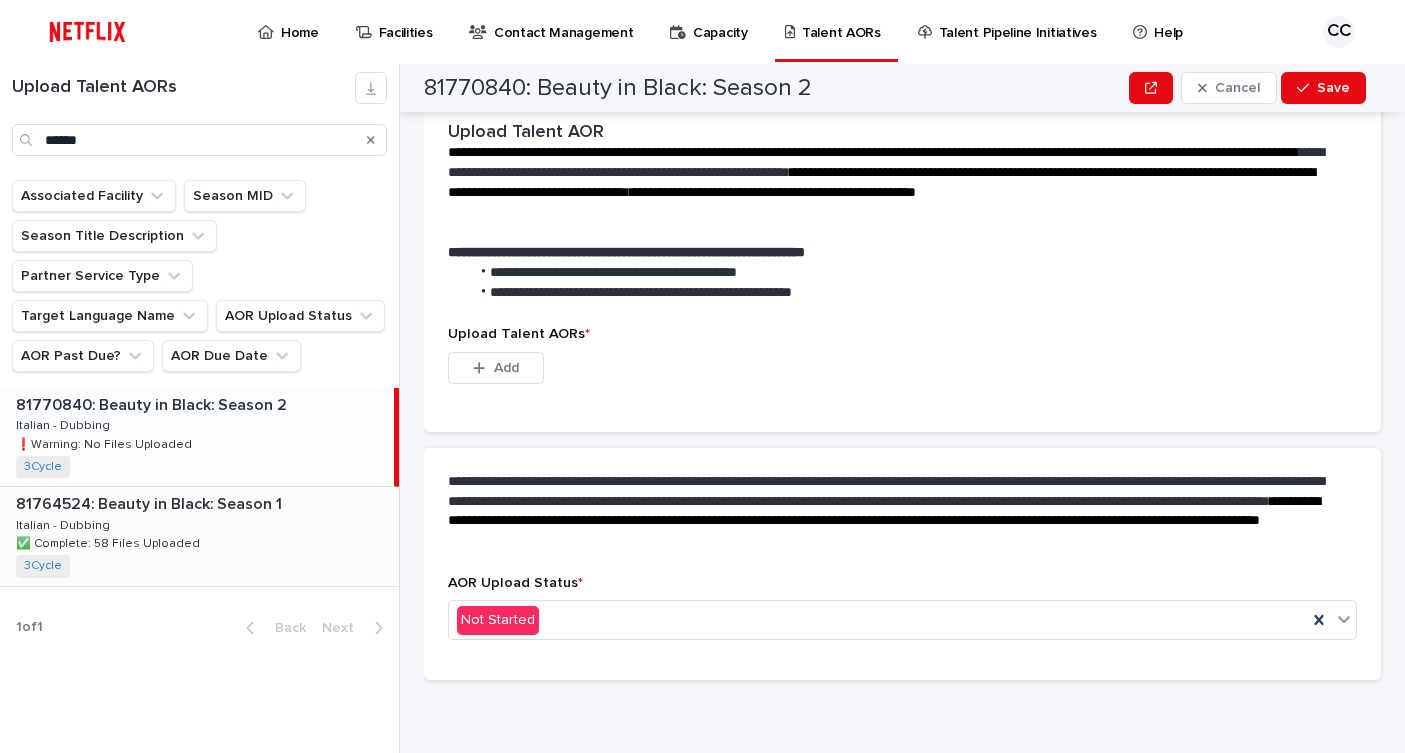 click on "81764524: Beauty in Black: Season 1 81764524: Beauty in Black: Season 1   Italian - Dubbing Italian - Dubbing   ✅ Complete: 58 Files Uploaded ✅ Complete: 58 Files Uploaded   3Cycle   + 0" at bounding box center (199, 536) 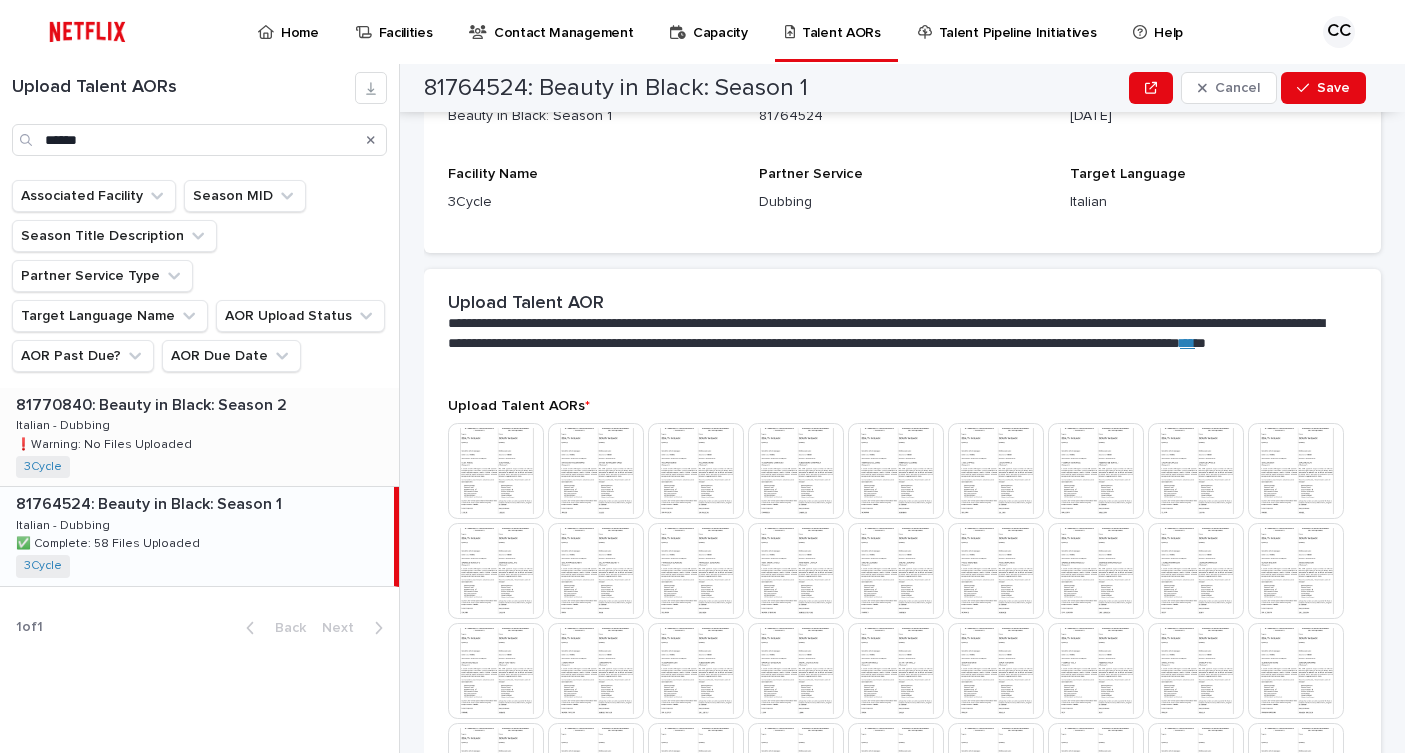 click on "81770840: Beauty in Black: Season 2 81770840: Beauty in Black: Season 2   Italian - Dubbing Italian - Dubbing   ❗️Warning: No Files Uploaded ❗️Warning: No Files Uploaded   3Cycle   + 0" at bounding box center [199, 437] 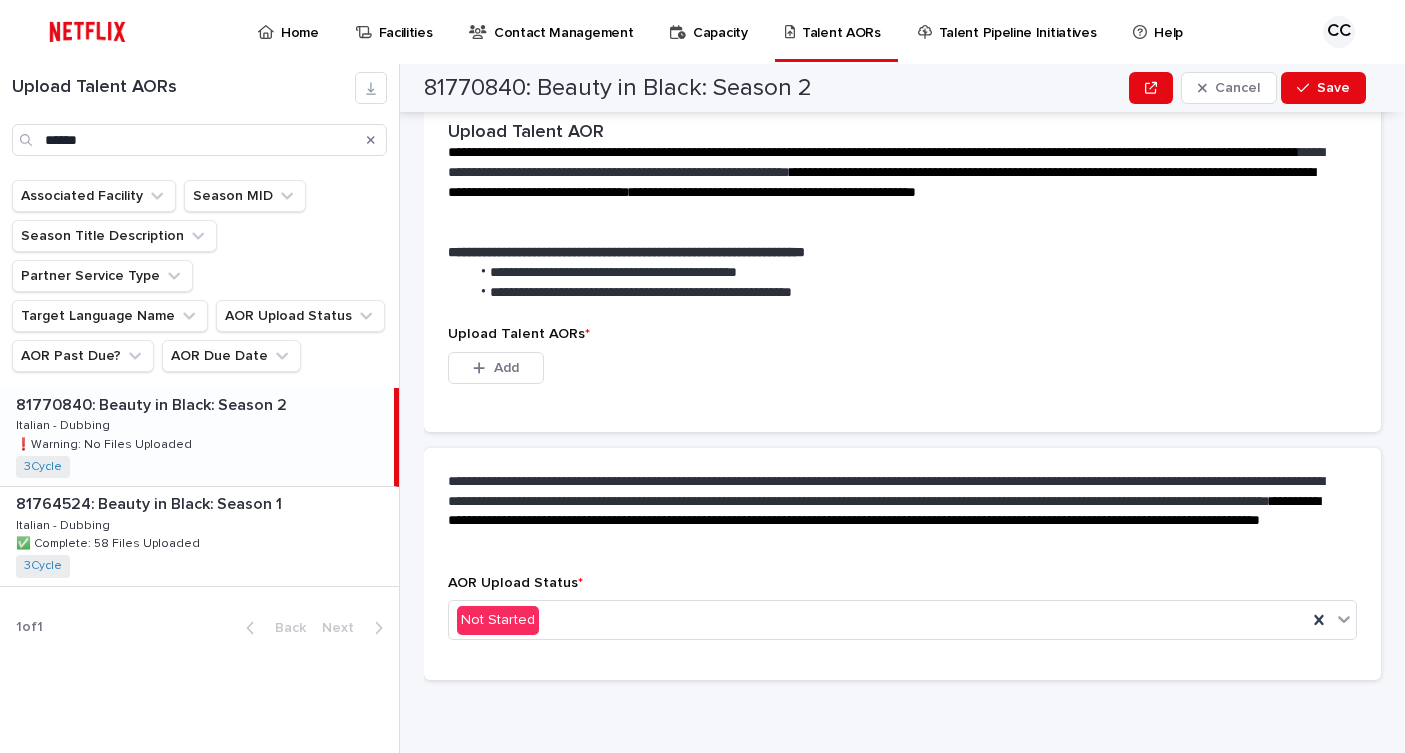 scroll, scrollTop: 400, scrollLeft: 0, axis: vertical 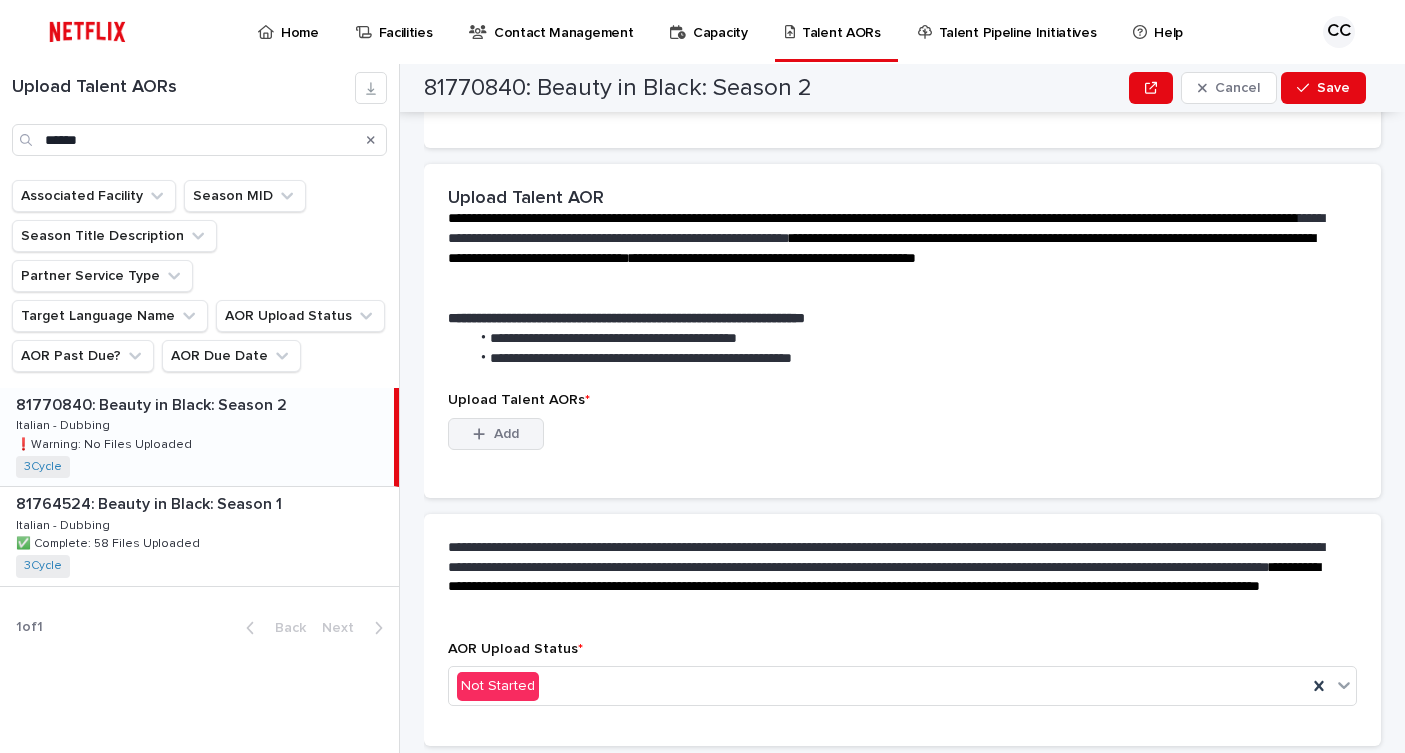 click on "Add" at bounding box center [506, 434] 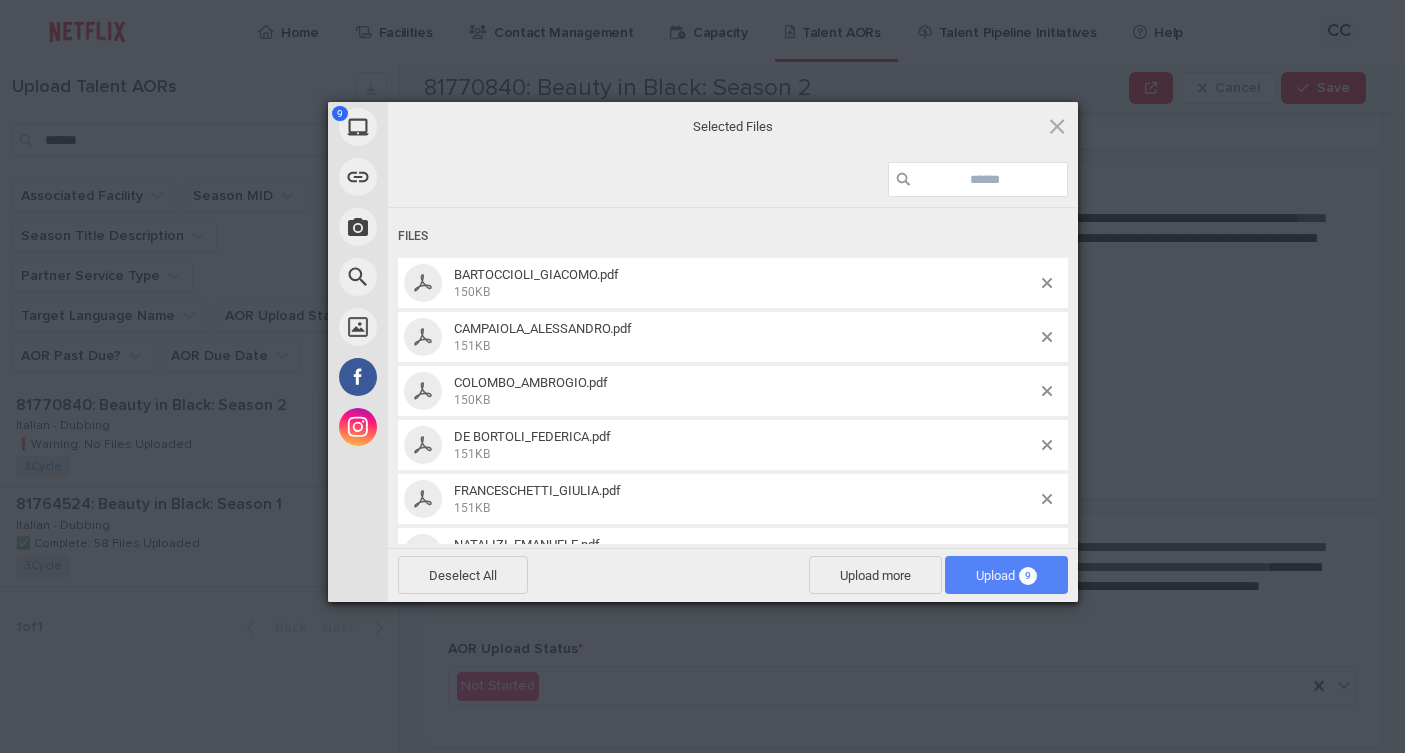 click on "Upload
9" at bounding box center (1006, 575) 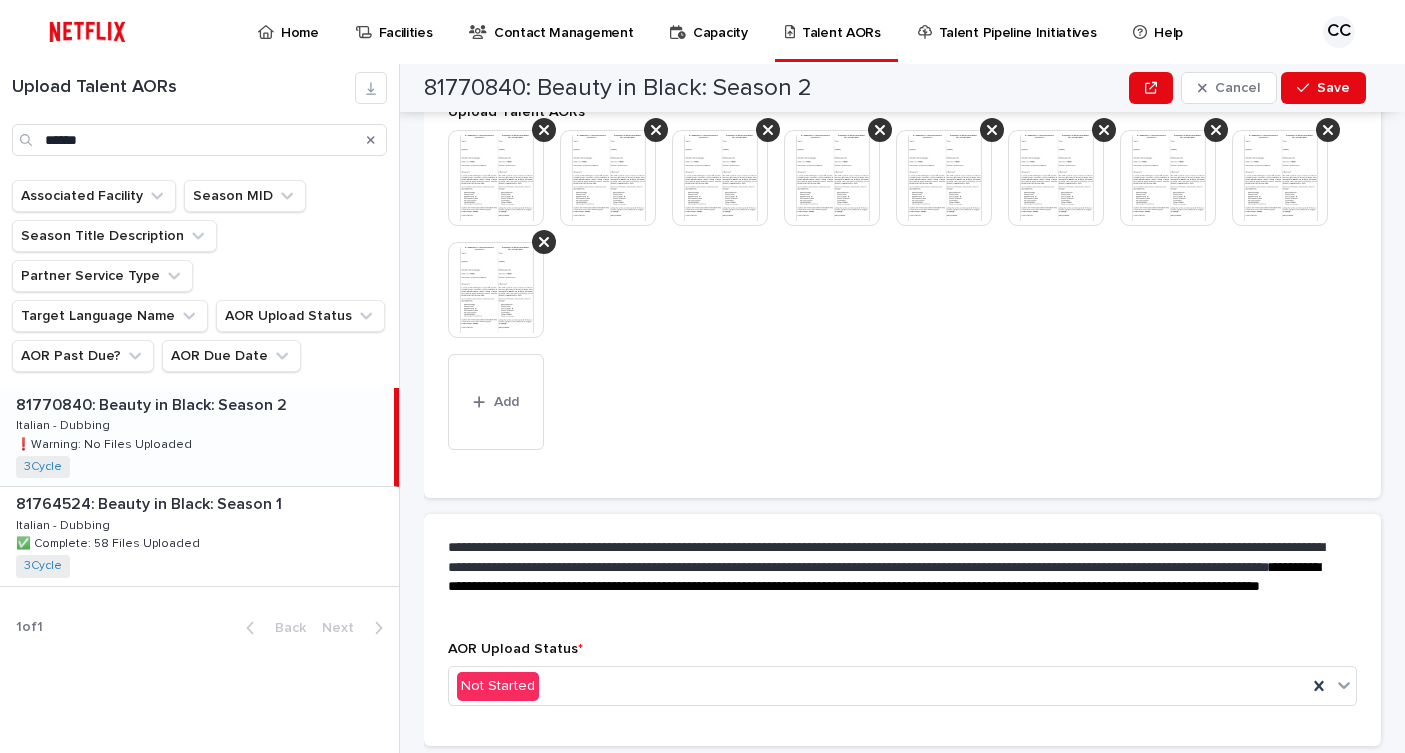 scroll, scrollTop: 656, scrollLeft: 0, axis: vertical 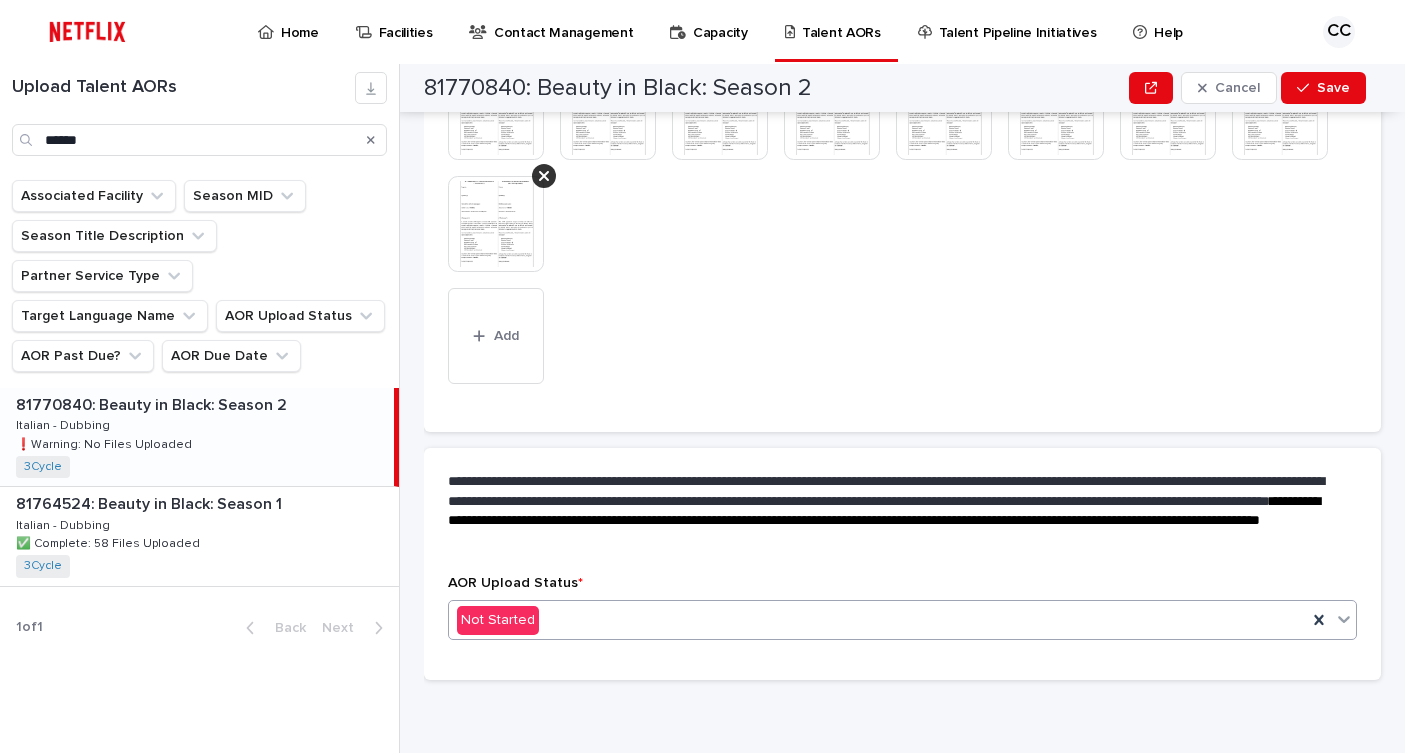 click on "Not Started" at bounding box center (878, 620) 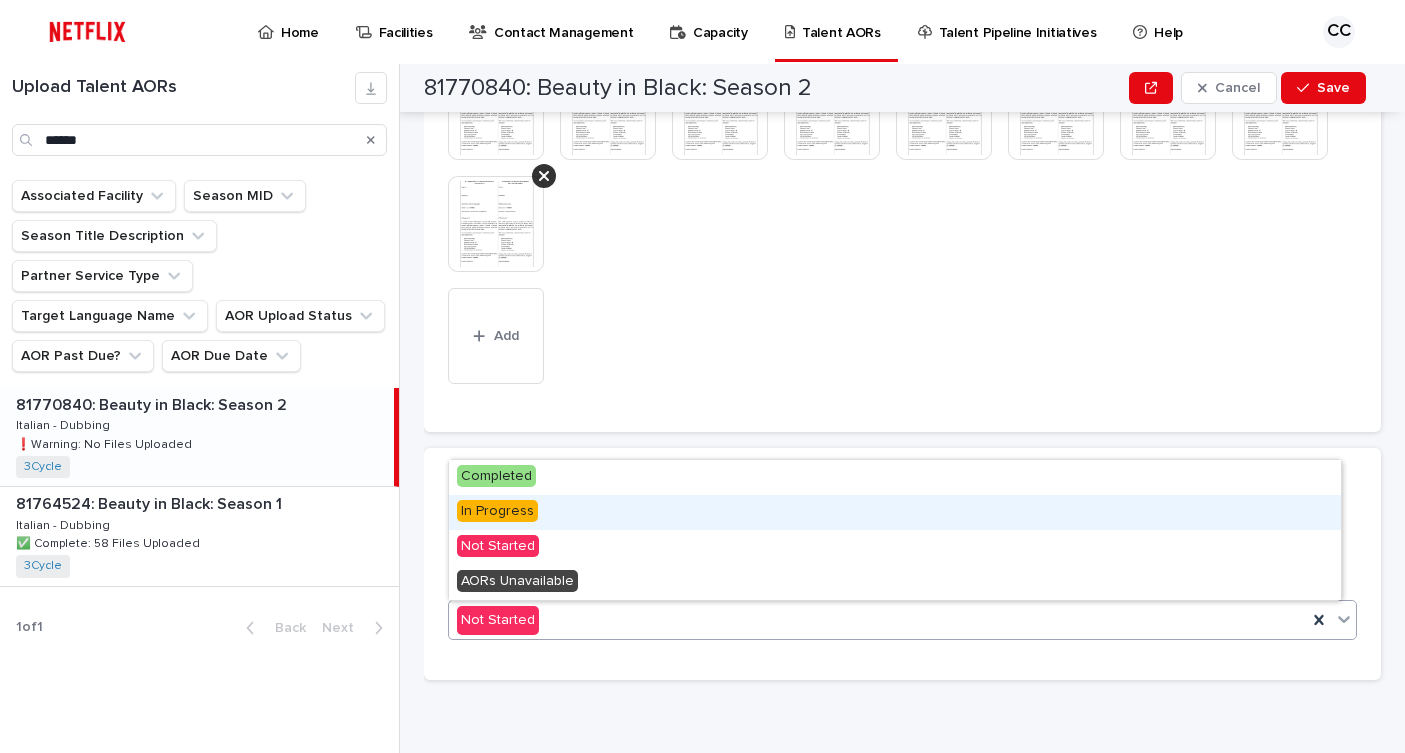 click on "In Progress" at bounding box center [497, 511] 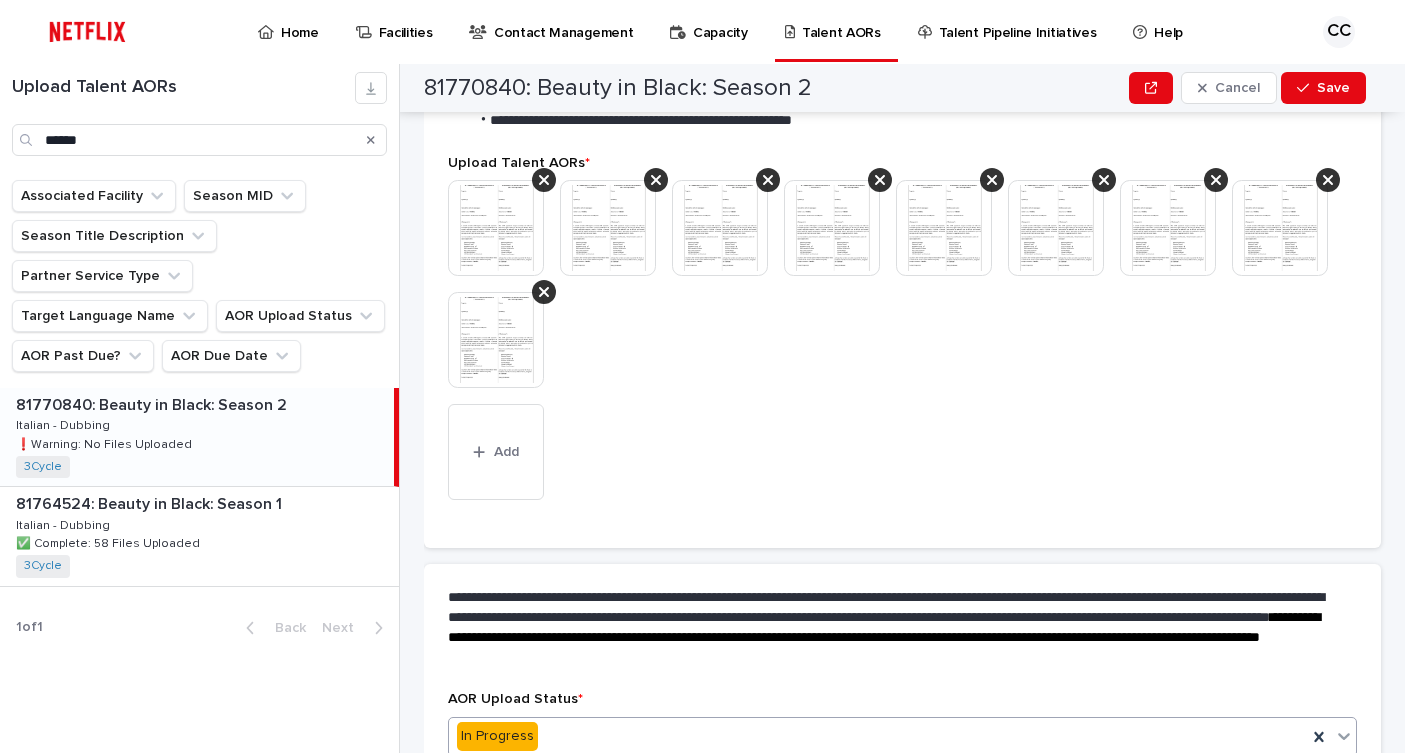 scroll, scrollTop: 714, scrollLeft: 0, axis: vertical 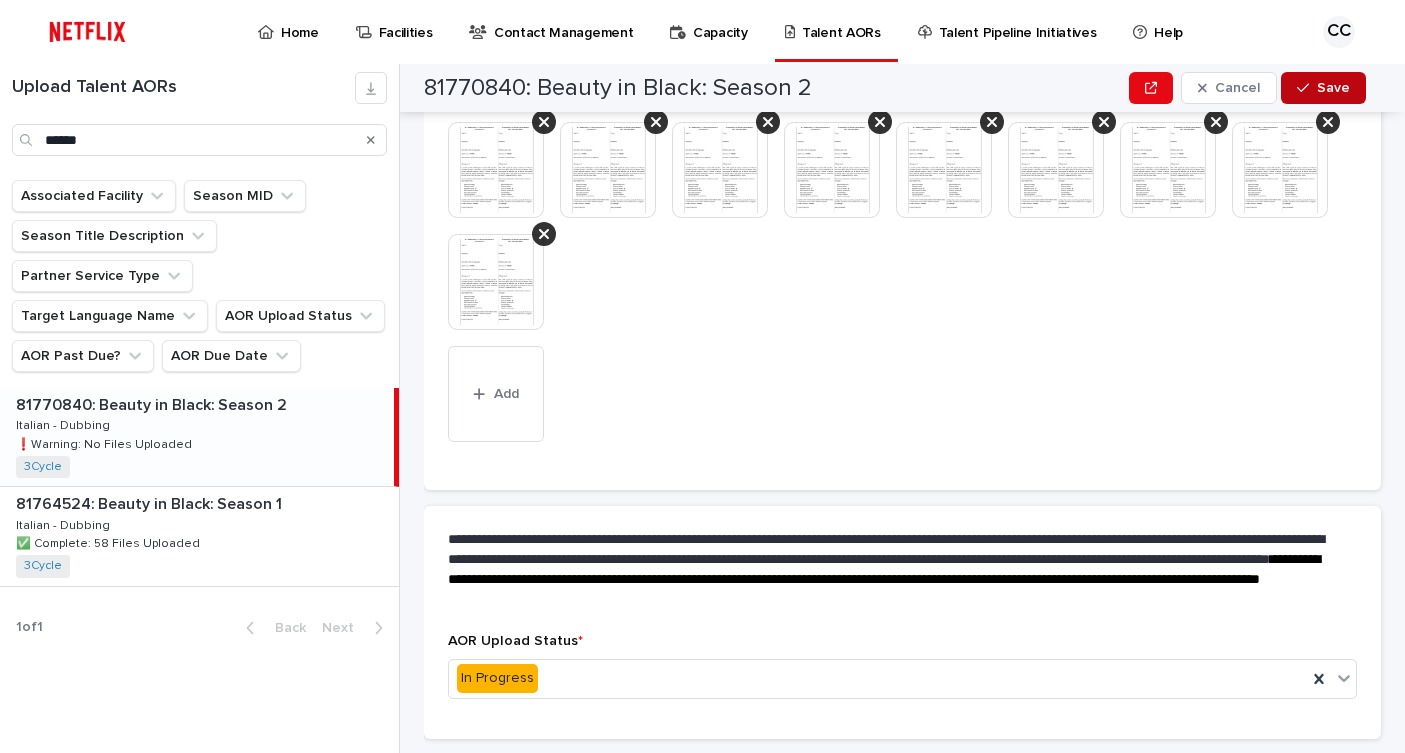 click on "Save" at bounding box center [1323, 88] 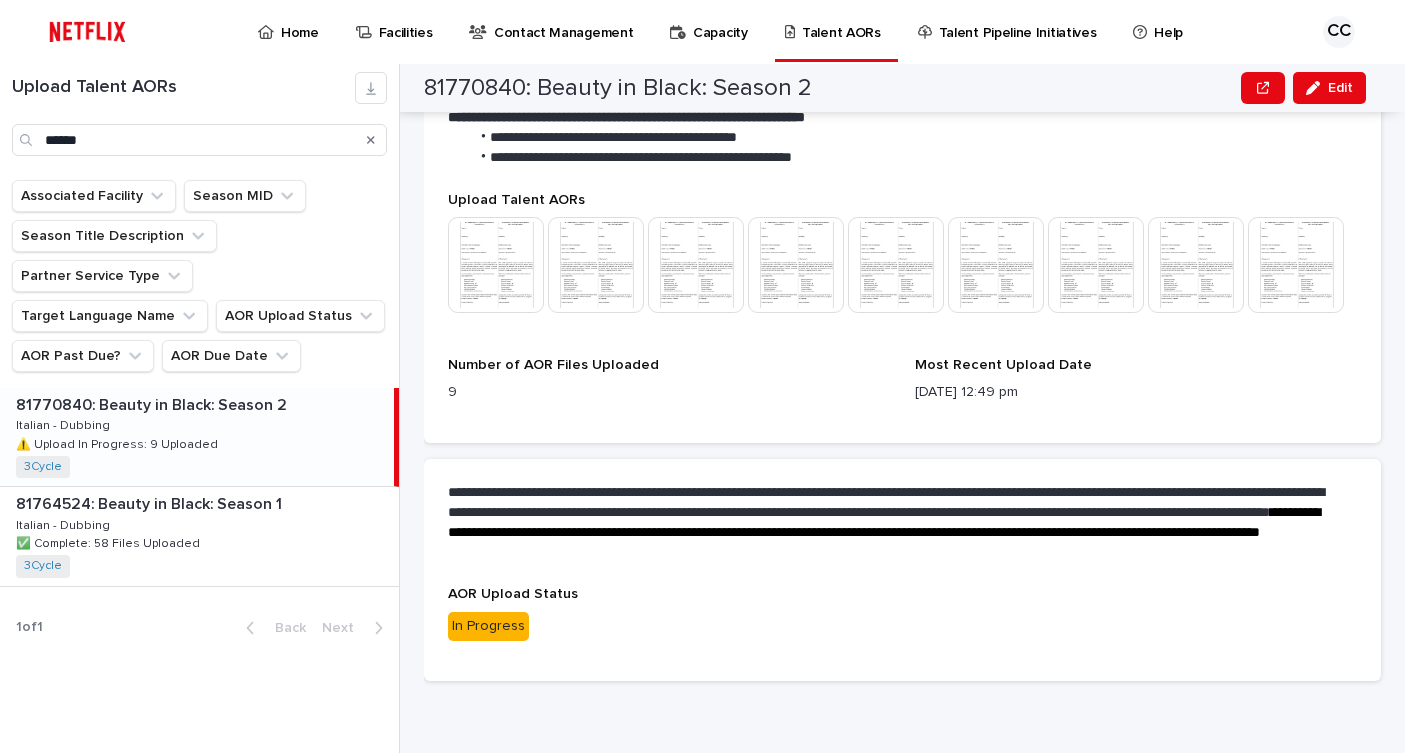scroll, scrollTop: 587, scrollLeft: 0, axis: vertical 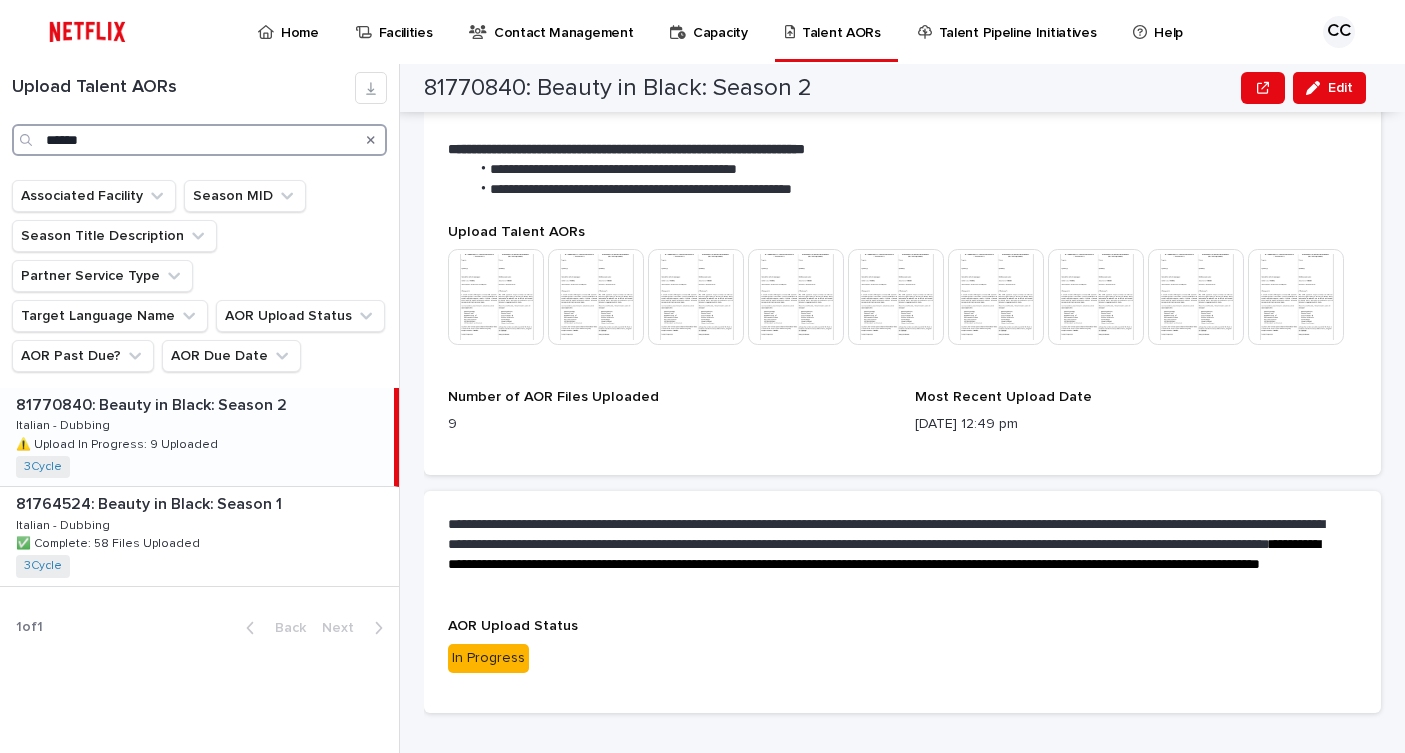 drag, startPoint x: 114, startPoint y: 144, endPoint x: 27, endPoint y: 136, distance: 87.36704 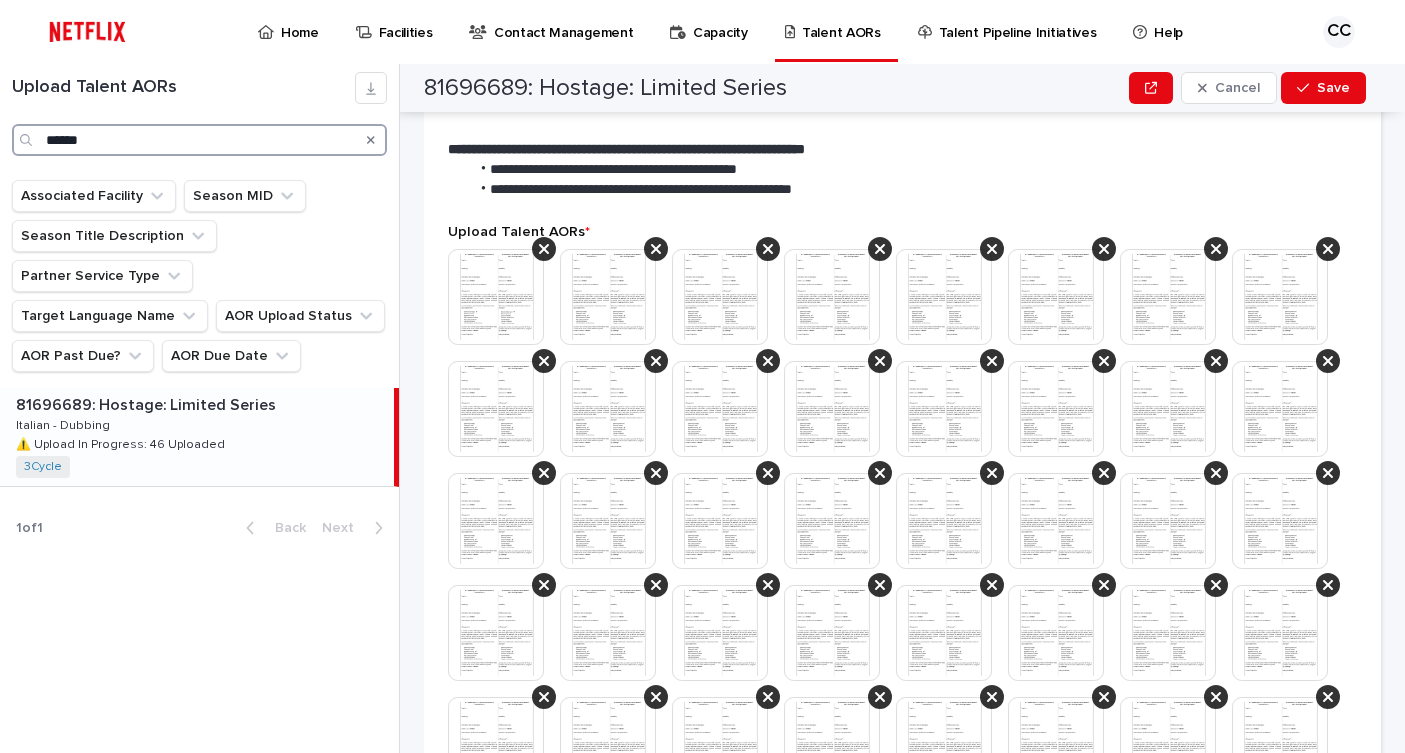 scroll, scrollTop: 514, scrollLeft: 0, axis: vertical 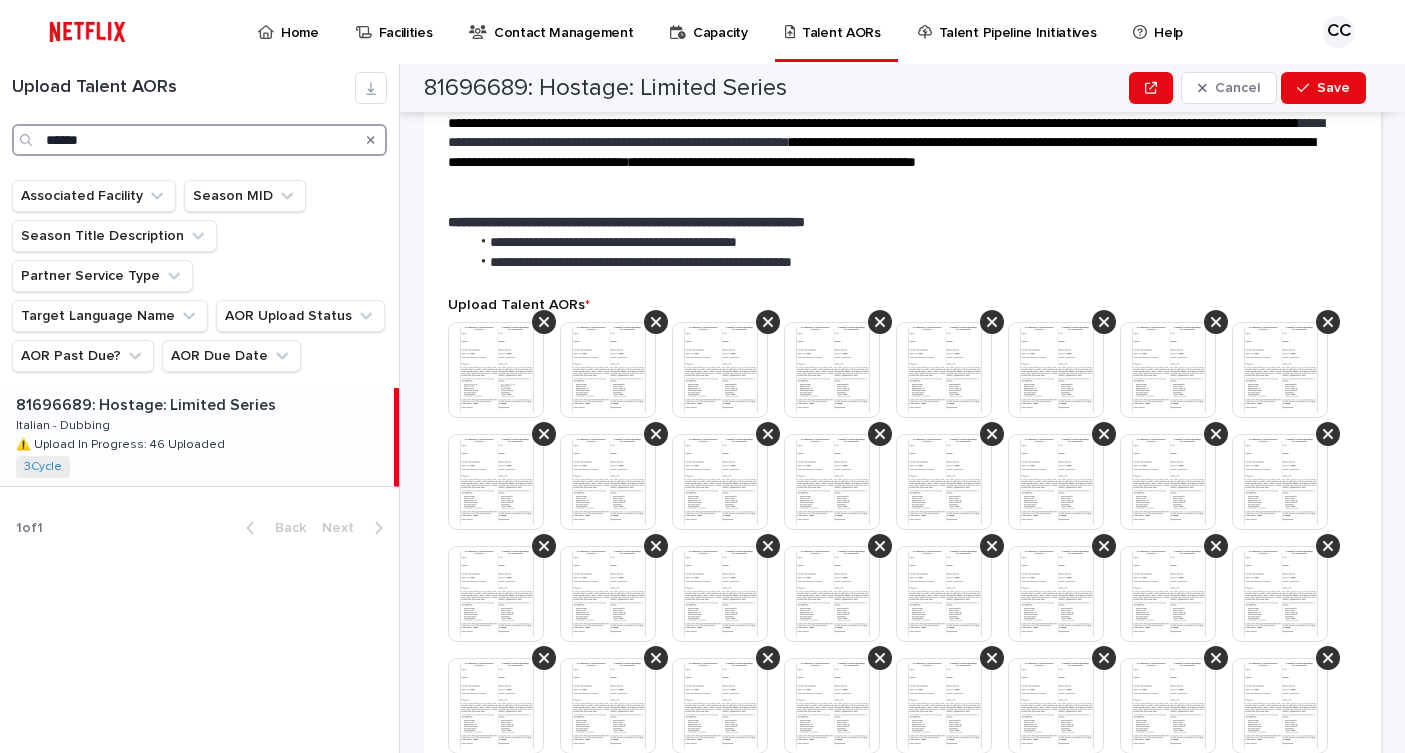 drag, startPoint x: 111, startPoint y: 144, endPoint x: 26, endPoint y: 129, distance: 86.313385 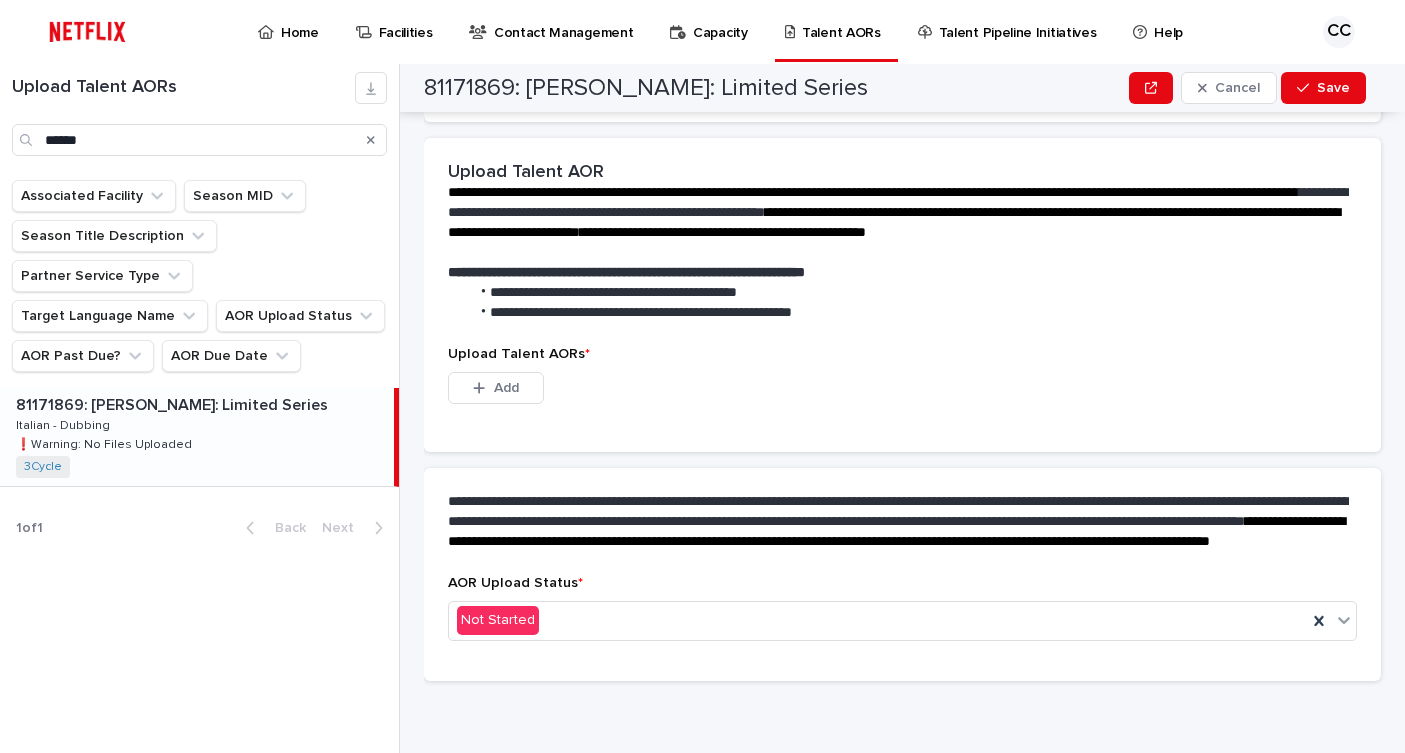 scroll, scrollTop: 448, scrollLeft: 0, axis: vertical 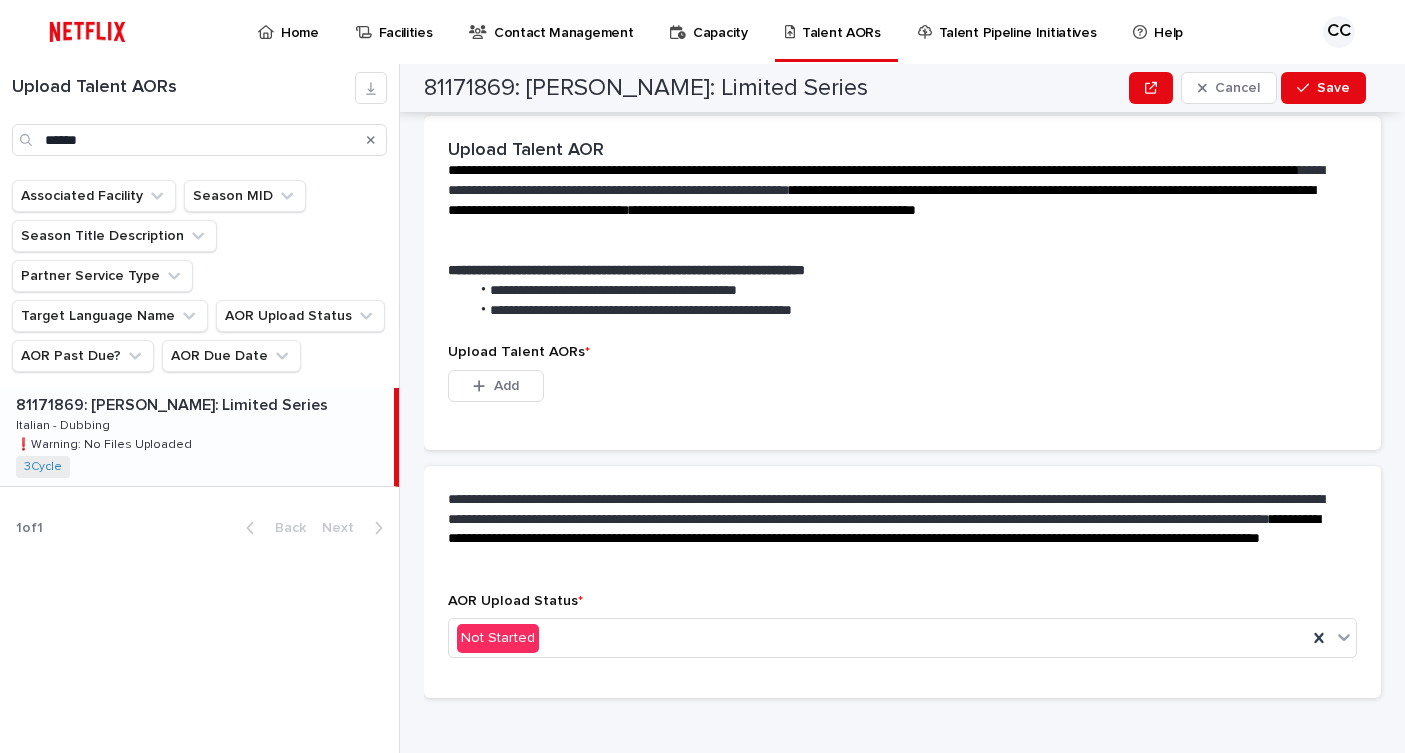 click on "❗️Warning: No Files Uploaded" at bounding box center [106, 443] 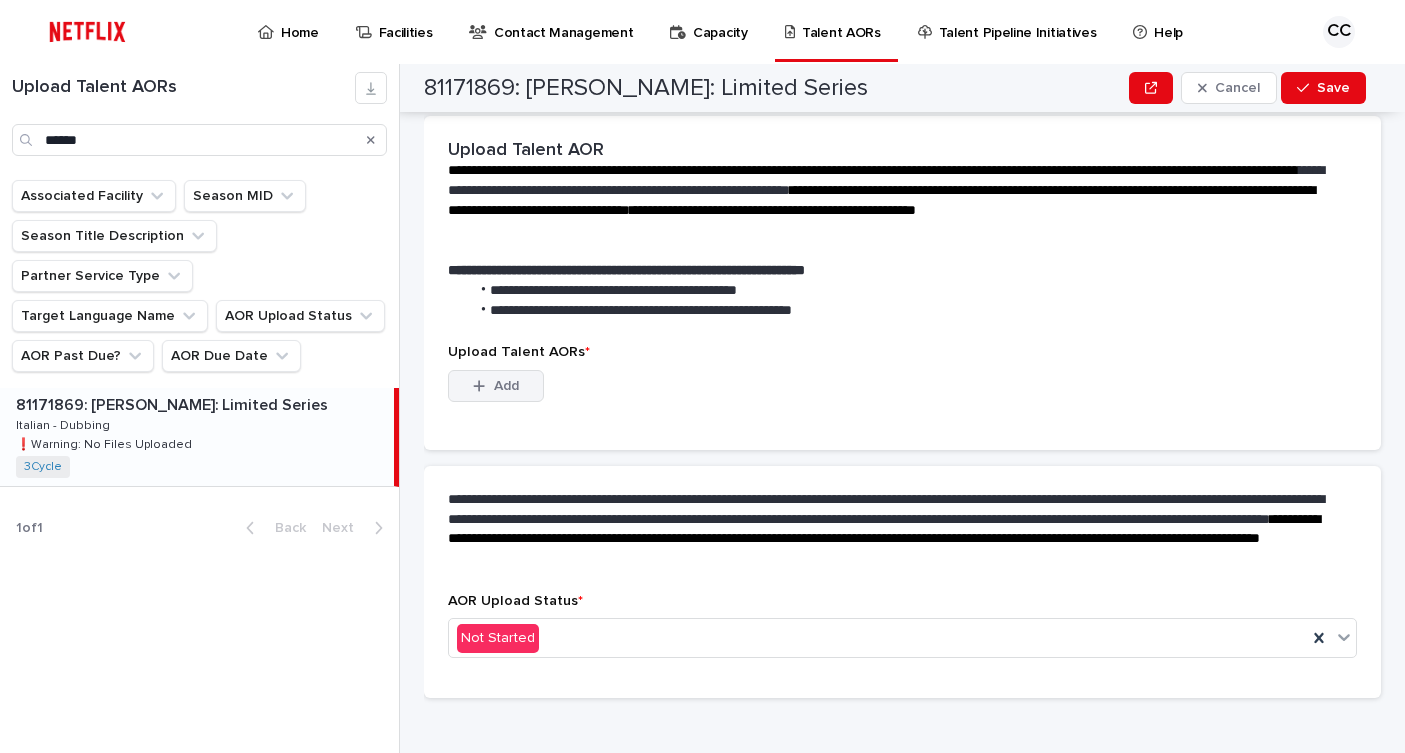 click on "Add" at bounding box center (506, 386) 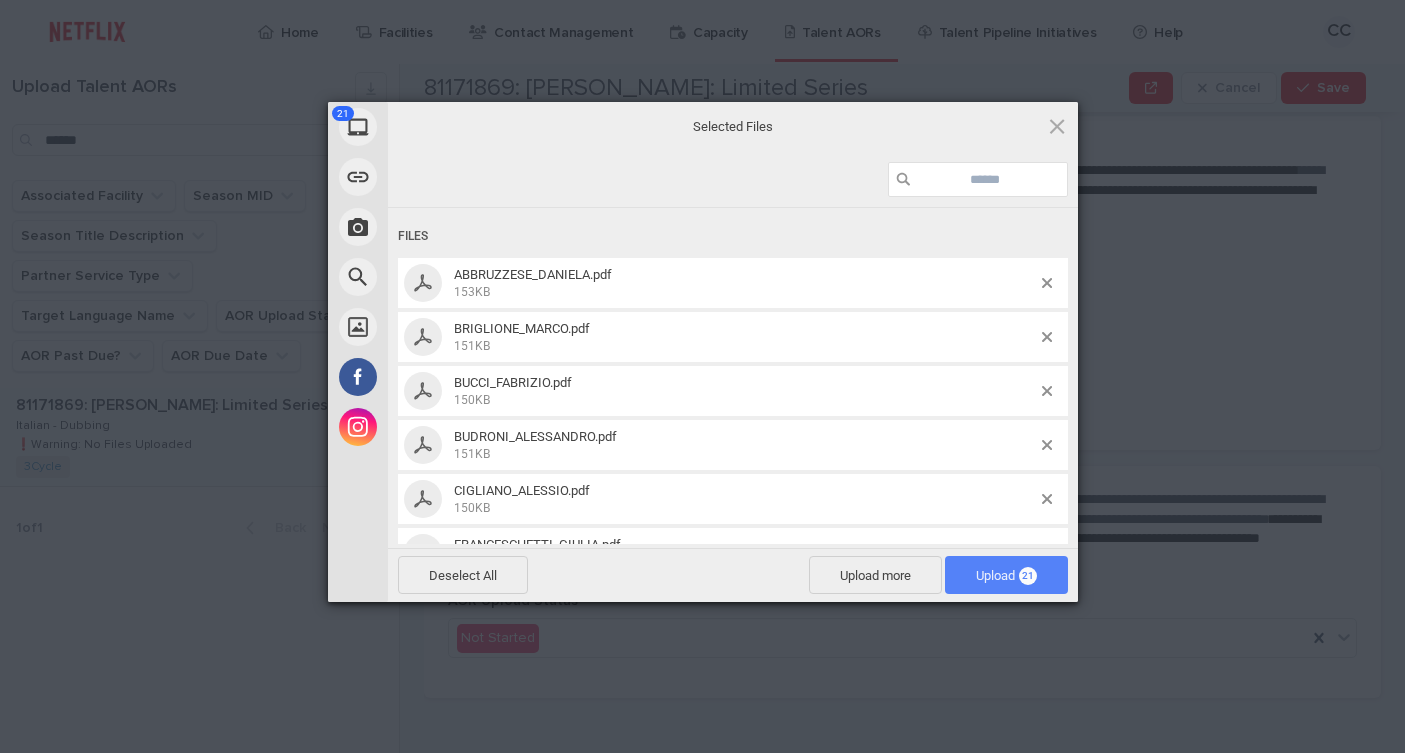 click on "Upload
21" at bounding box center [1006, 575] 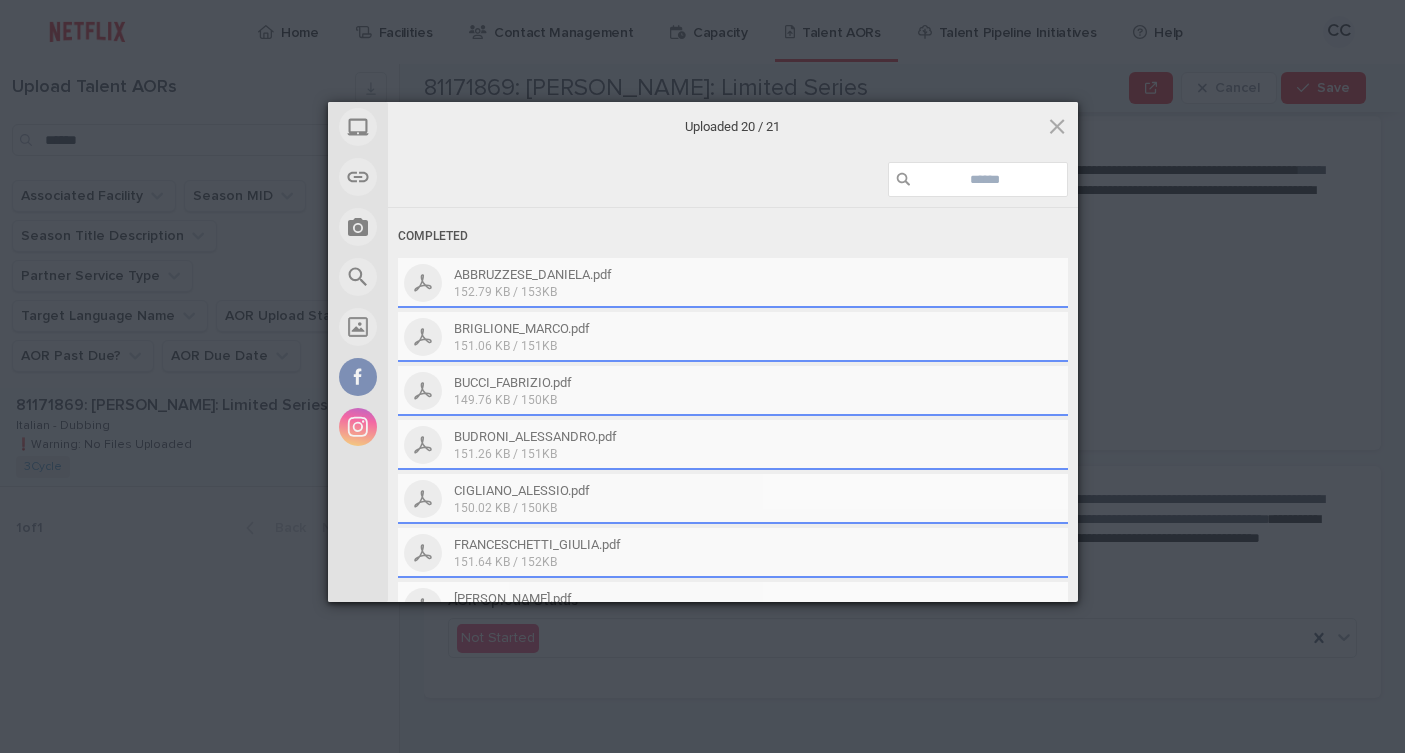 scroll, scrollTop: 448, scrollLeft: 0, axis: vertical 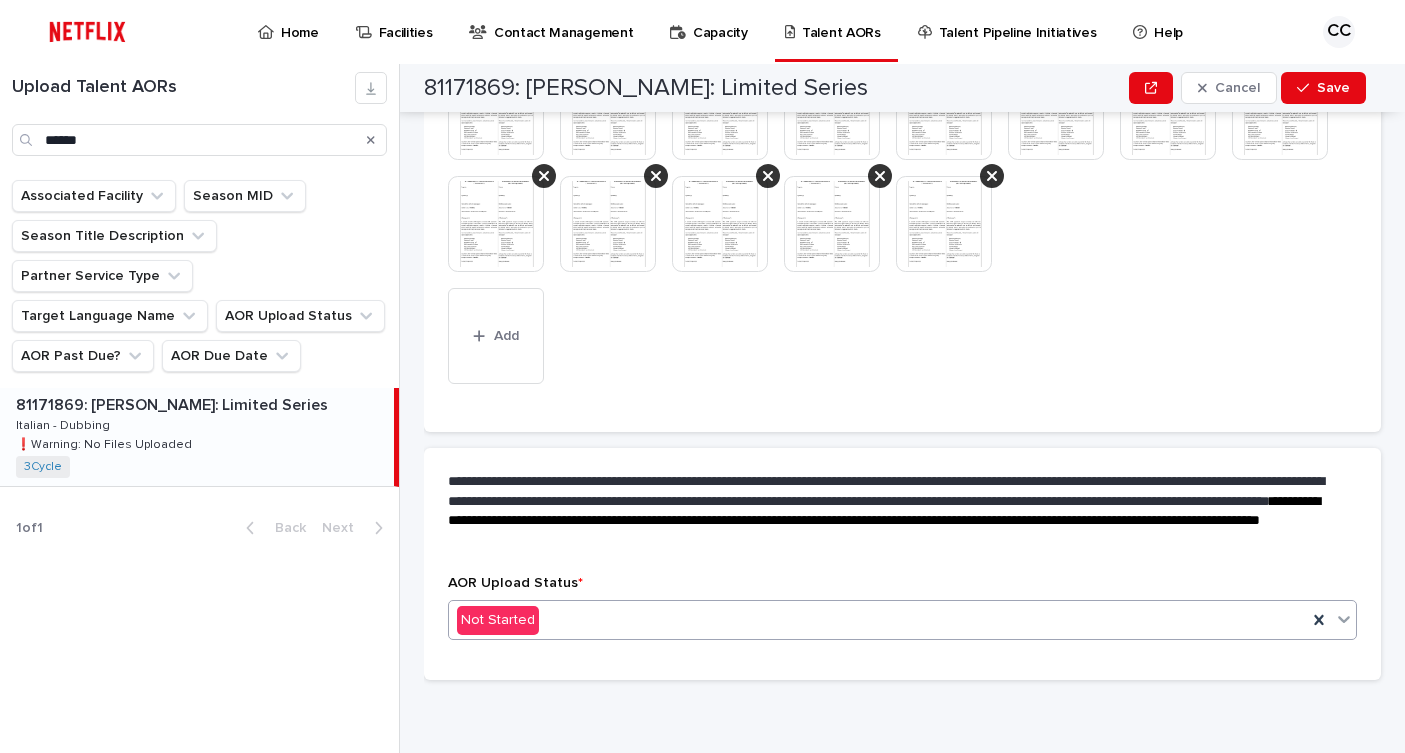 drag, startPoint x: 1089, startPoint y: 620, endPoint x: 1069, endPoint y: 616, distance: 20.396078 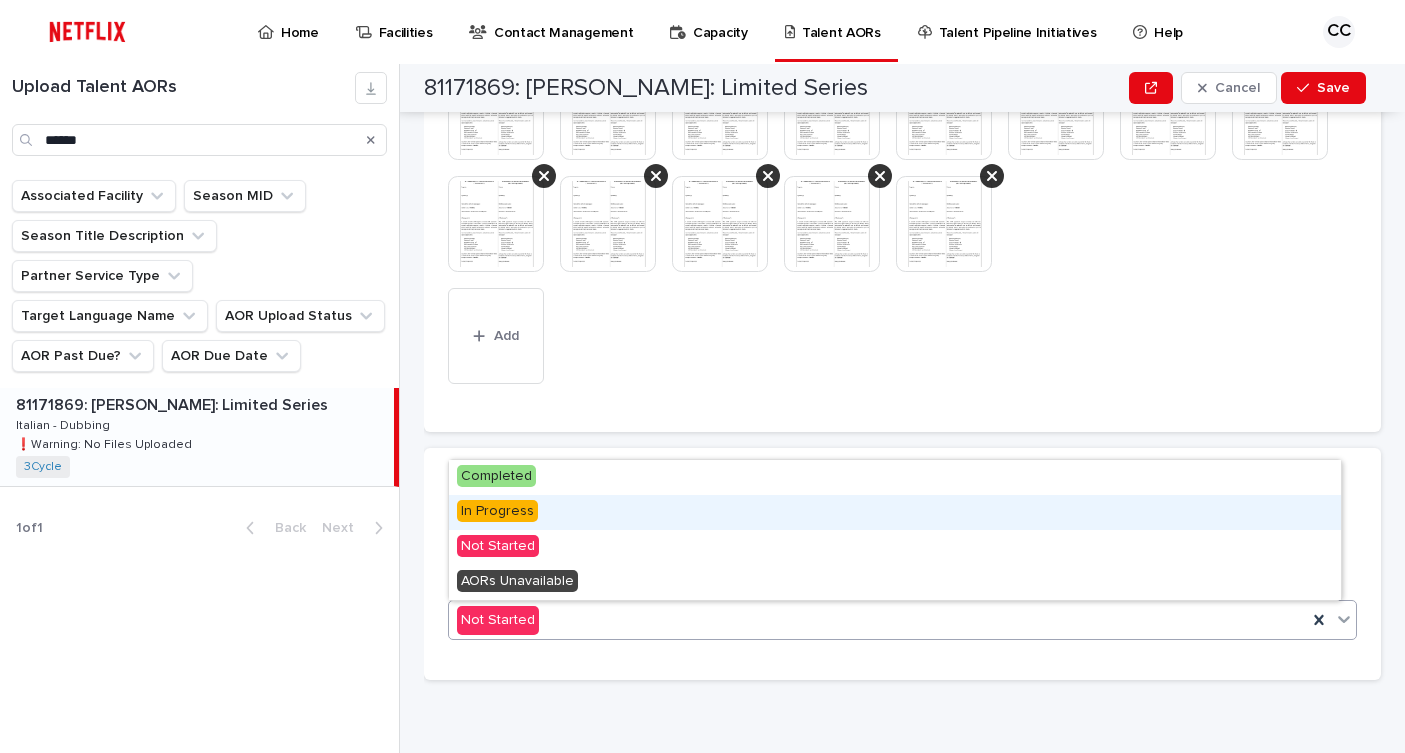 click on "In Progress" at bounding box center (895, 512) 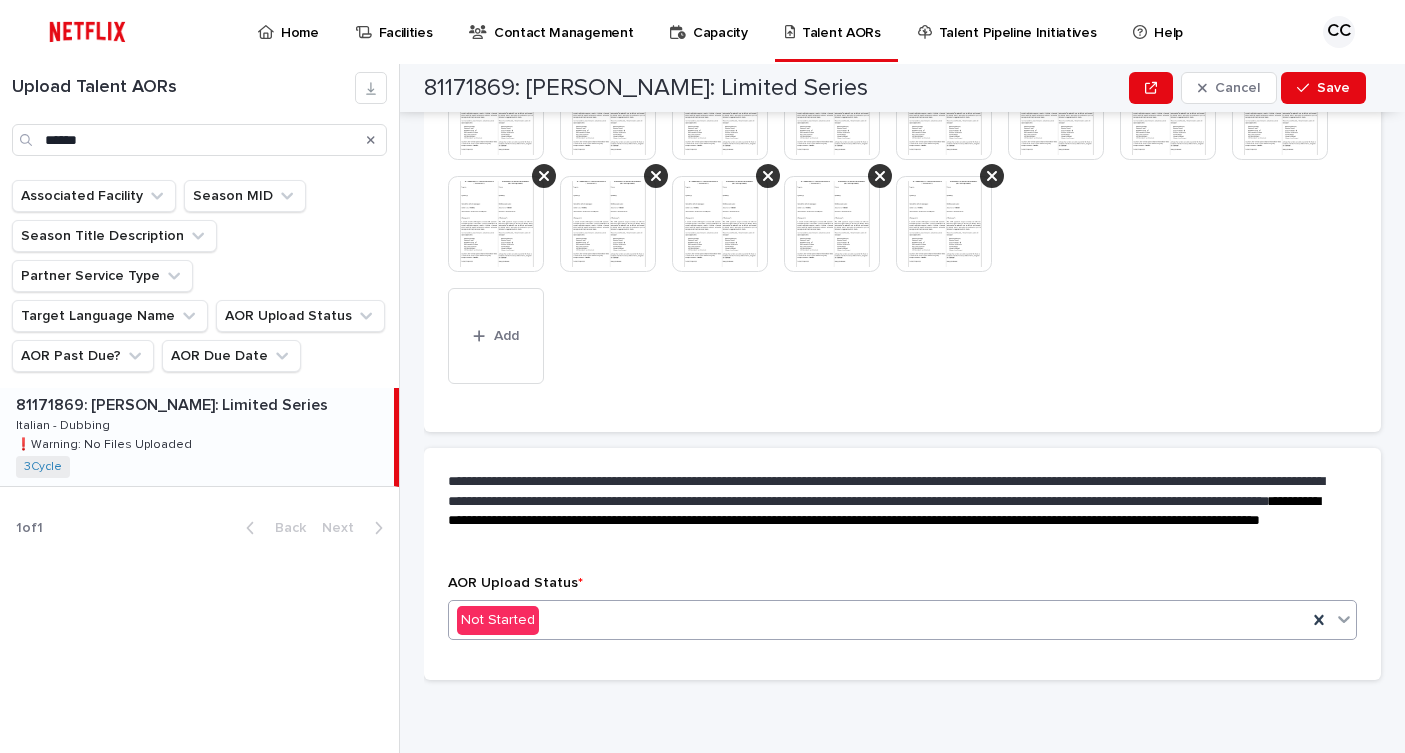 scroll, scrollTop: 826, scrollLeft: 0, axis: vertical 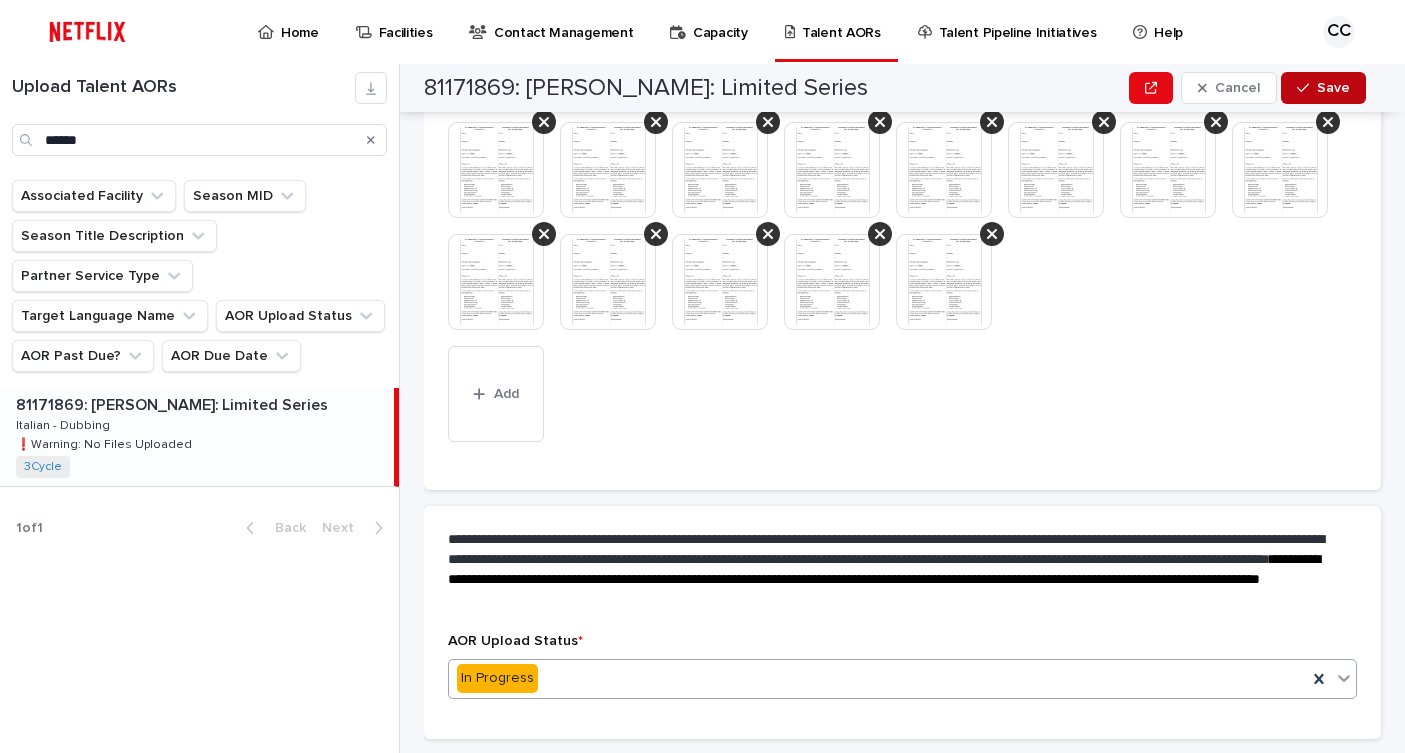 click at bounding box center [1307, 88] 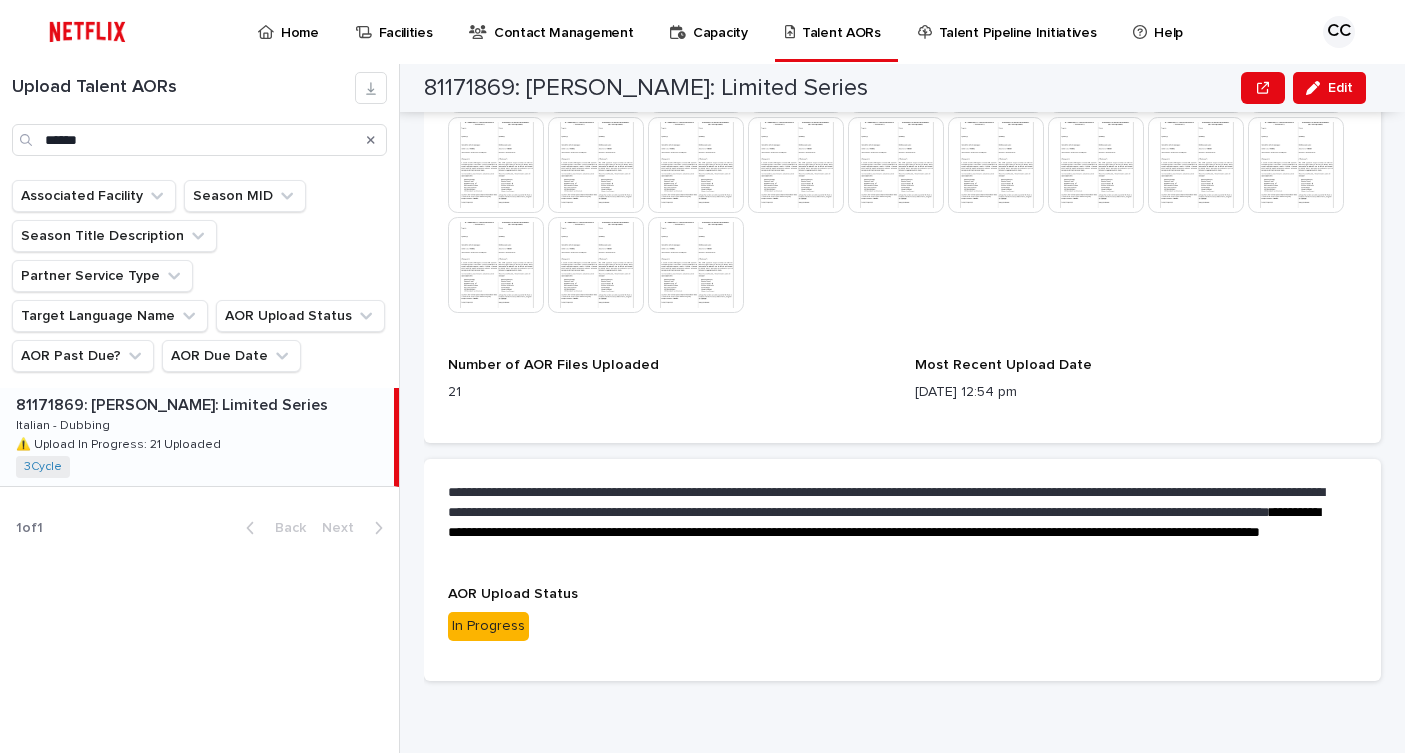 scroll, scrollTop: 693, scrollLeft: 0, axis: vertical 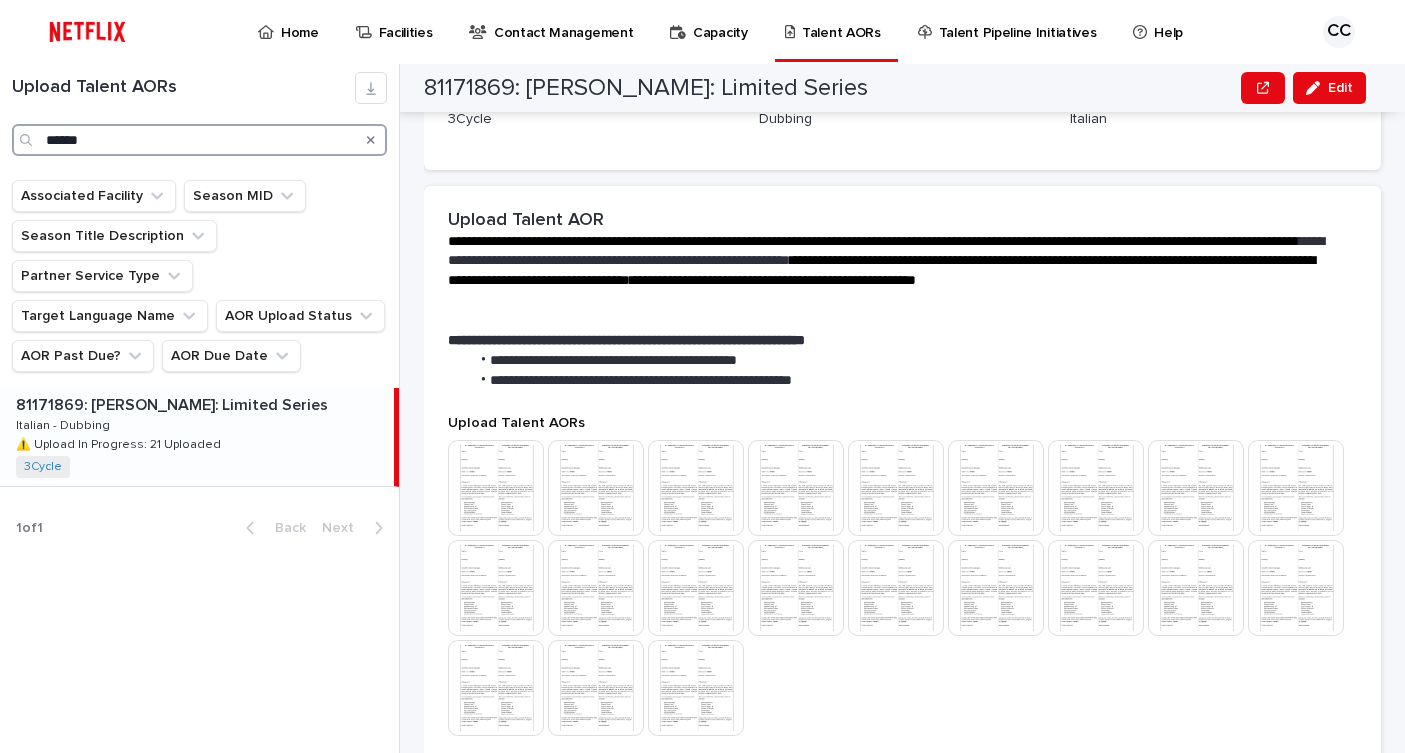 drag, startPoint x: 143, startPoint y: 136, endPoint x: 36, endPoint y: 132, distance: 107.07474 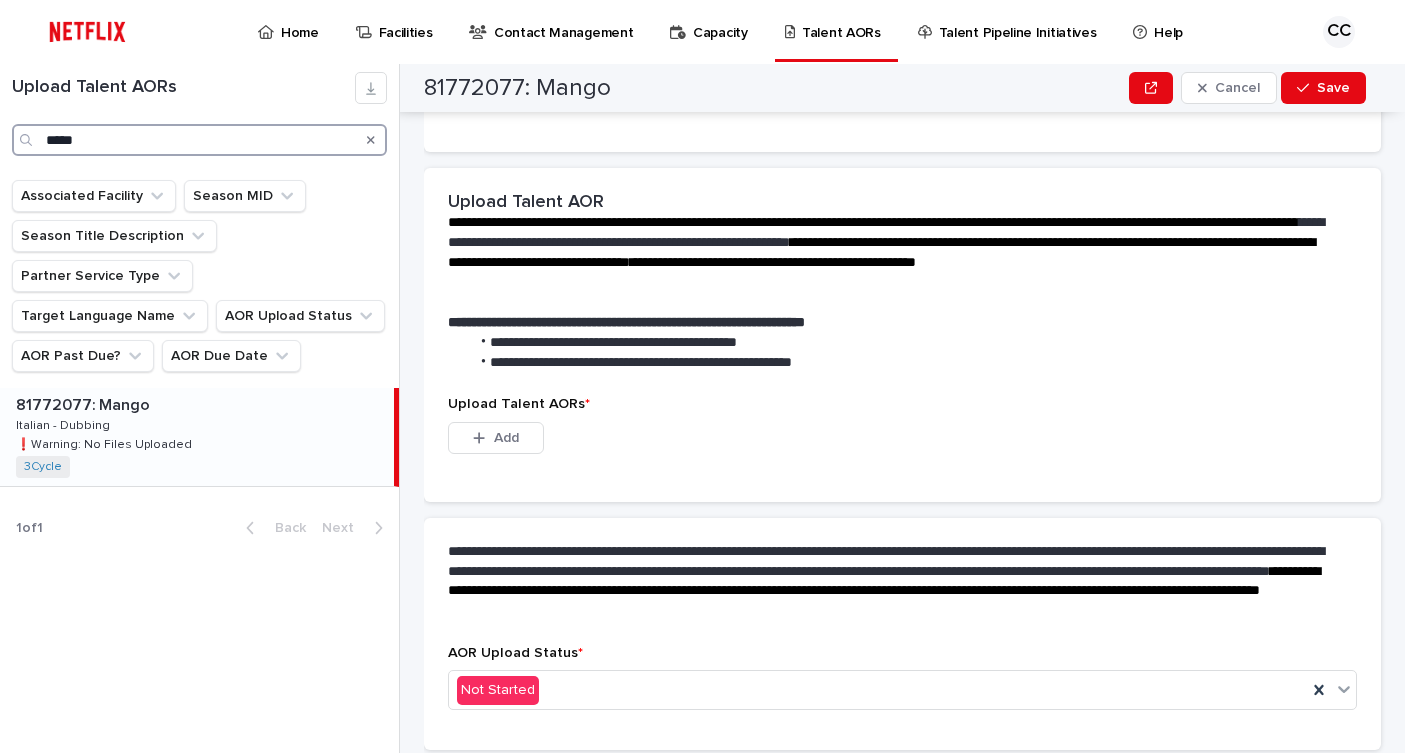 scroll, scrollTop: 330, scrollLeft: 0, axis: vertical 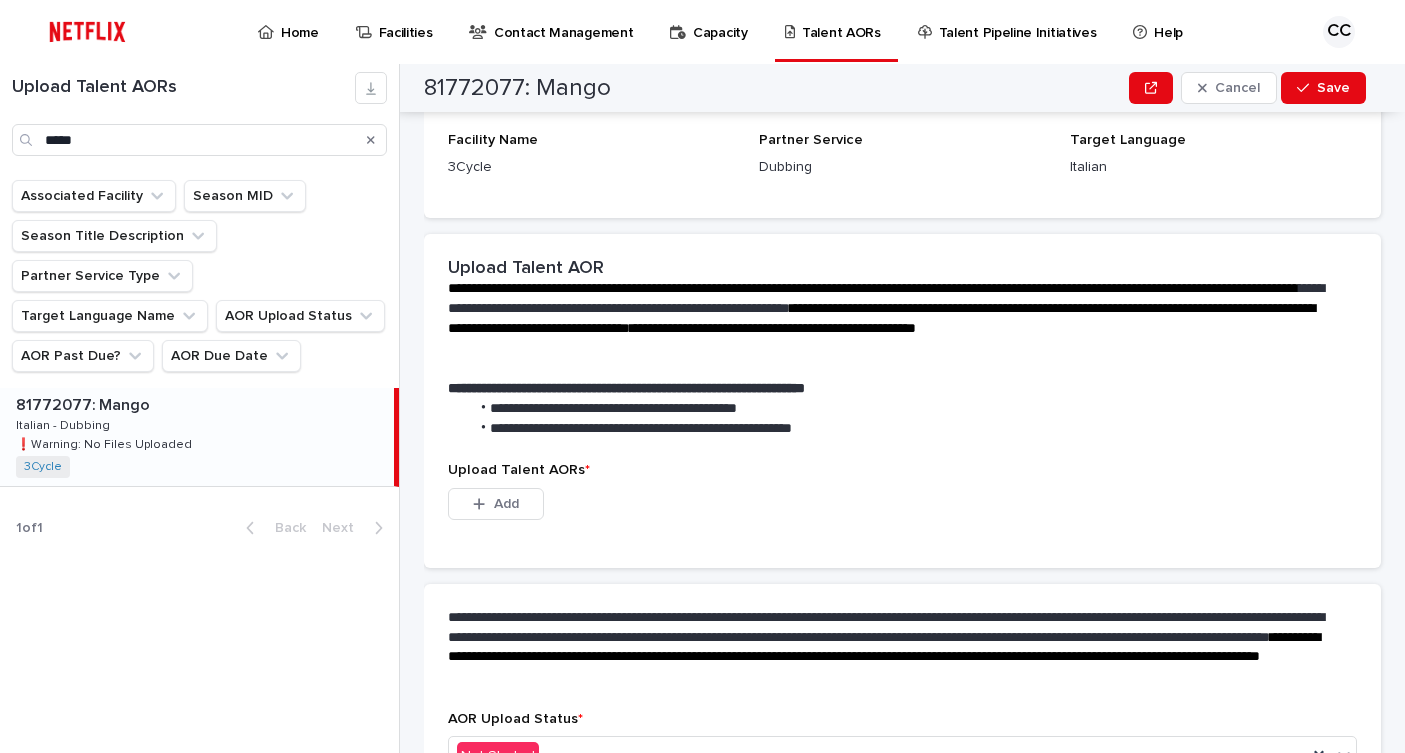 click on "81772077: Mango" at bounding box center (85, 403) 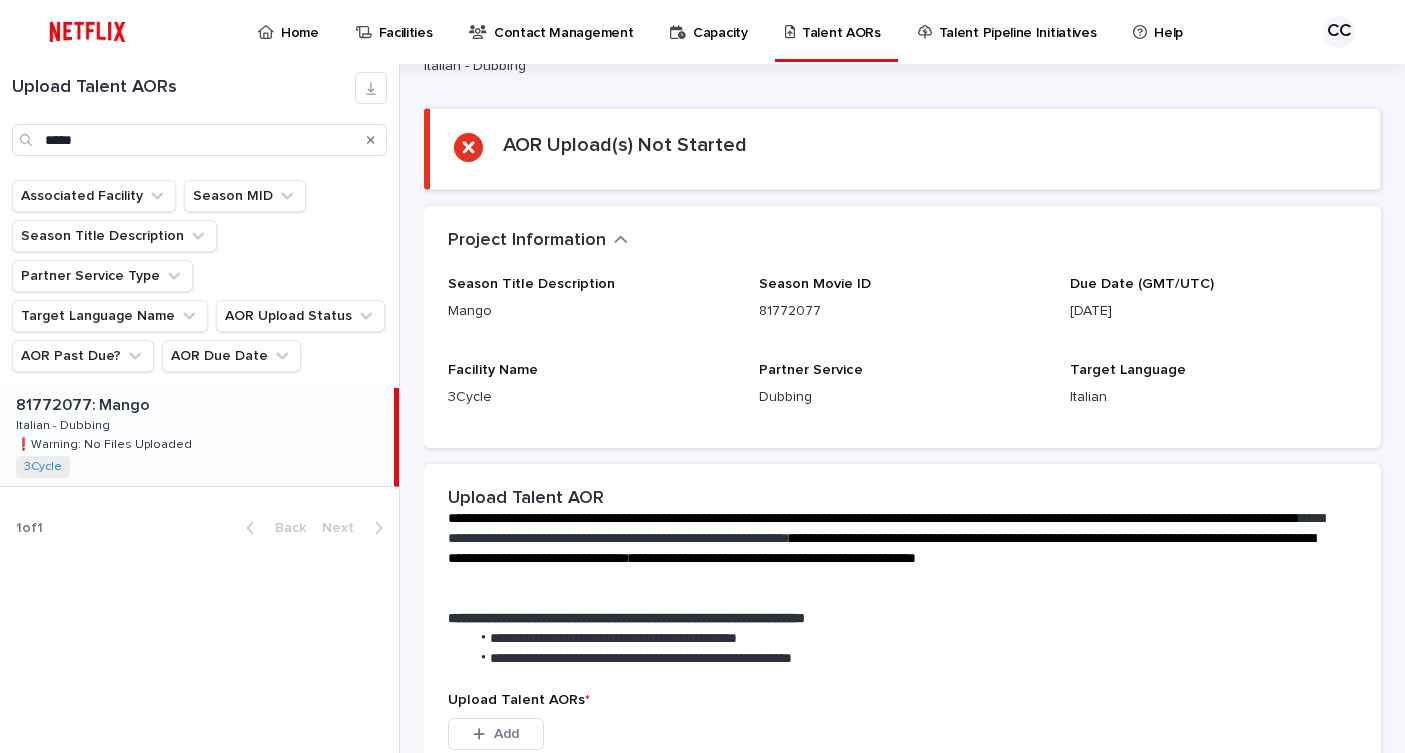 scroll, scrollTop: 169, scrollLeft: 0, axis: vertical 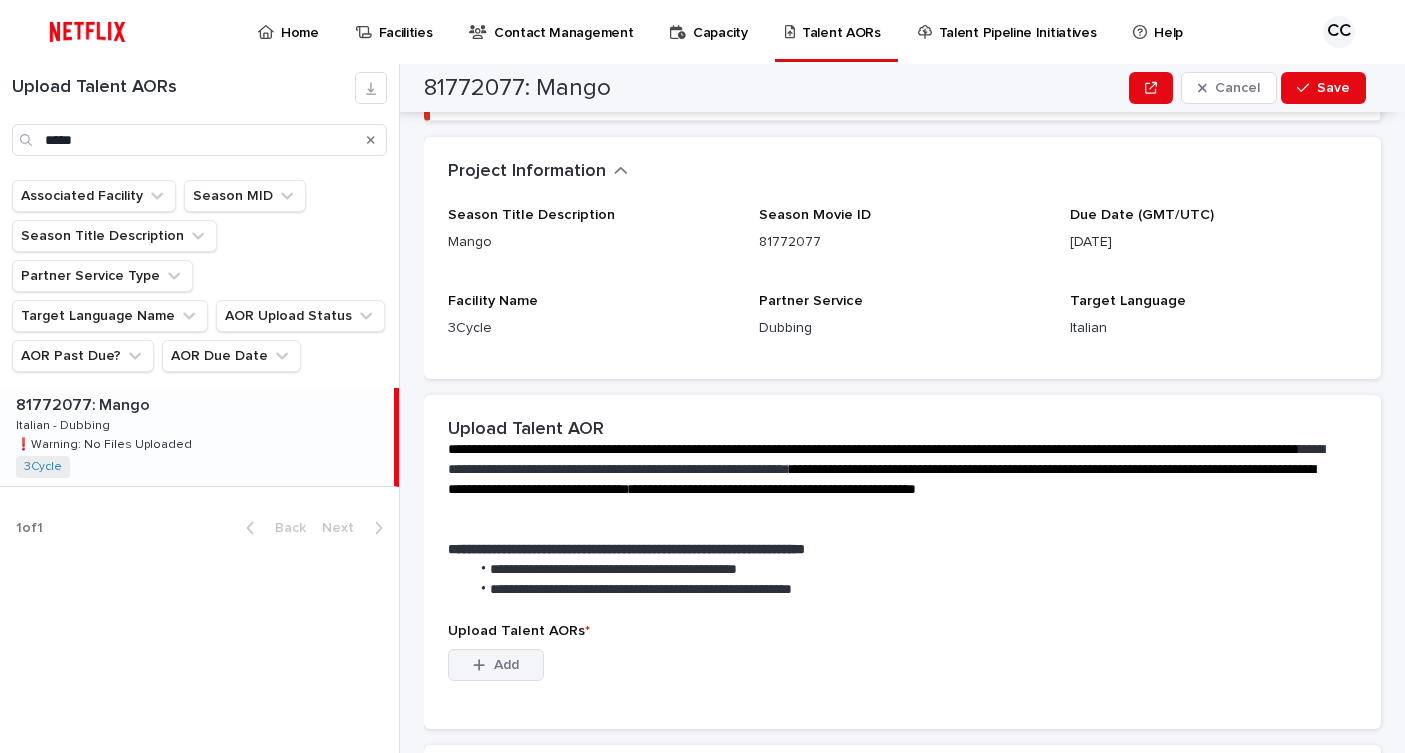 click on "Add" at bounding box center [506, 665] 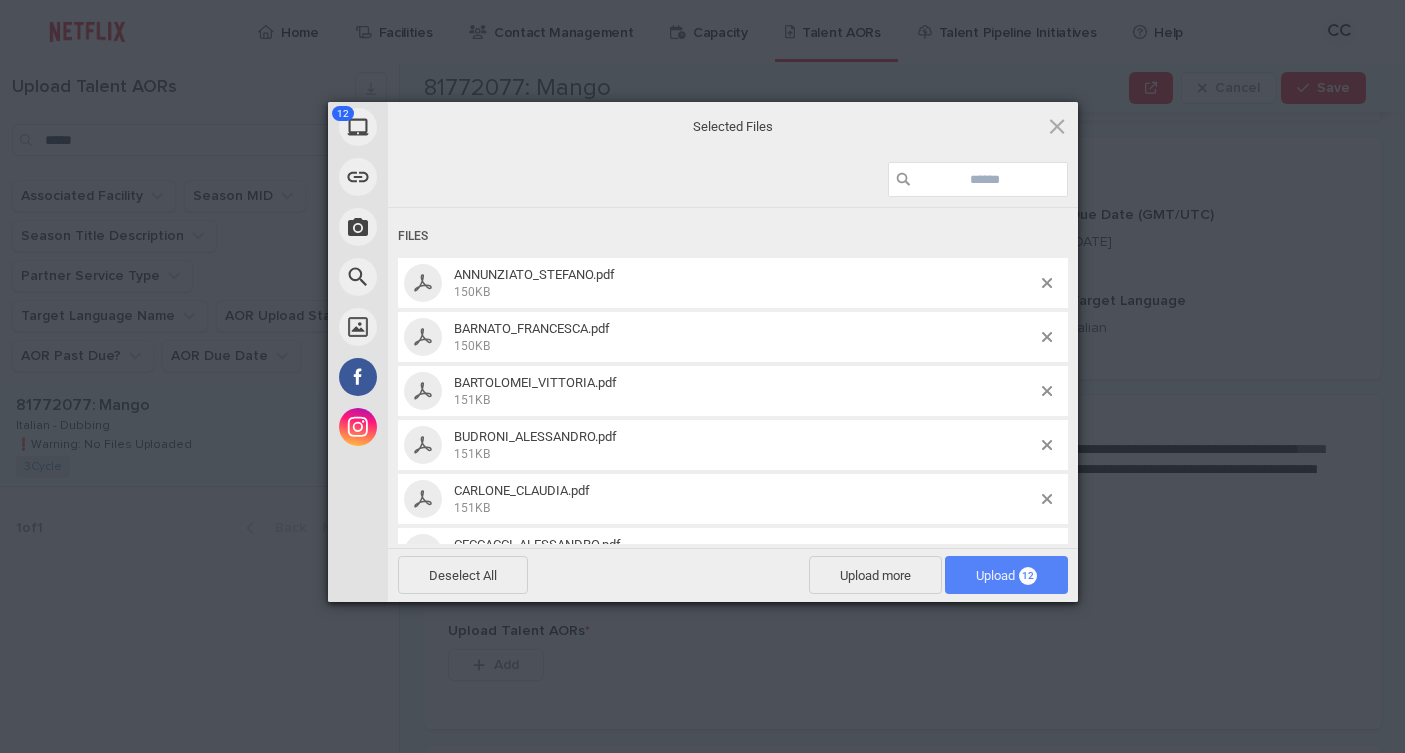 click on "Upload
12" at bounding box center (1006, 575) 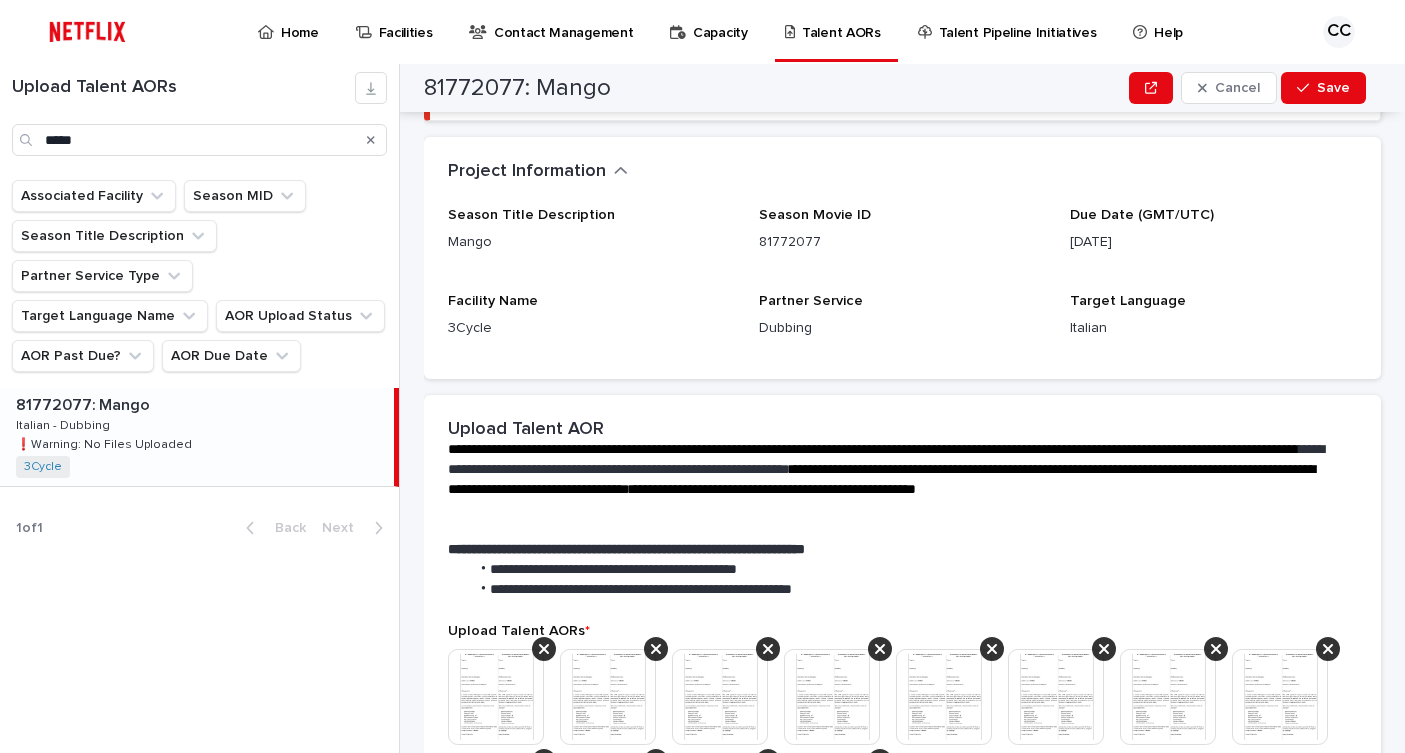 scroll, scrollTop: 169, scrollLeft: 0, axis: vertical 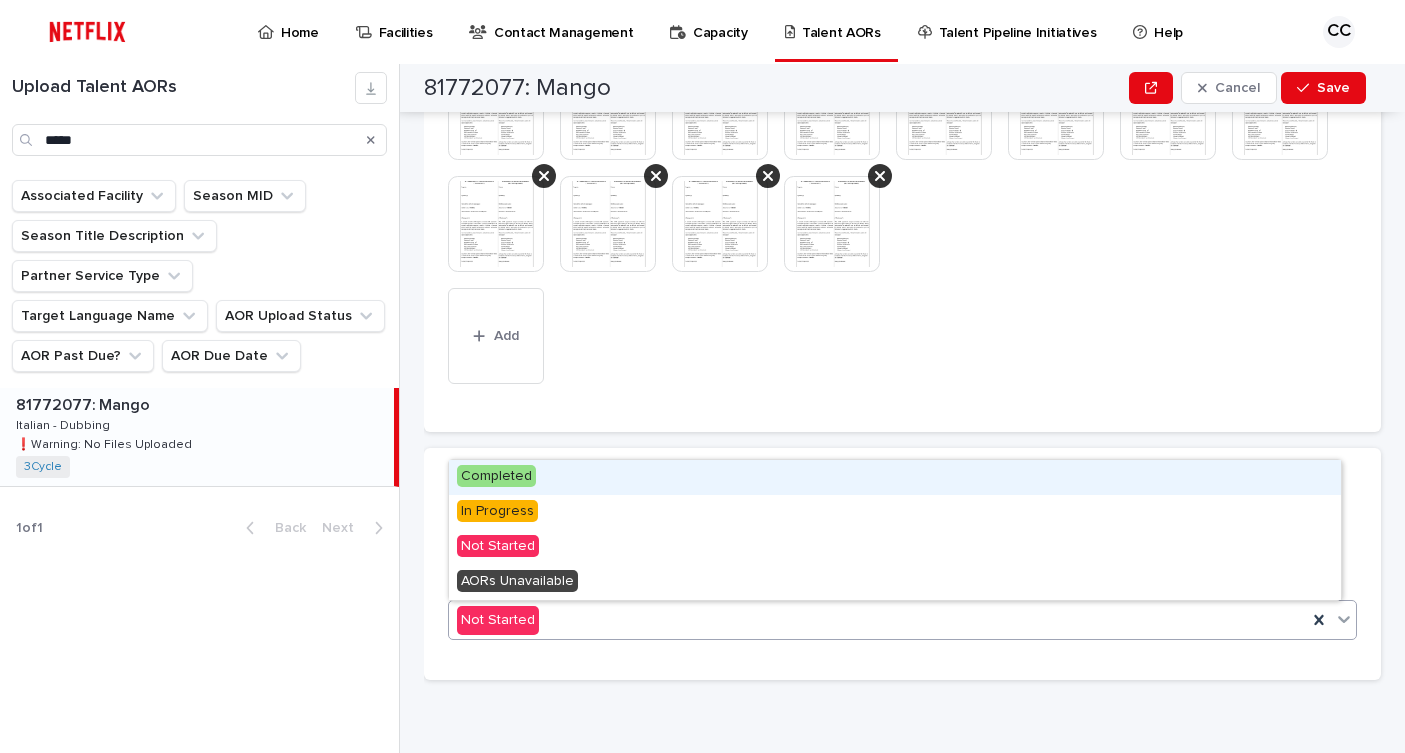 click on "Not Started" at bounding box center (878, 620) 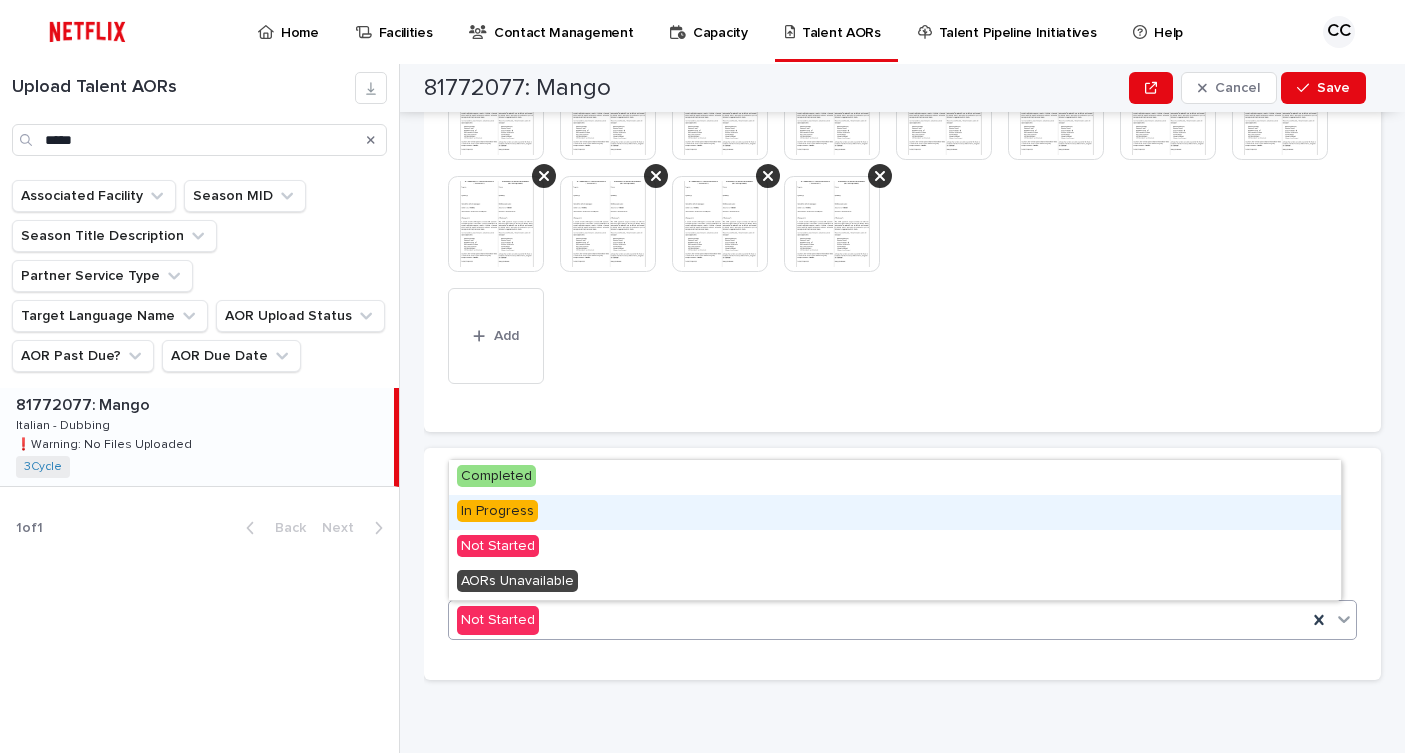 click on "In Progress" at bounding box center [497, 511] 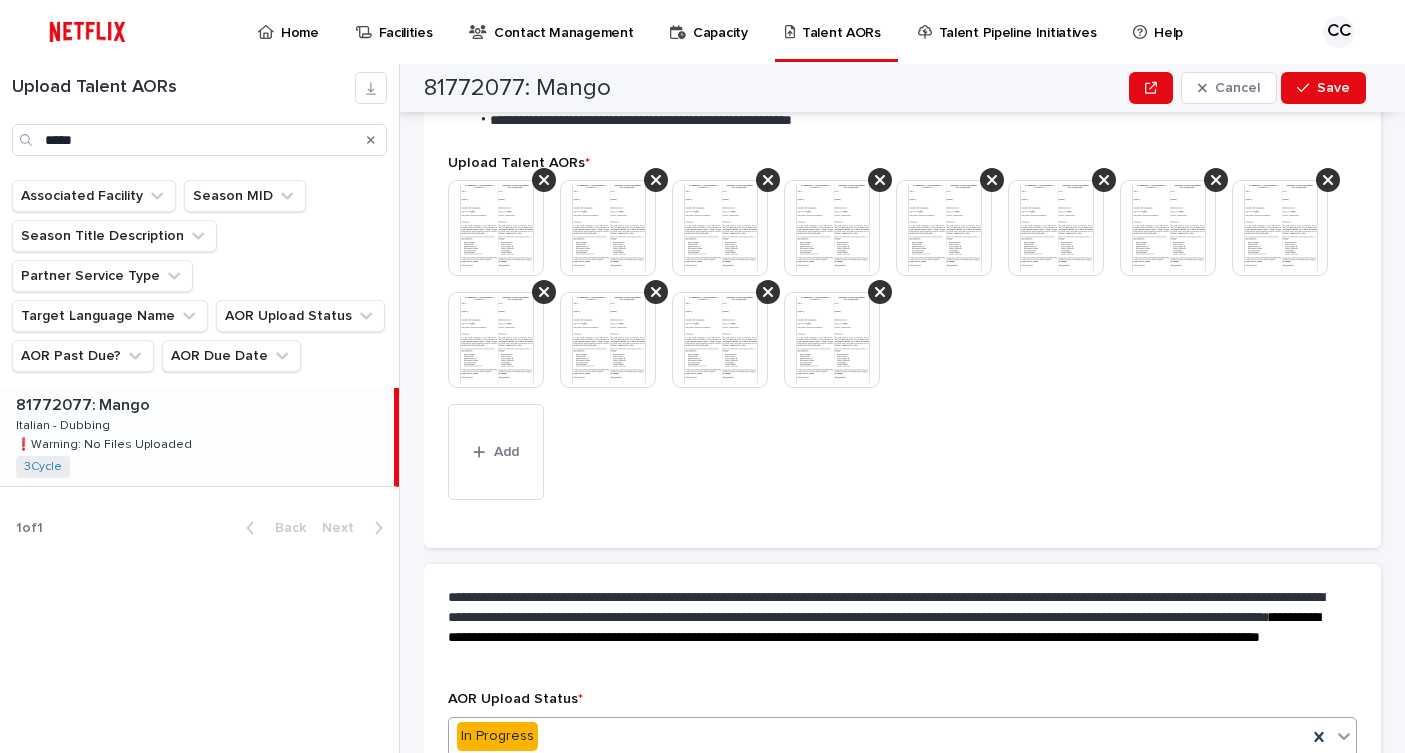 scroll, scrollTop: 714, scrollLeft: 0, axis: vertical 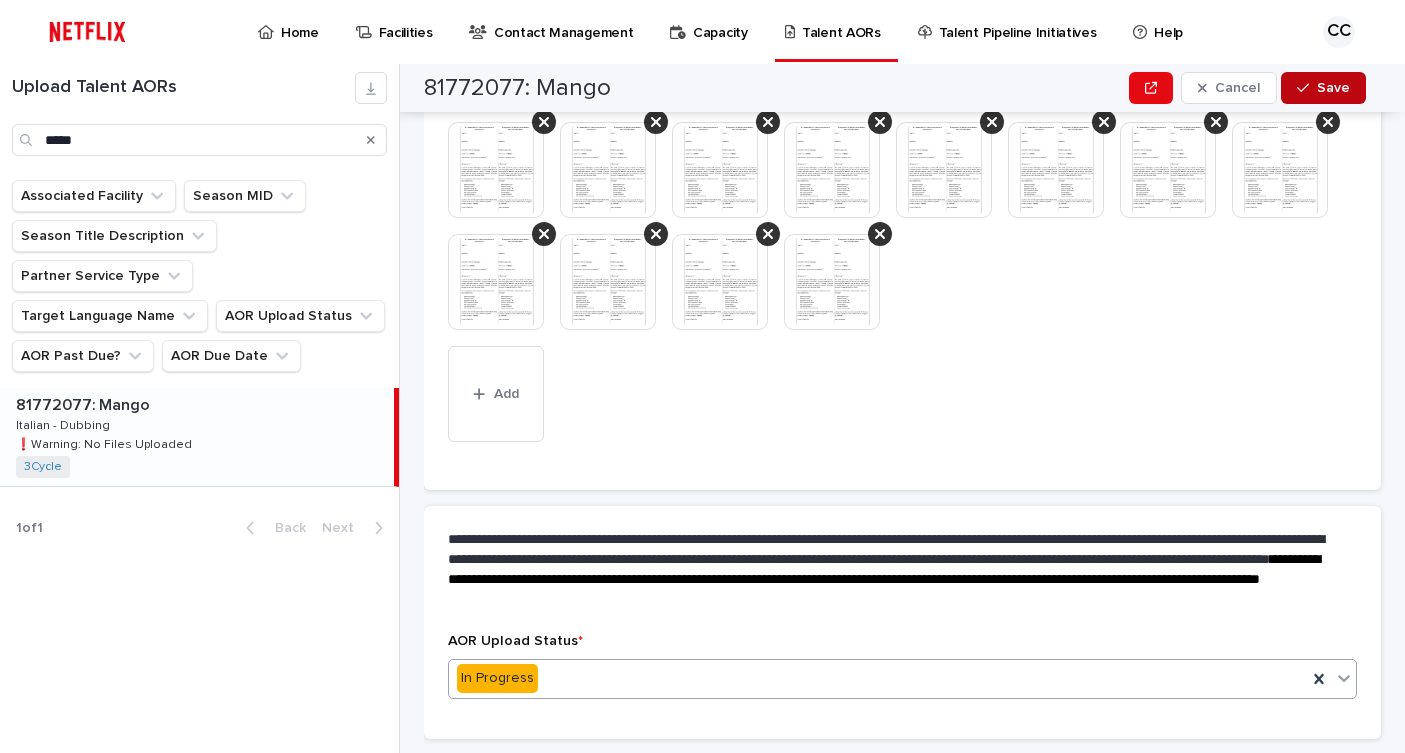 click on "Save" at bounding box center [1333, 88] 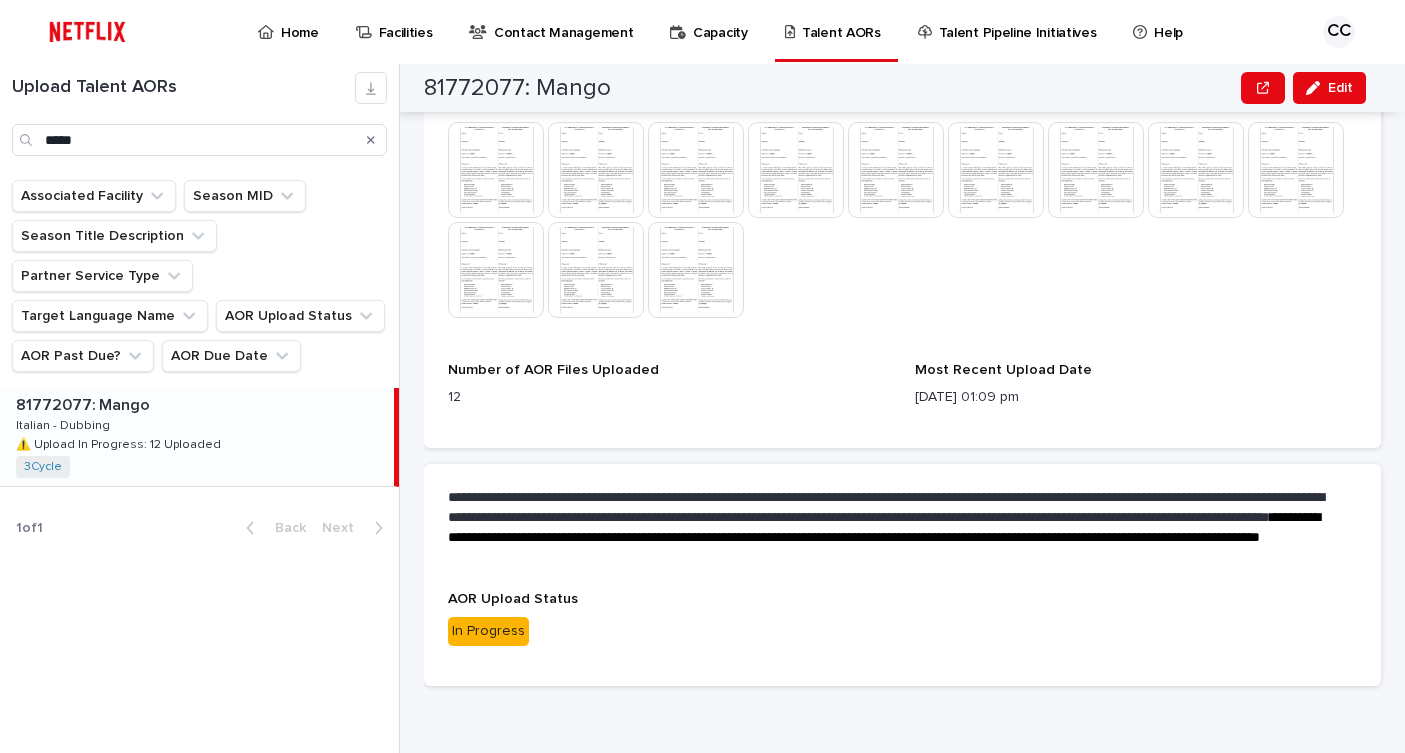 scroll, scrollTop: 587, scrollLeft: 0, axis: vertical 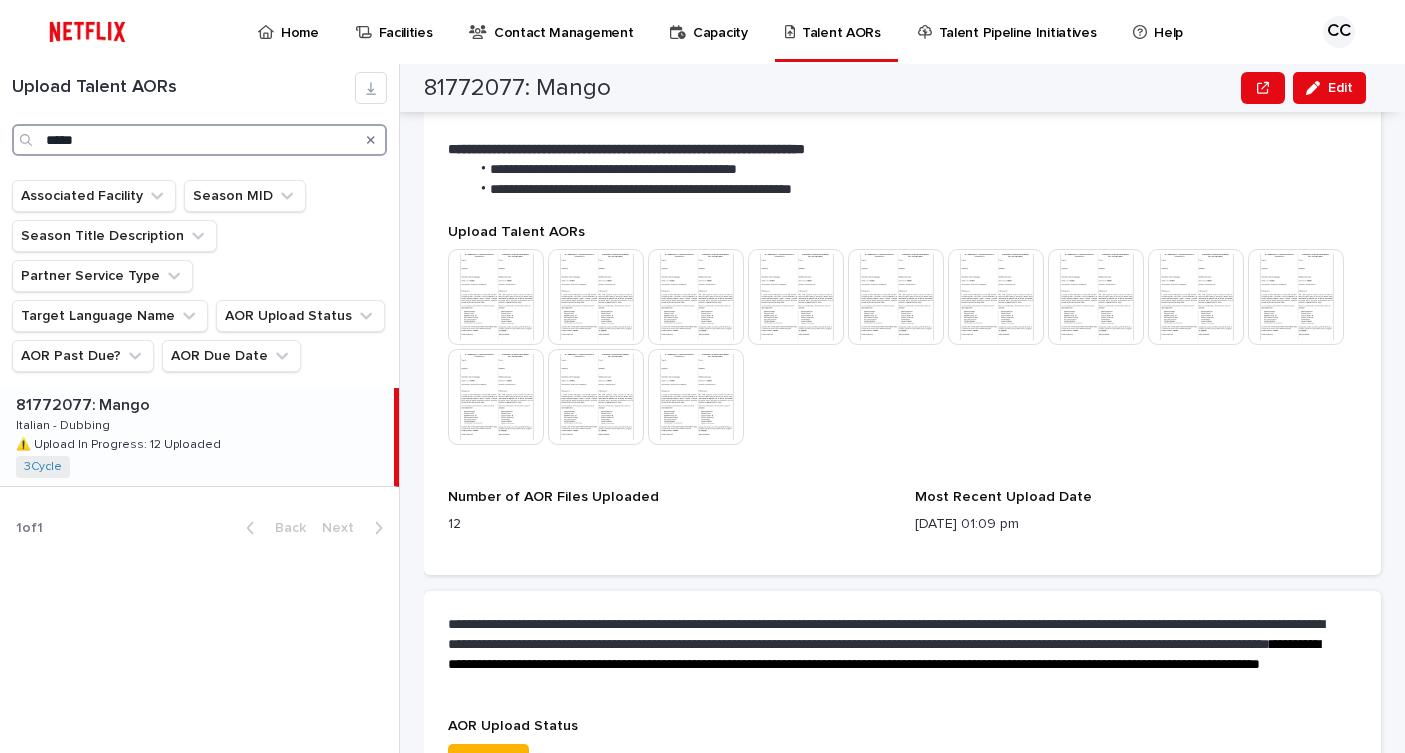drag, startPoint x: 128, startPoint y: 146, endPoint x: 1, endPoint y: 129, distance: 128.13274 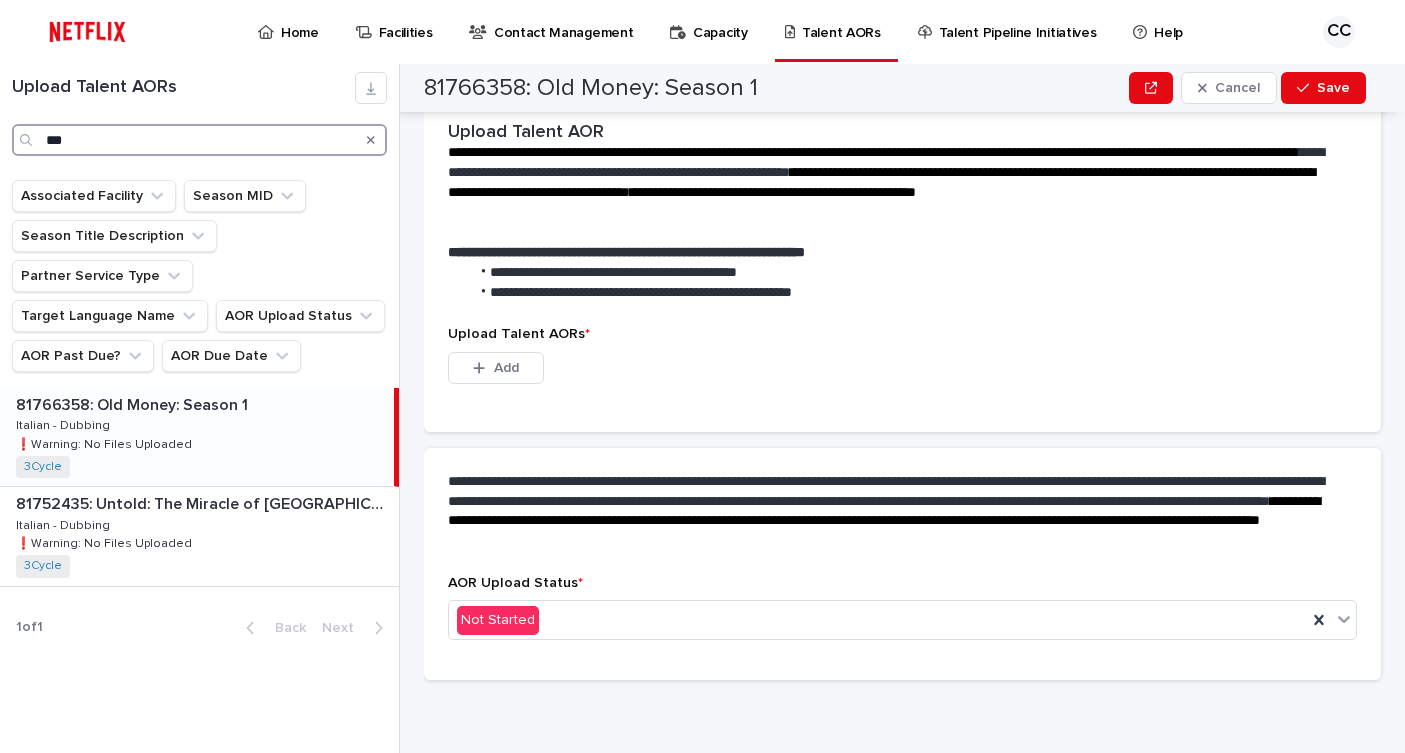 scroll, scrollTop: 466, scrollLeft: 0, axis: vertical 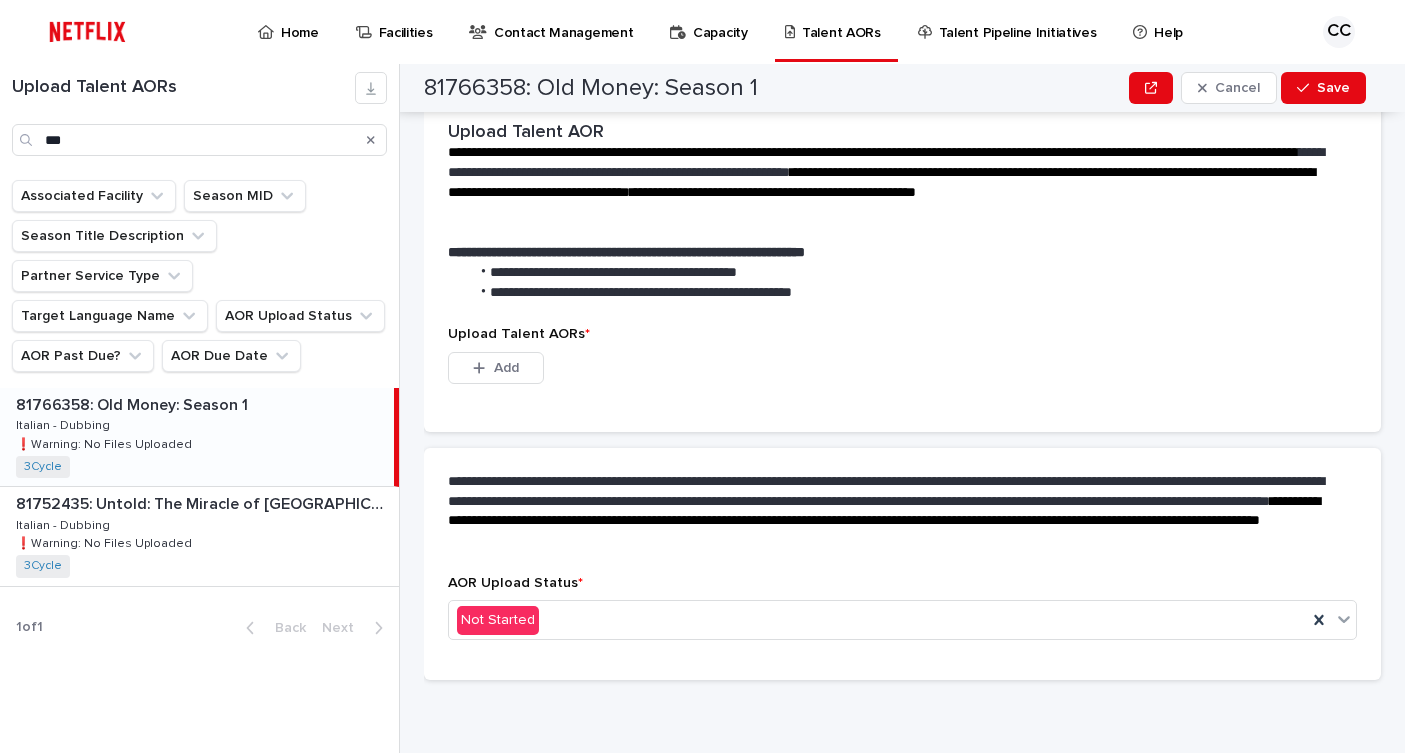 click on "81766358: Old Money: Season 1 81766358: Old Money: Season 1   Italian - Dubbing Italian - Dubbing   ❗️Warning: No Files Uploaded ❗️Warning: No Files Uploaded   3Cycle   + 0" at bounding box center [197, 437] 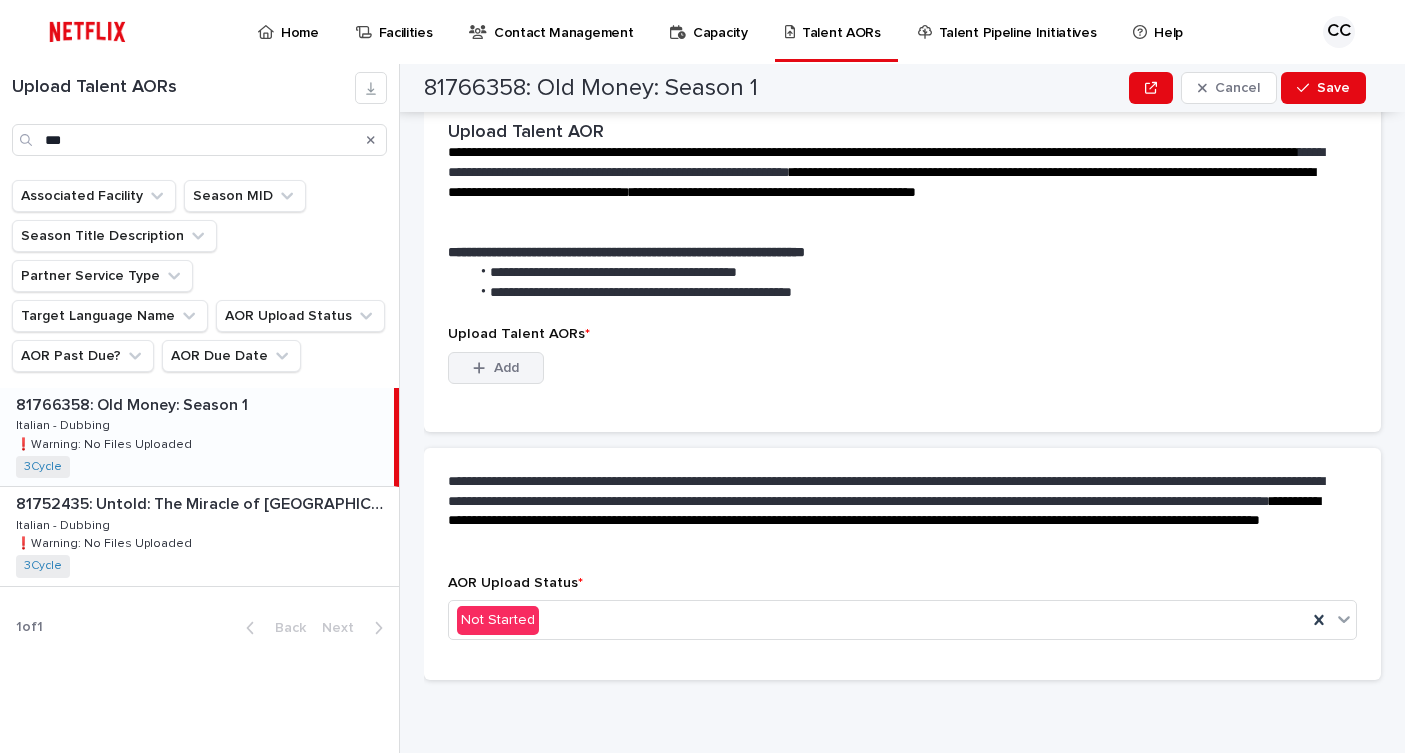 click on "Add" at bounding box center (506, 368) 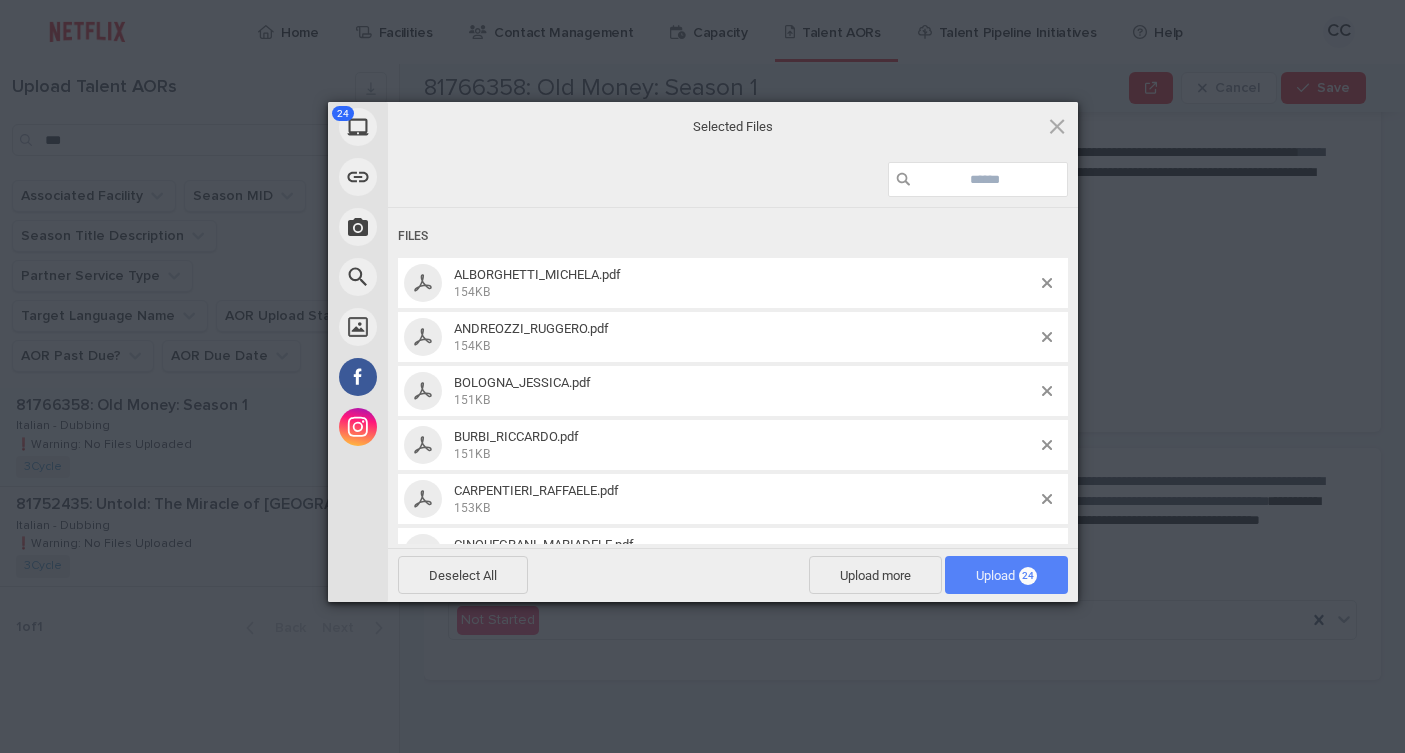 click on "Upload
24" at bounding box center (1006, 575) 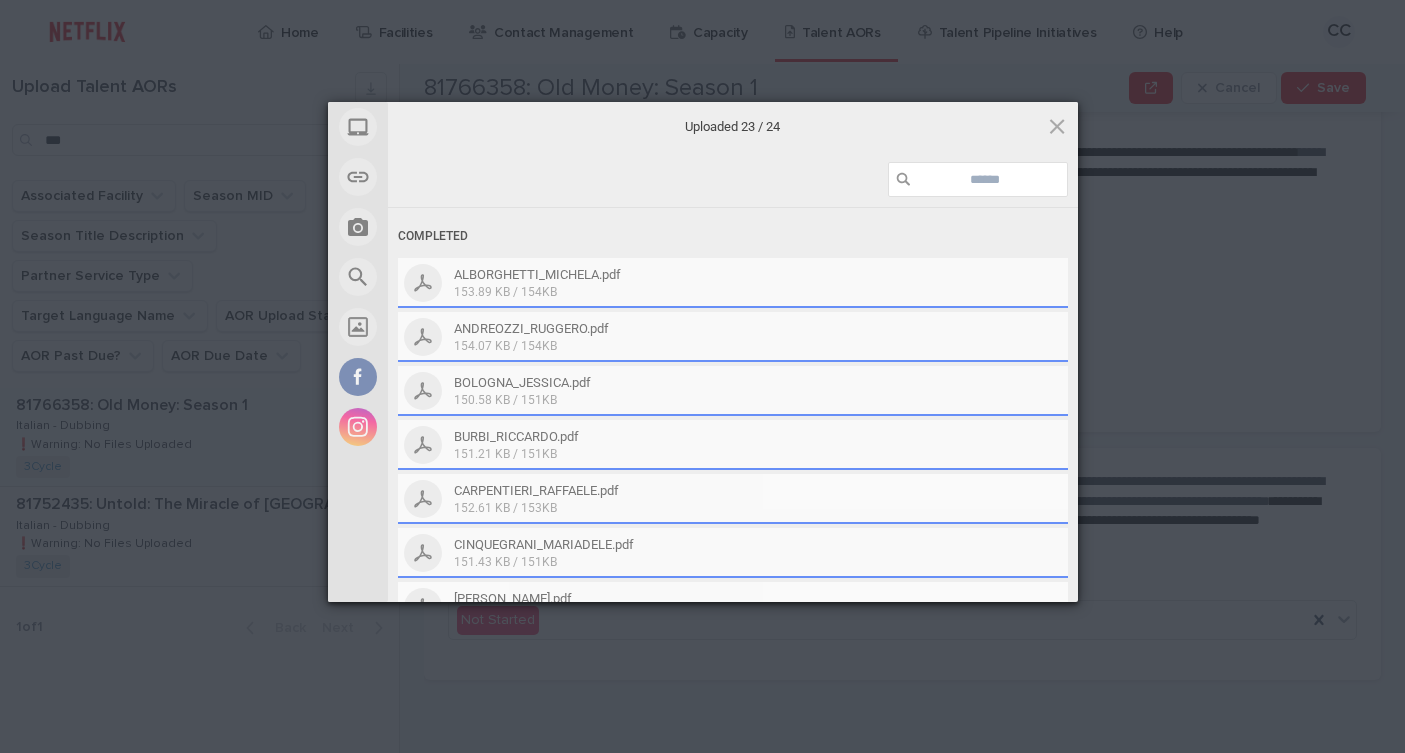 scroll, scrollTop: 466, scrollLeft: 0, axis: vertical 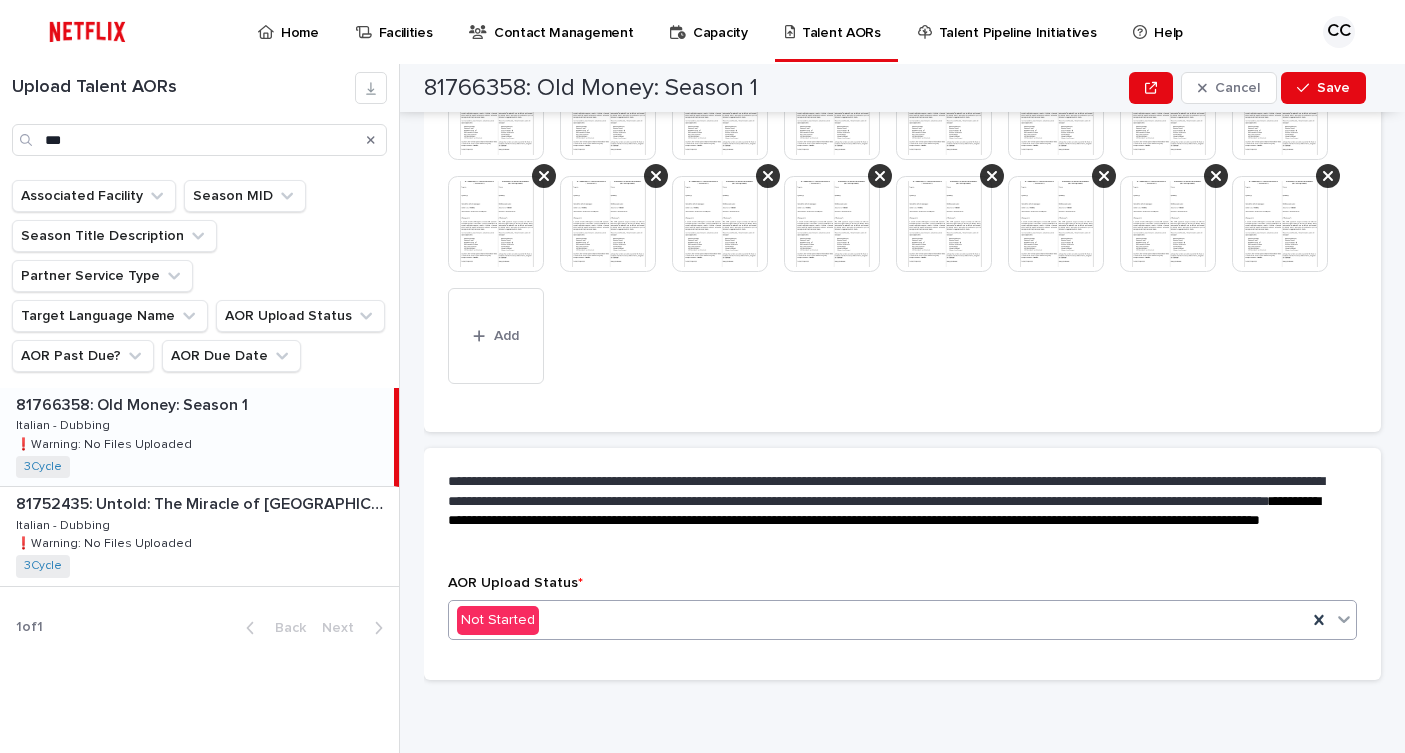 click 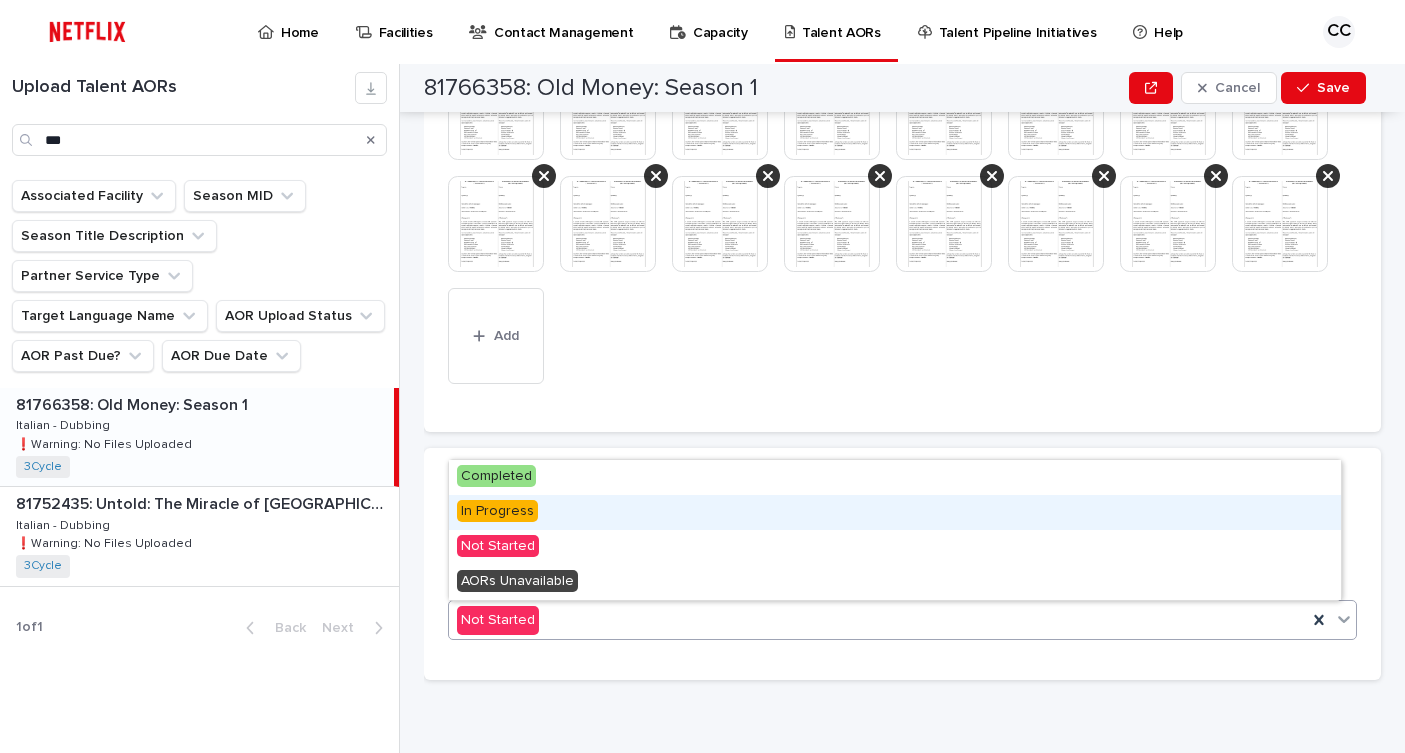 click on "In Progress" at bounding box center [895, 512] 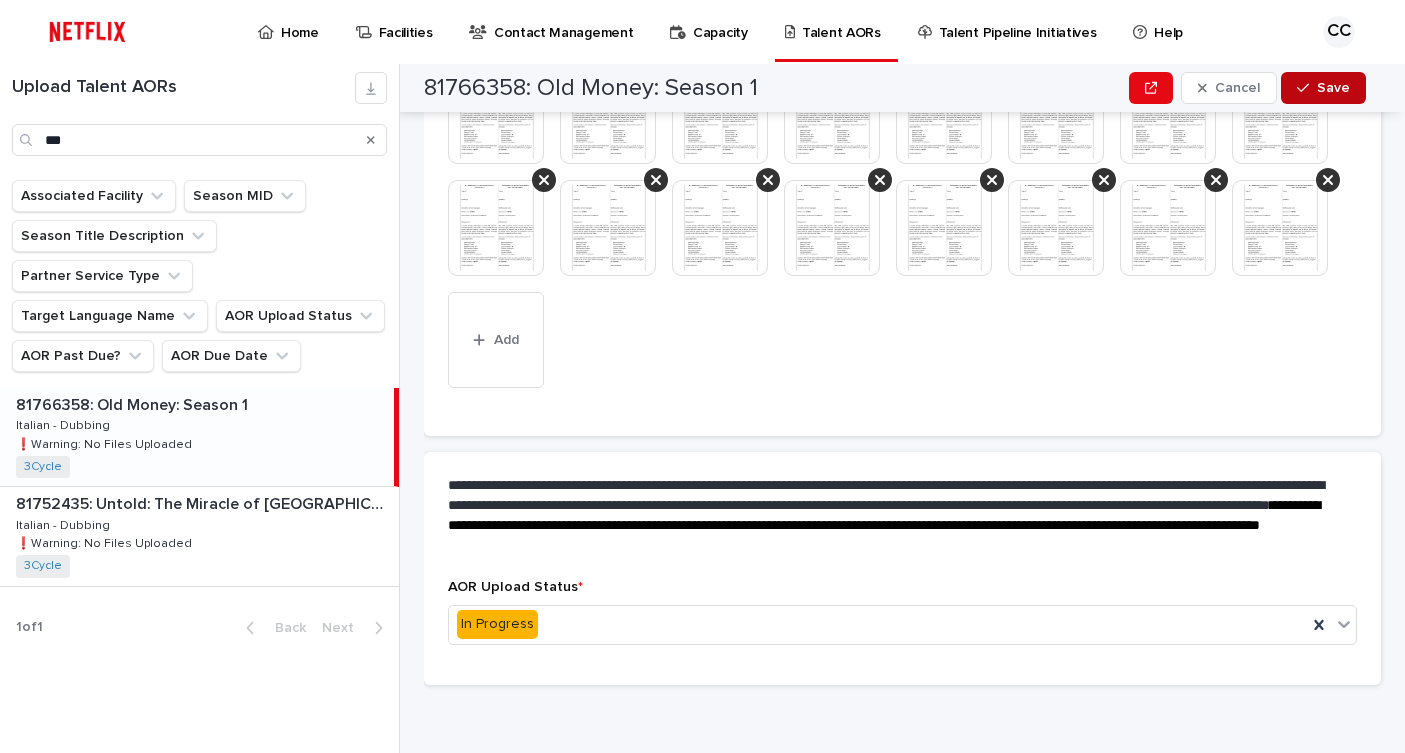 click at bounding box center (1307, 88) 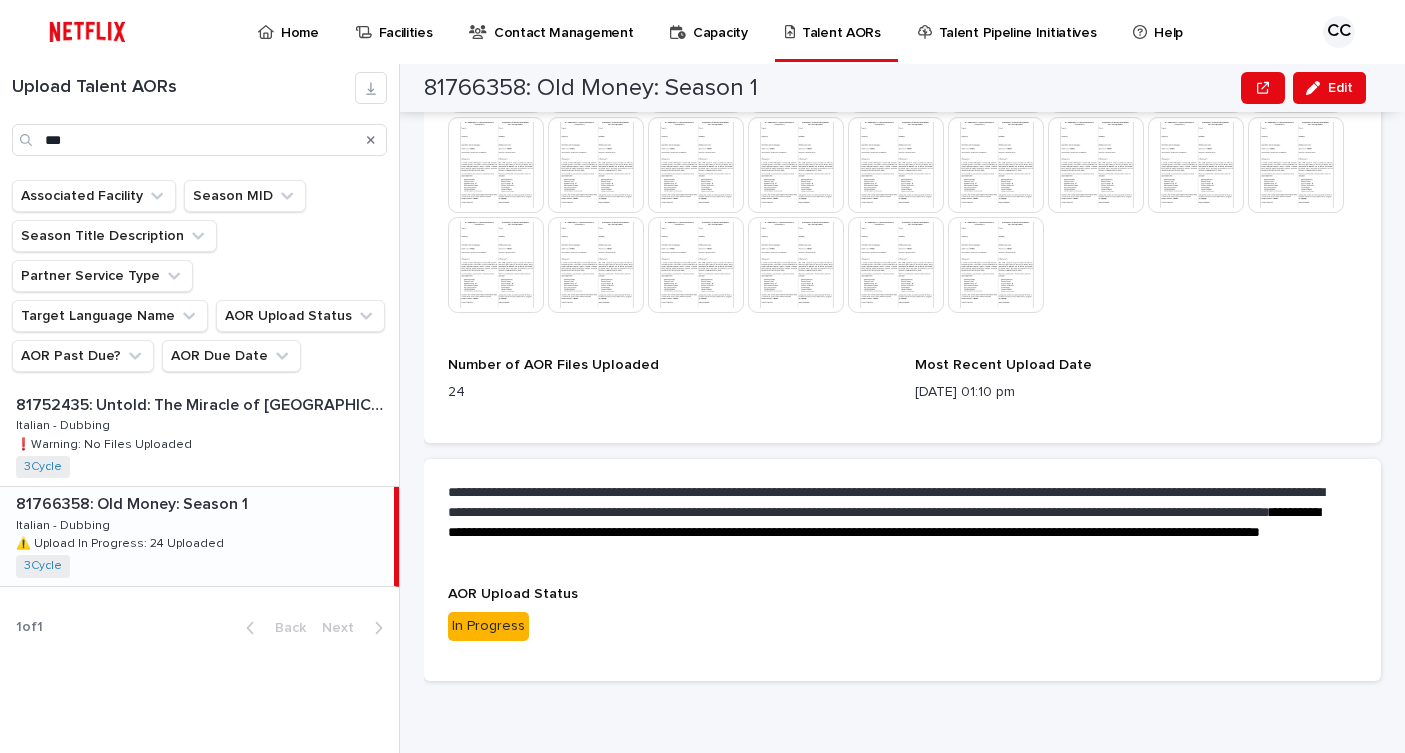 scroll, scrollTop: 691, scrollLeft: 0, axis: vertical 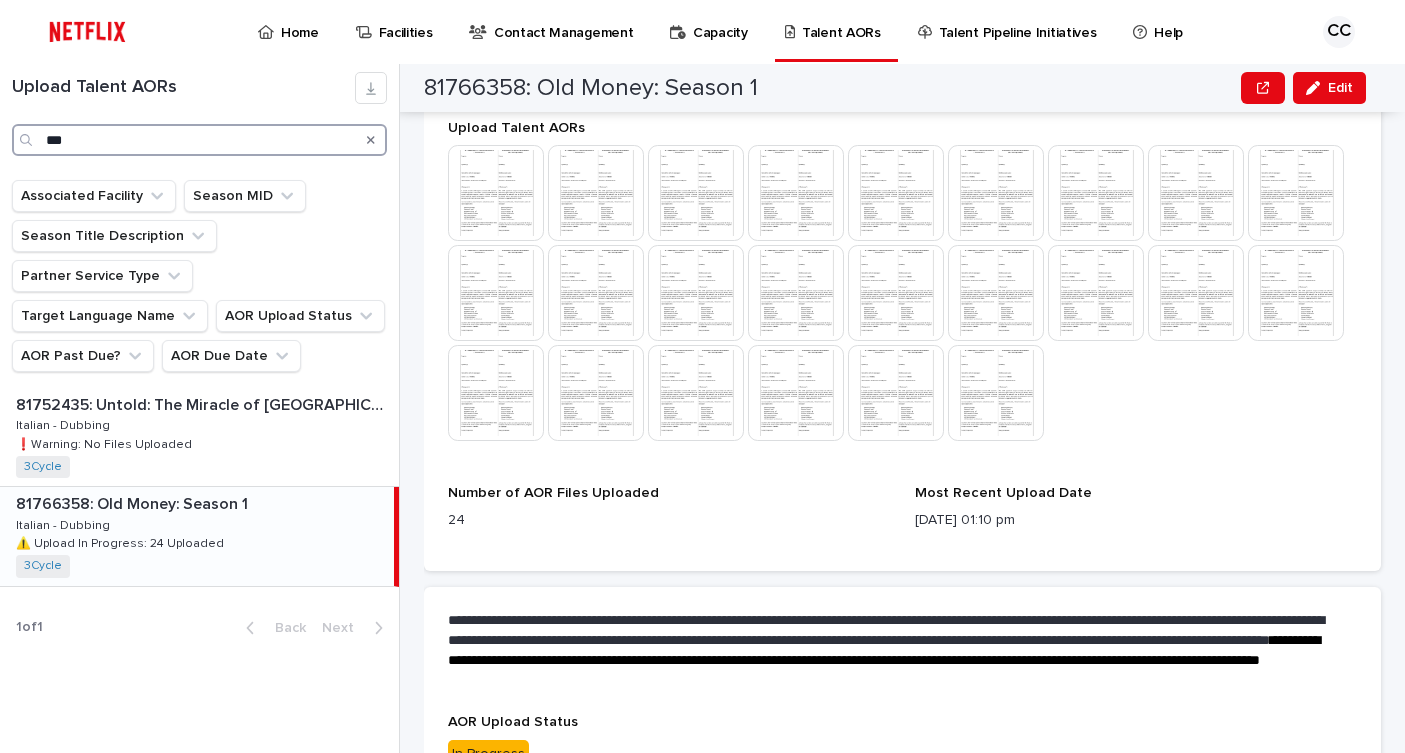 drag, startPoint x: 106, startPoint y: 132, endPoint x: 7, endPoint y: 121, distance: 99.60924 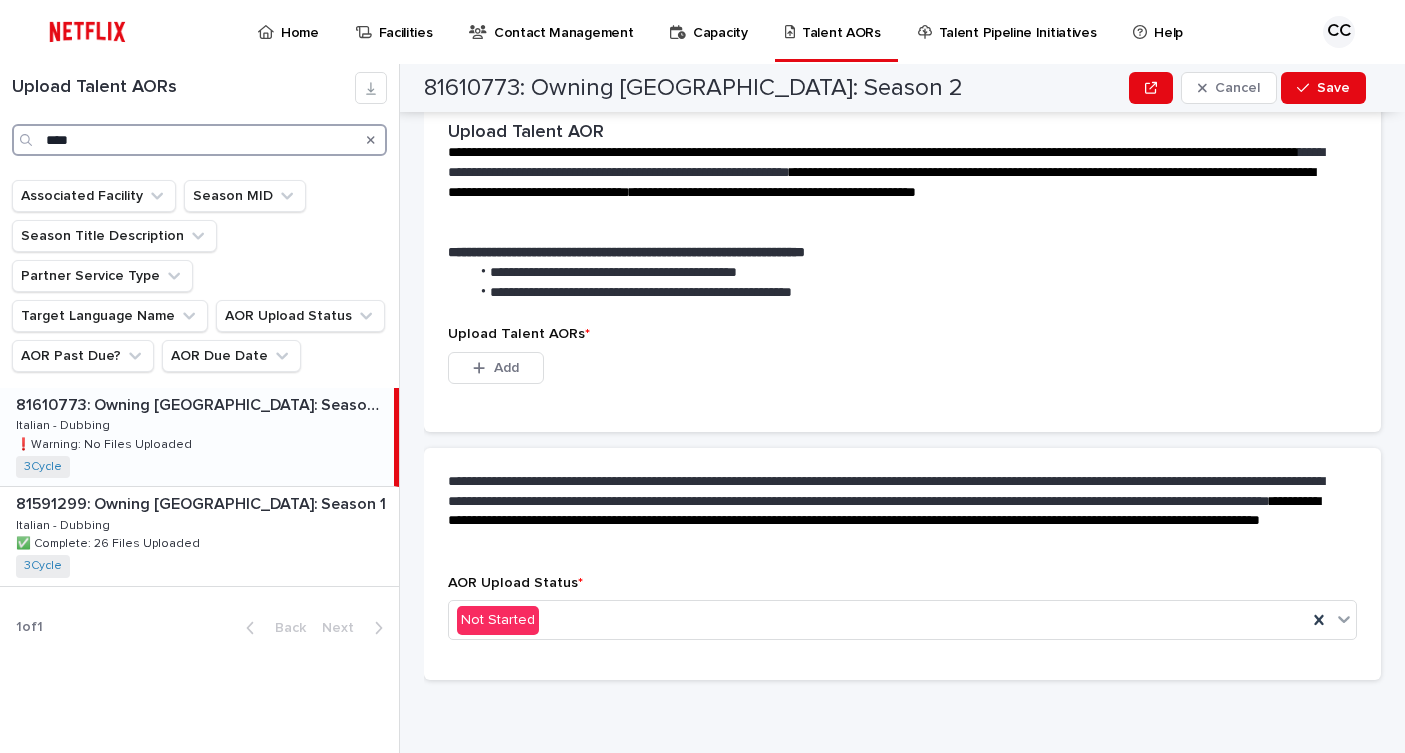 scroll, scrollTop: 466, scrollLeft: 0, axis: vertical 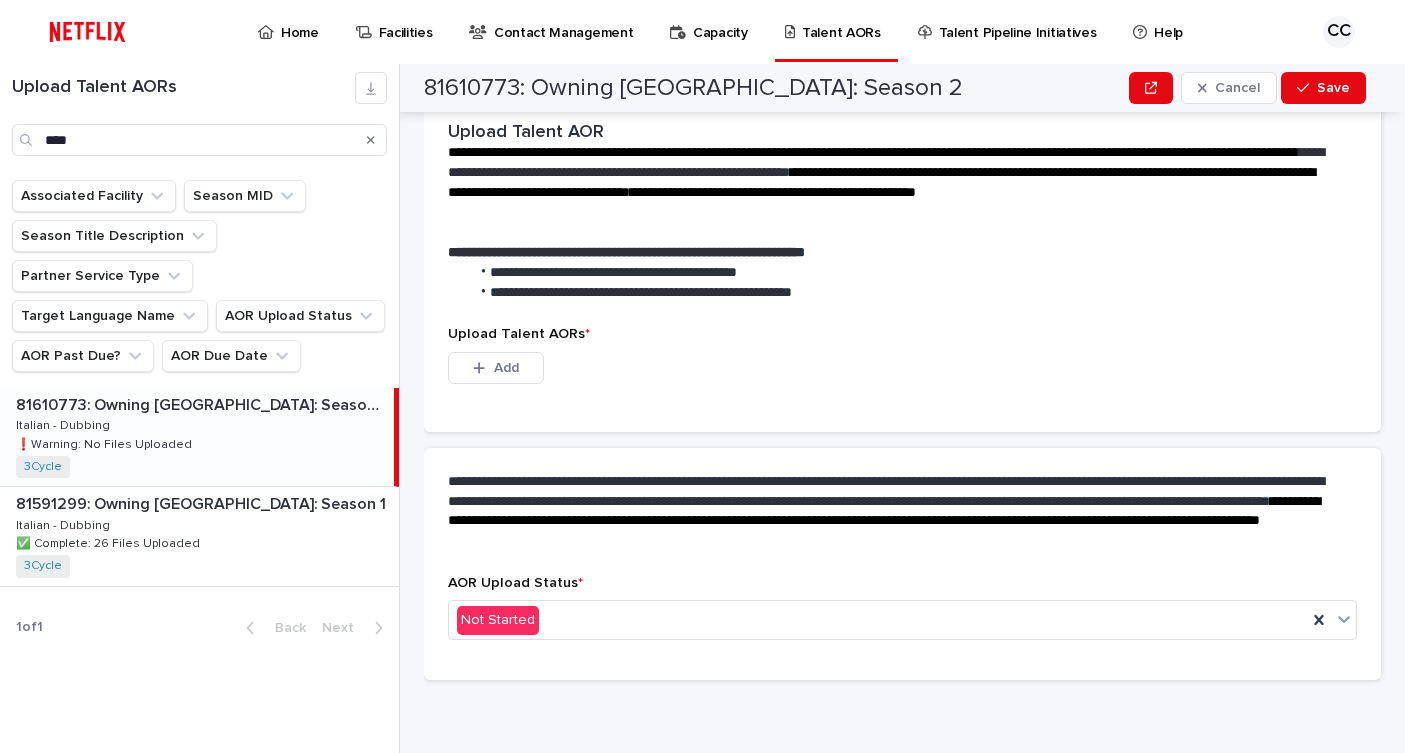 click on "81610773: Owning [GEOGRAPHIC_DATA]: Season 2" at bounding box center (203, 403) 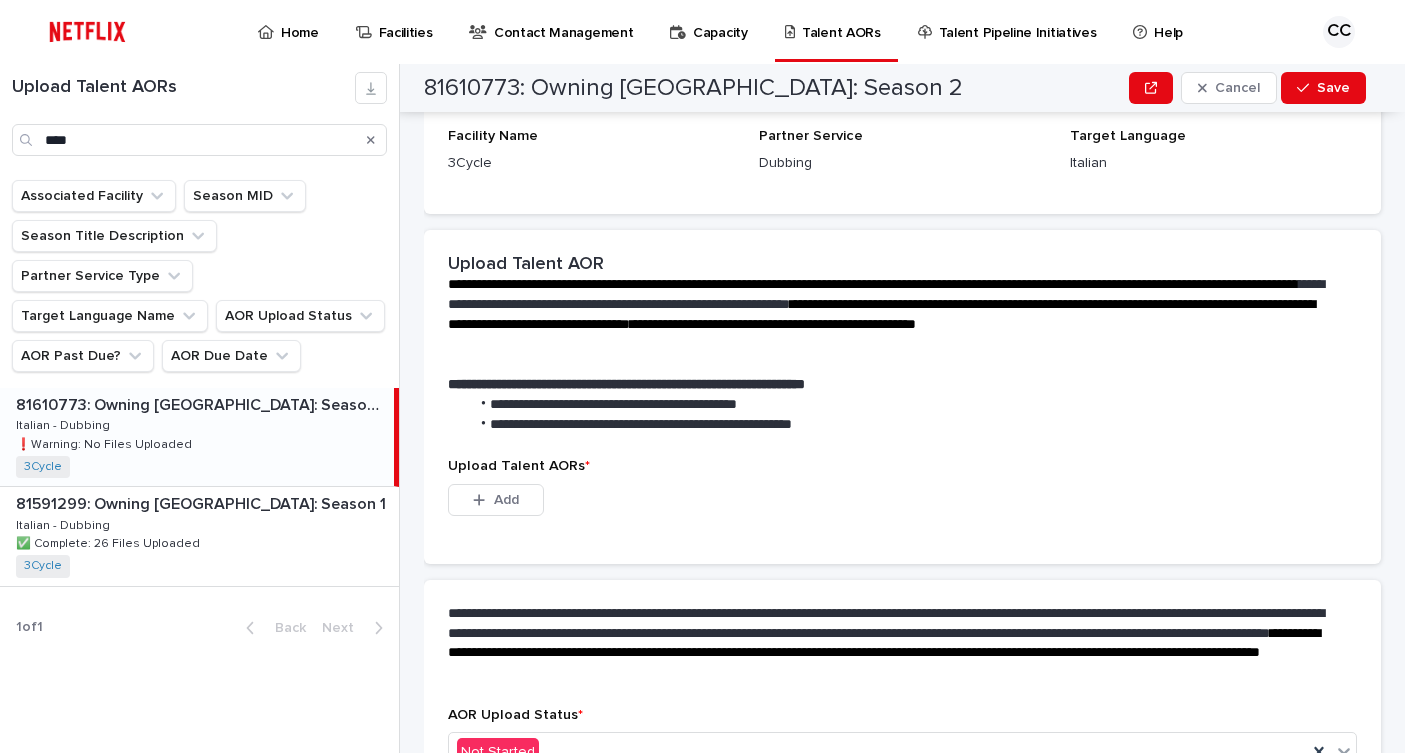 scroll, scrollTop: 395, scrollLeft: 0, axis: vertical 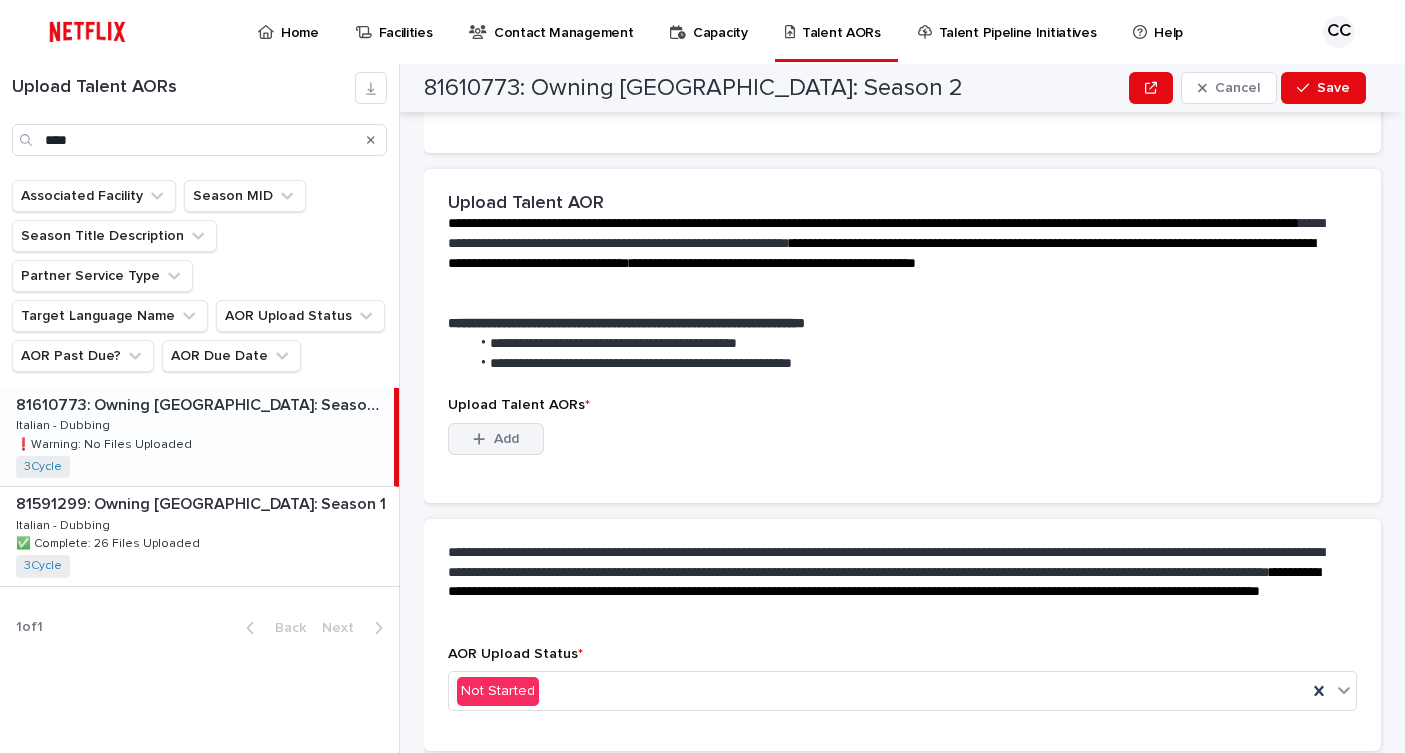 click on "Add" at bounding box center [506, 439] 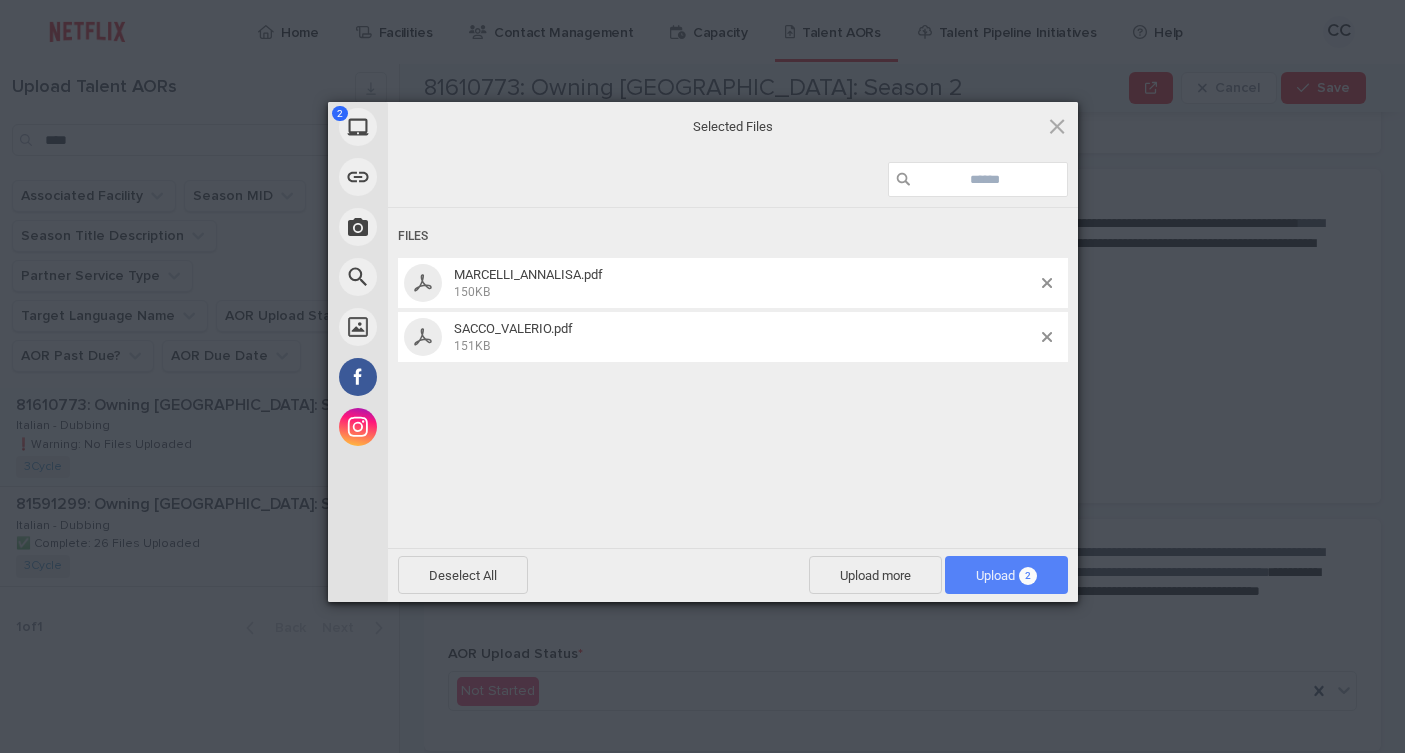 click on "Upload
2" at bounding box center (1006, 575) 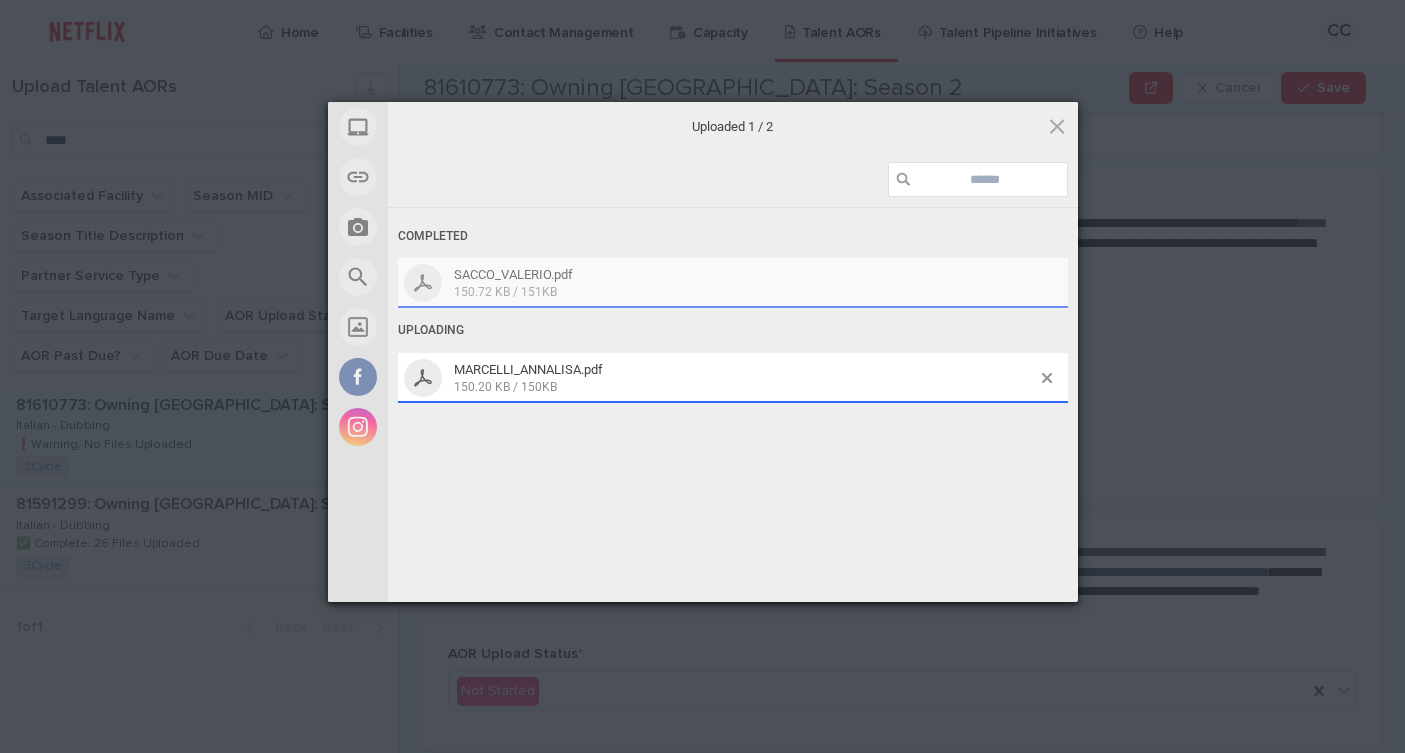 scroll, scrollTop: 395, scrollLeft: 0, axis: vertical 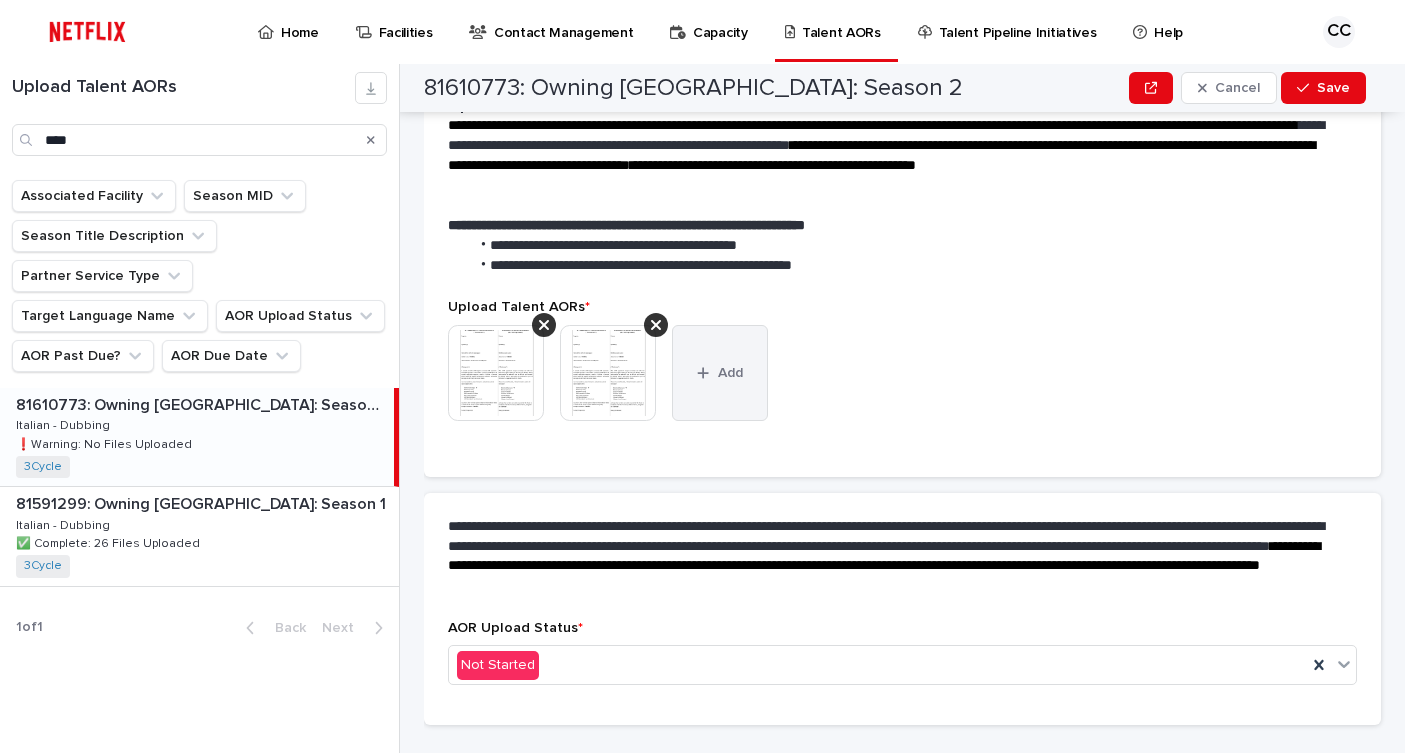click on "Add" at bounding box center [720, 373] 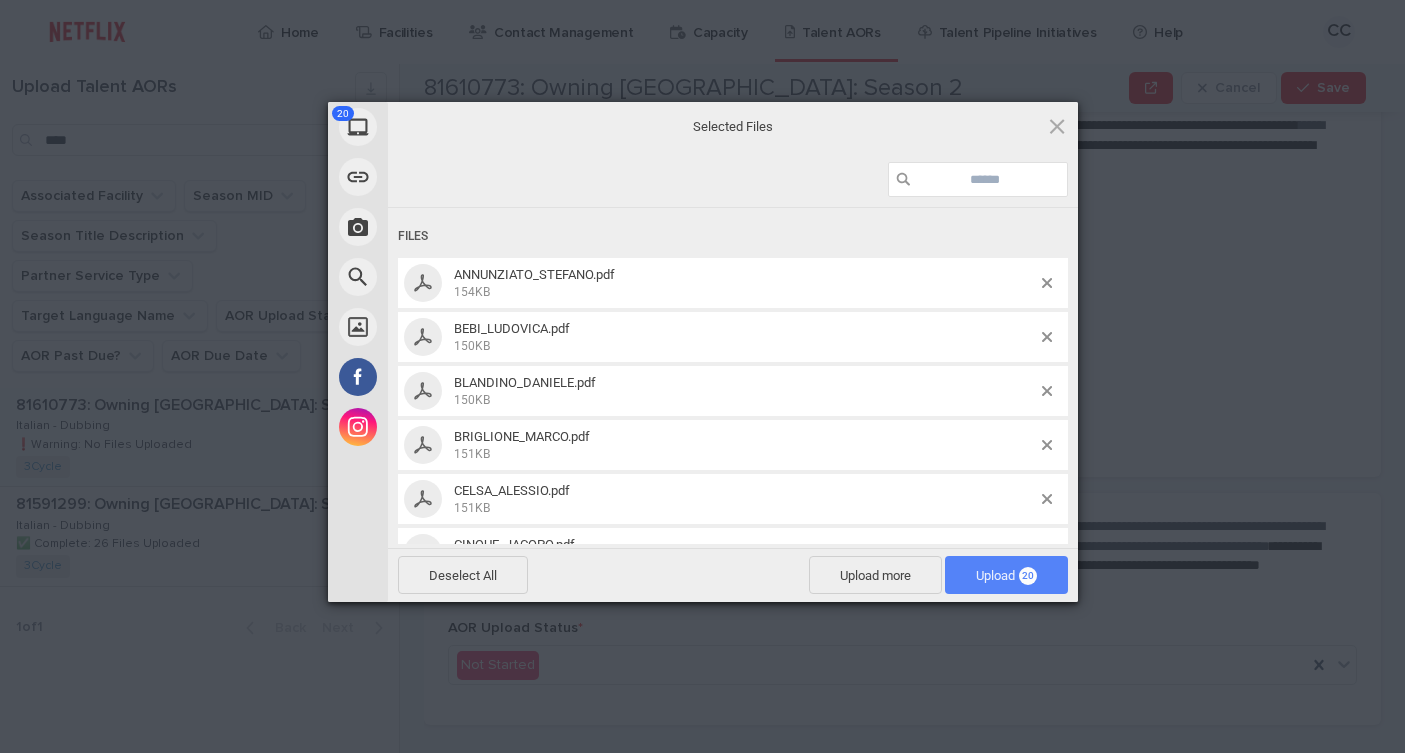 click on "Upload
20" at bounding box center [1006, 575] 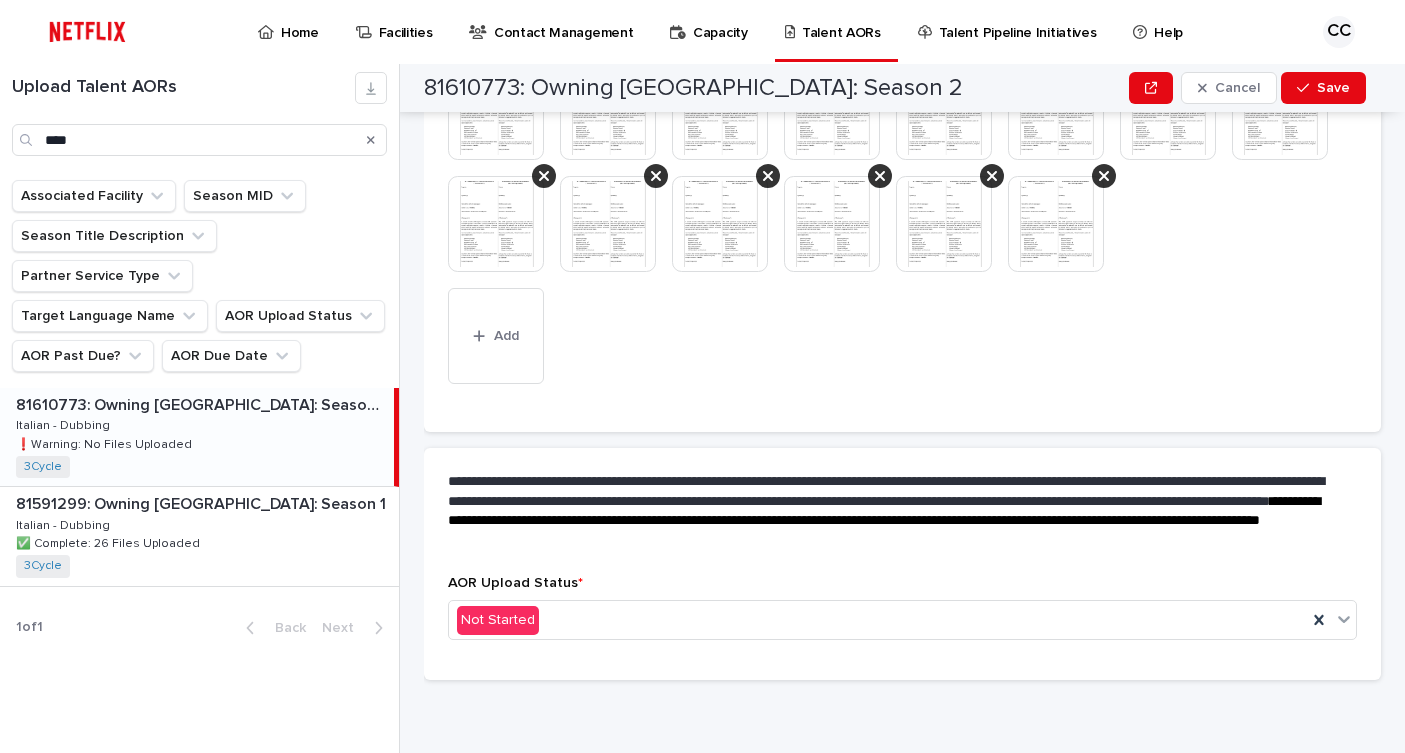 scroll, scrollTop: 816, scrollLeft: 0, axis: vertical 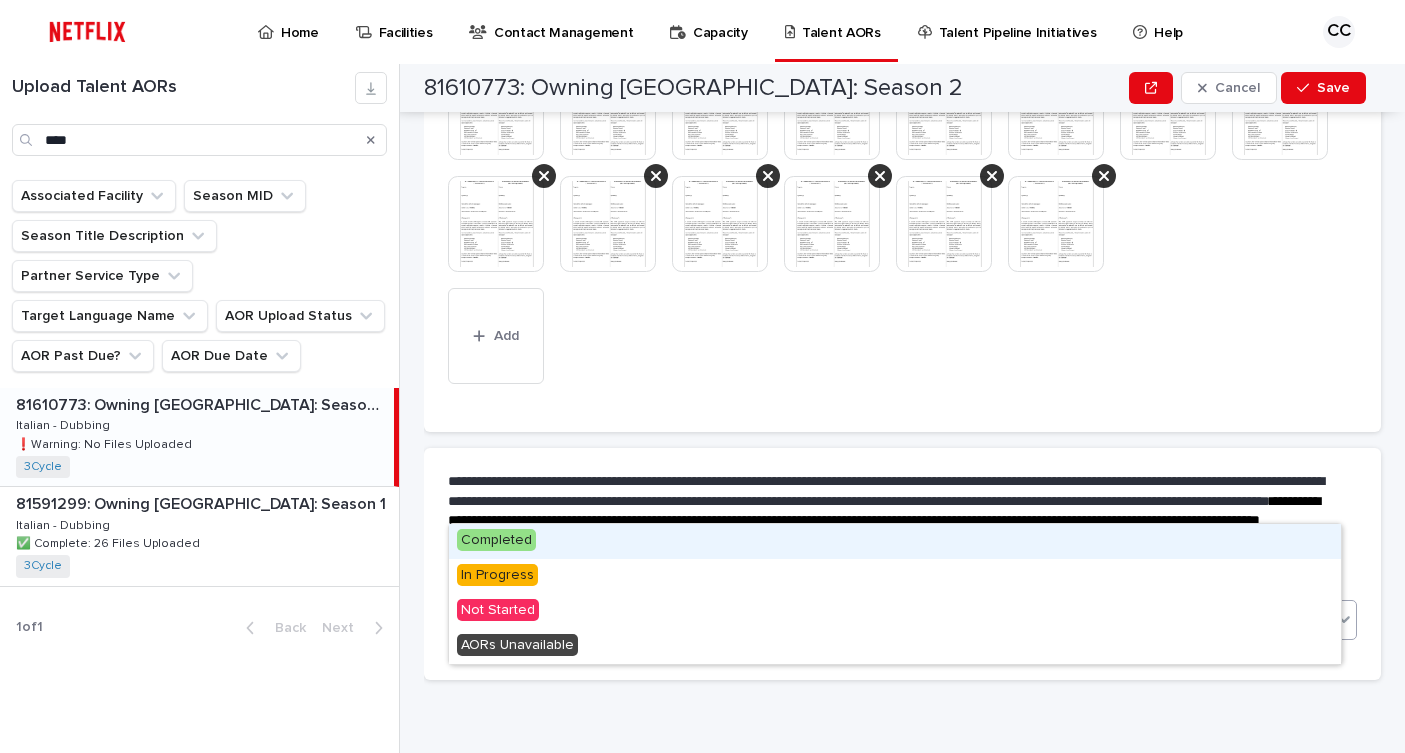 click on "Not Started" at bounding box center (878, 620) 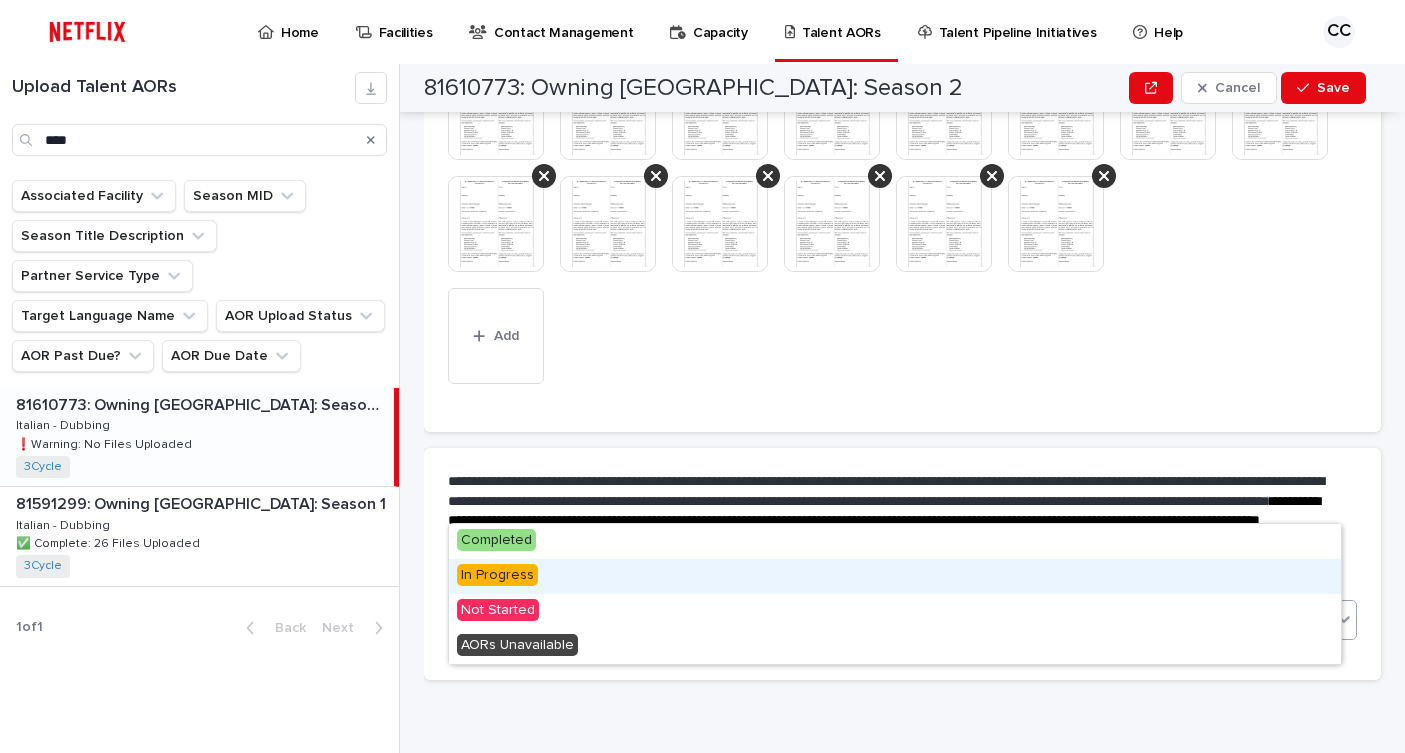 click on "In Progress" at bounding box center (895, 576) 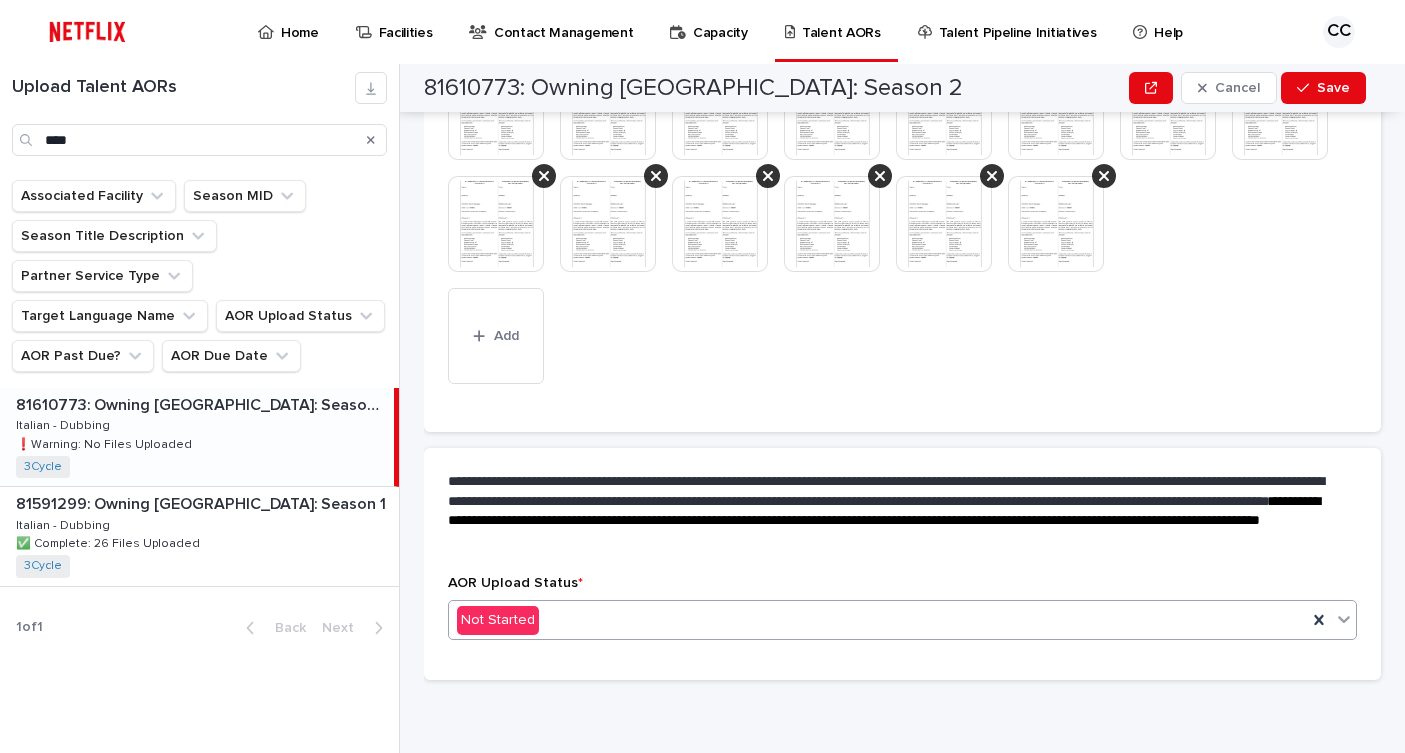 scroll, scrollTop: 874, scrollLeft: 0, axis: vertical 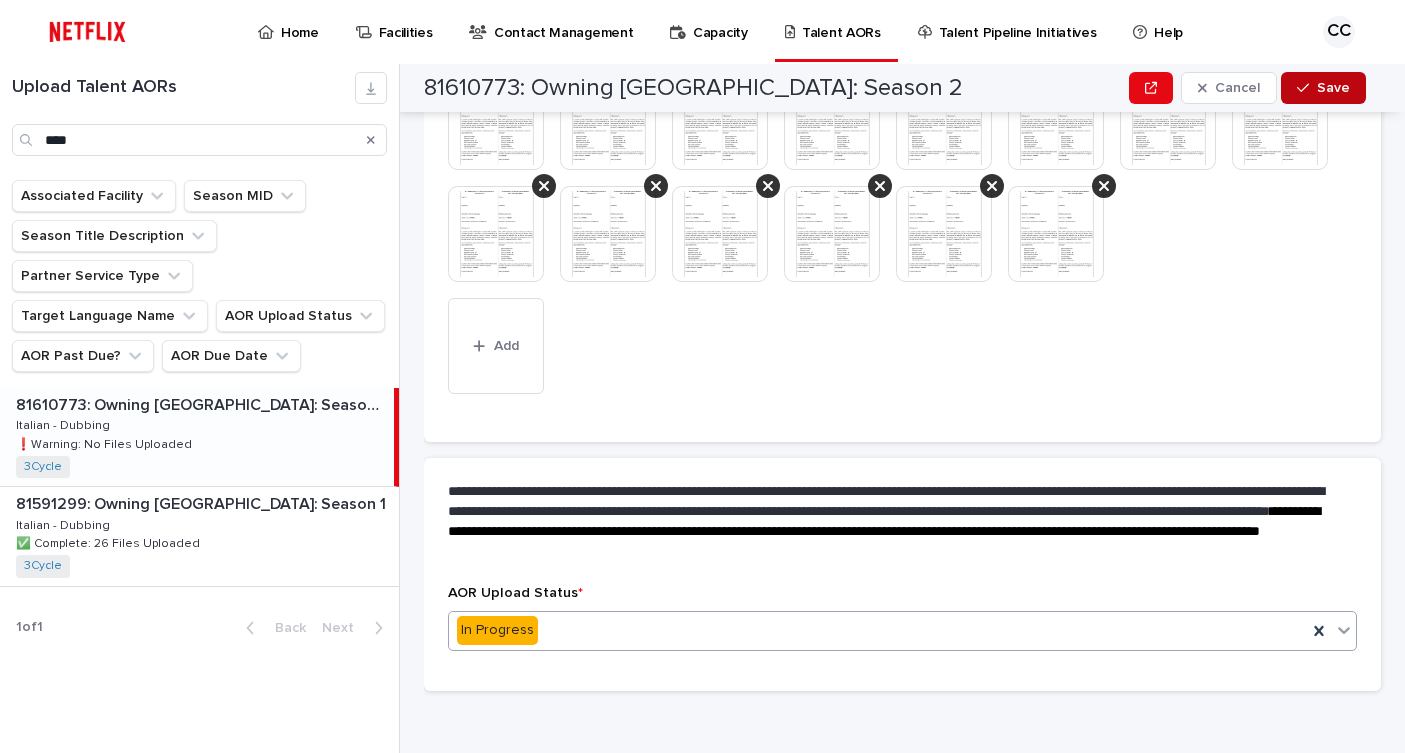 click on "Save" at bounding box center [1333, 88] 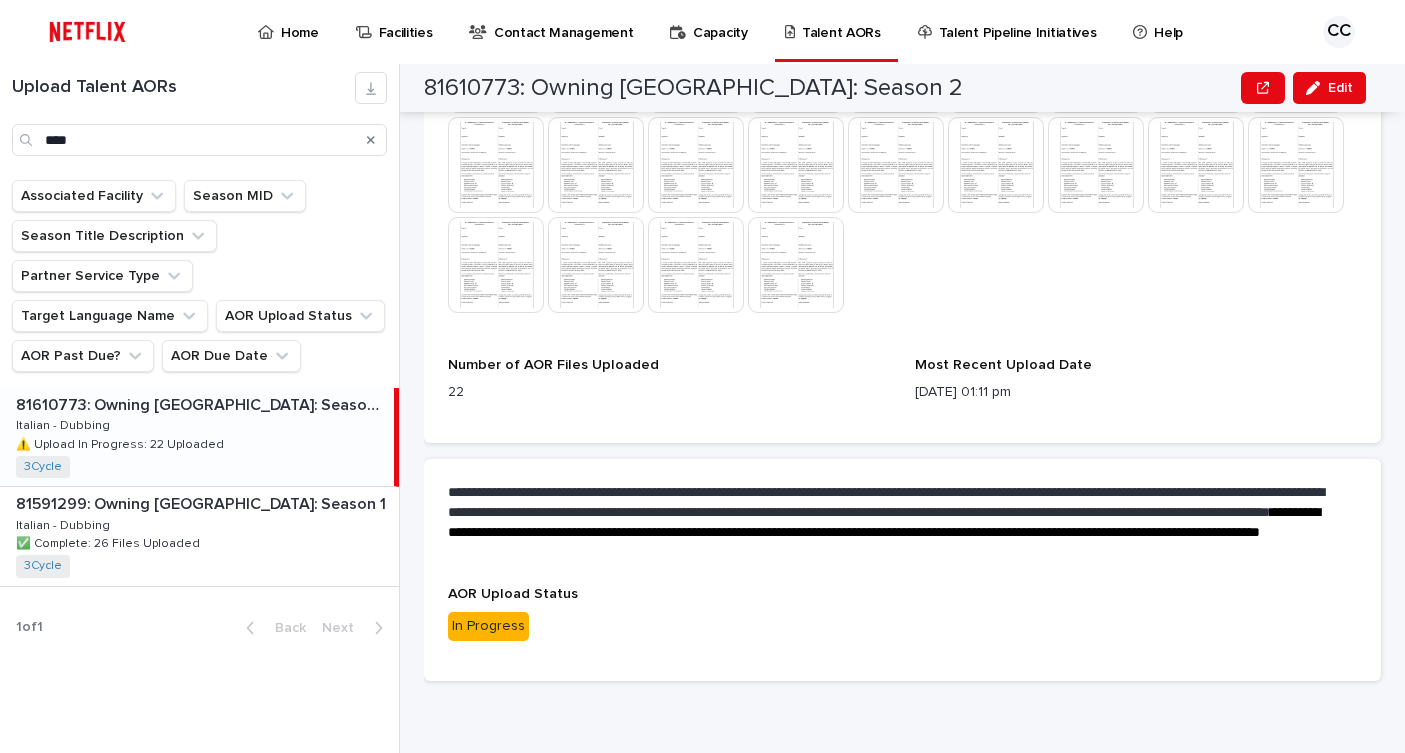scroll, scrollTop: 685, scrollLeft: 0, axis: vertical 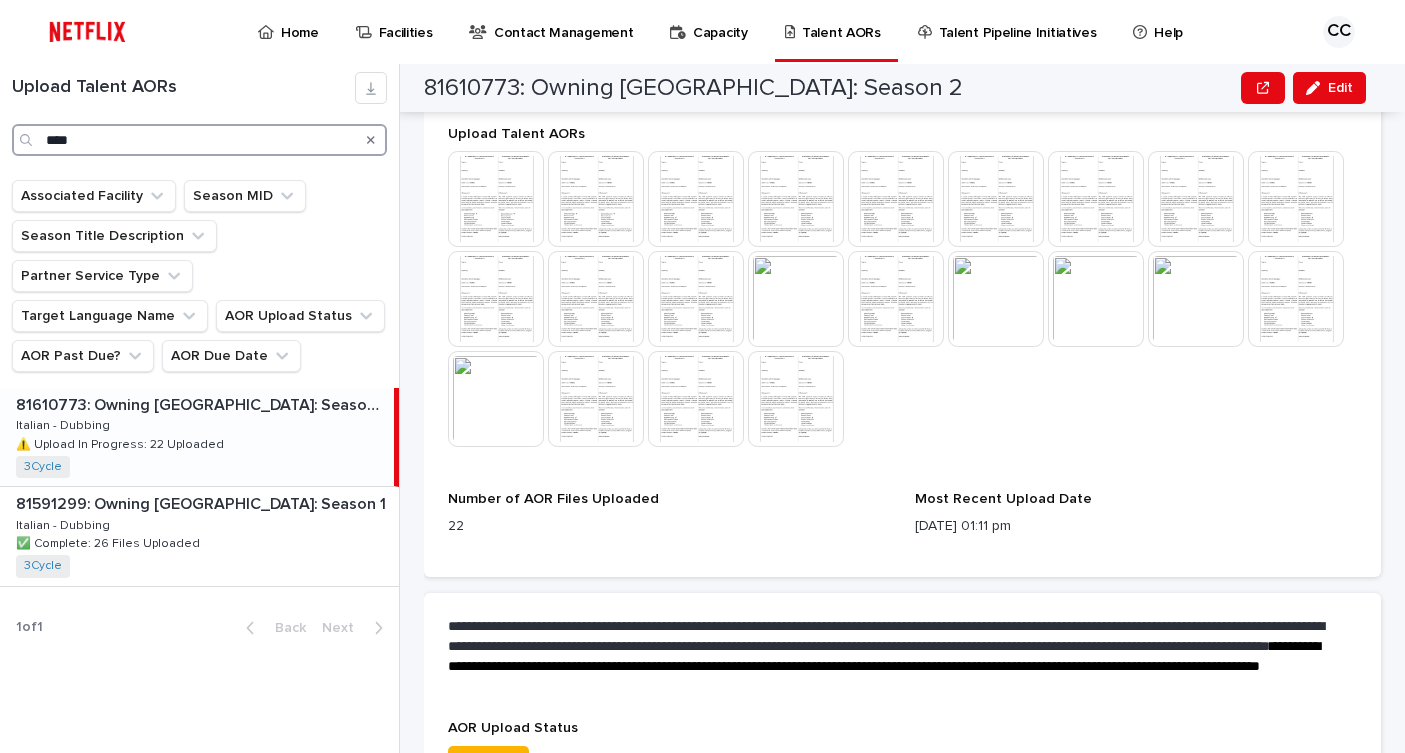 drag, startPoint x: 97, startPoint y: 146, endPoint x: 33, endPoint y: 129, distance: 66.21933 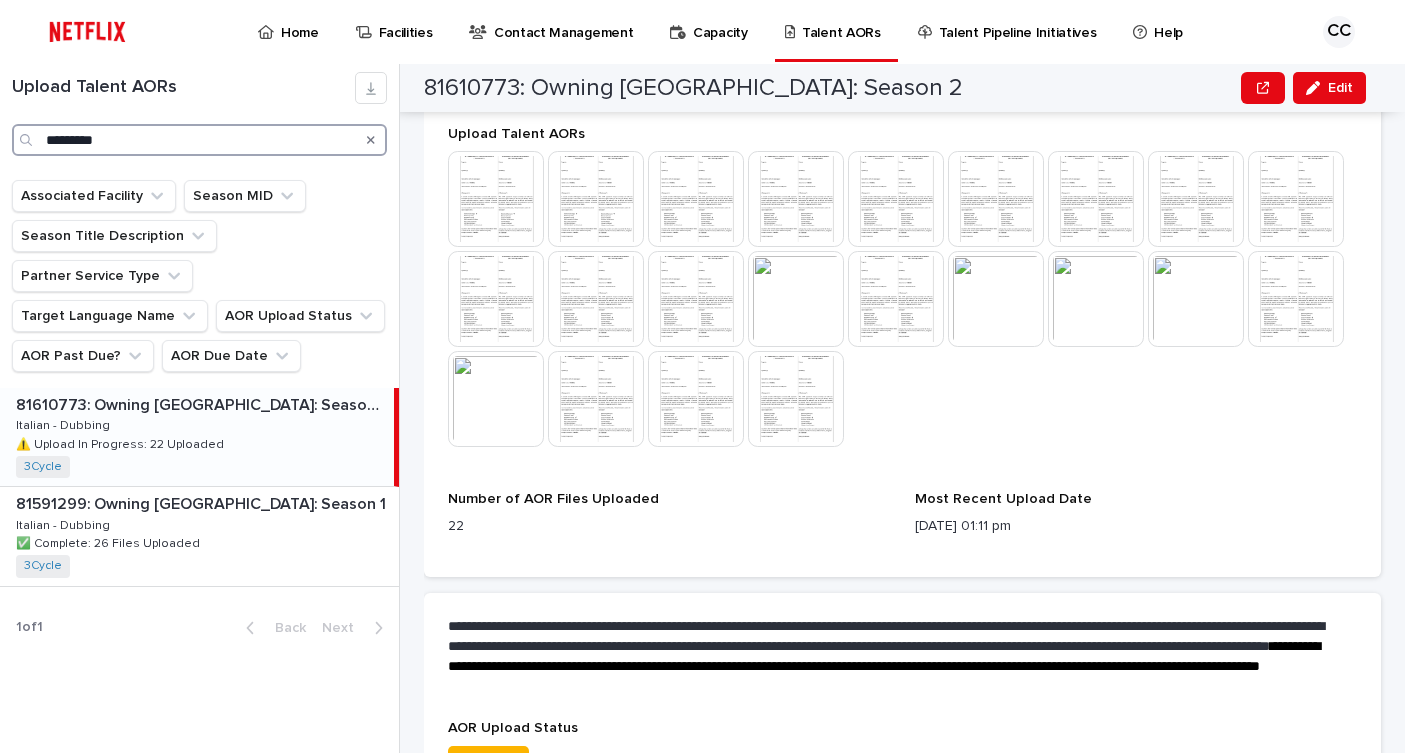 type on "*********" 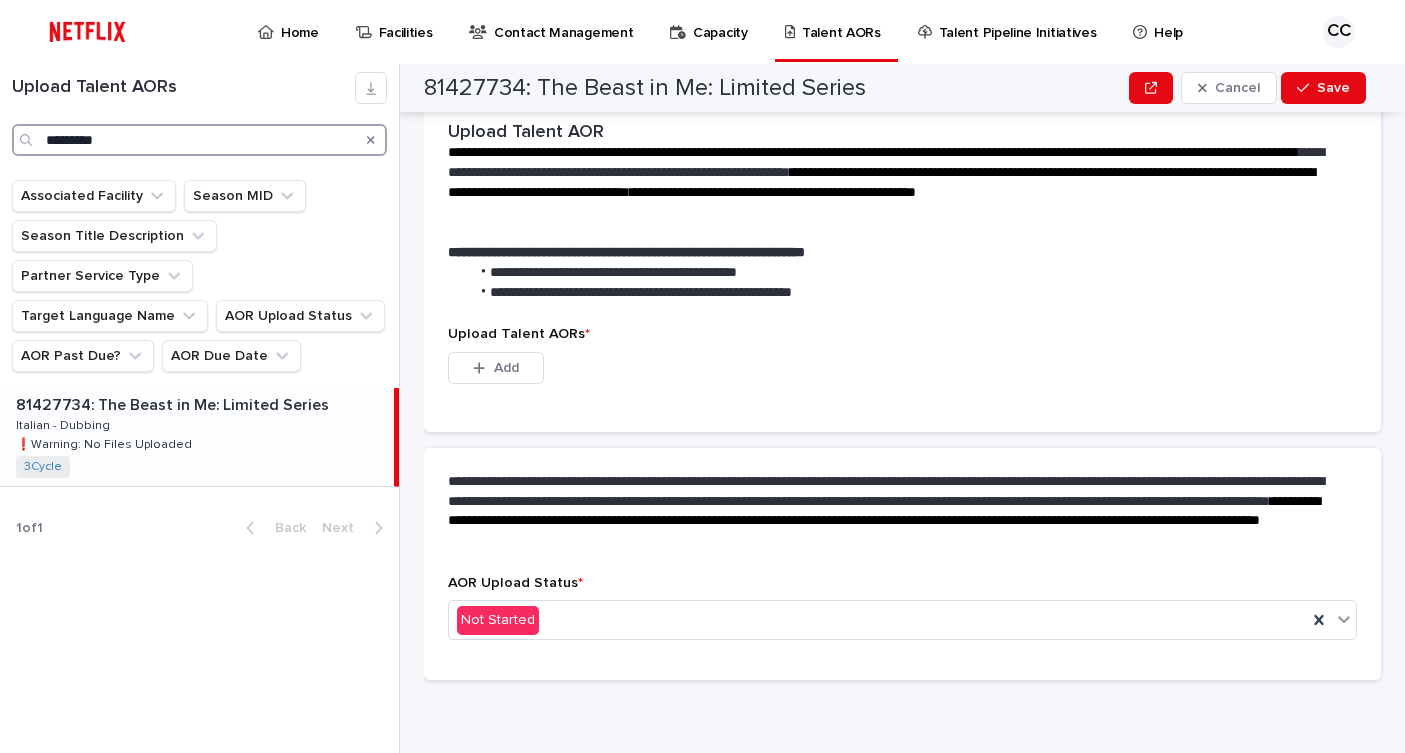 scroll, scrollTop: 466, scrollLeft: 0, axis: vertical 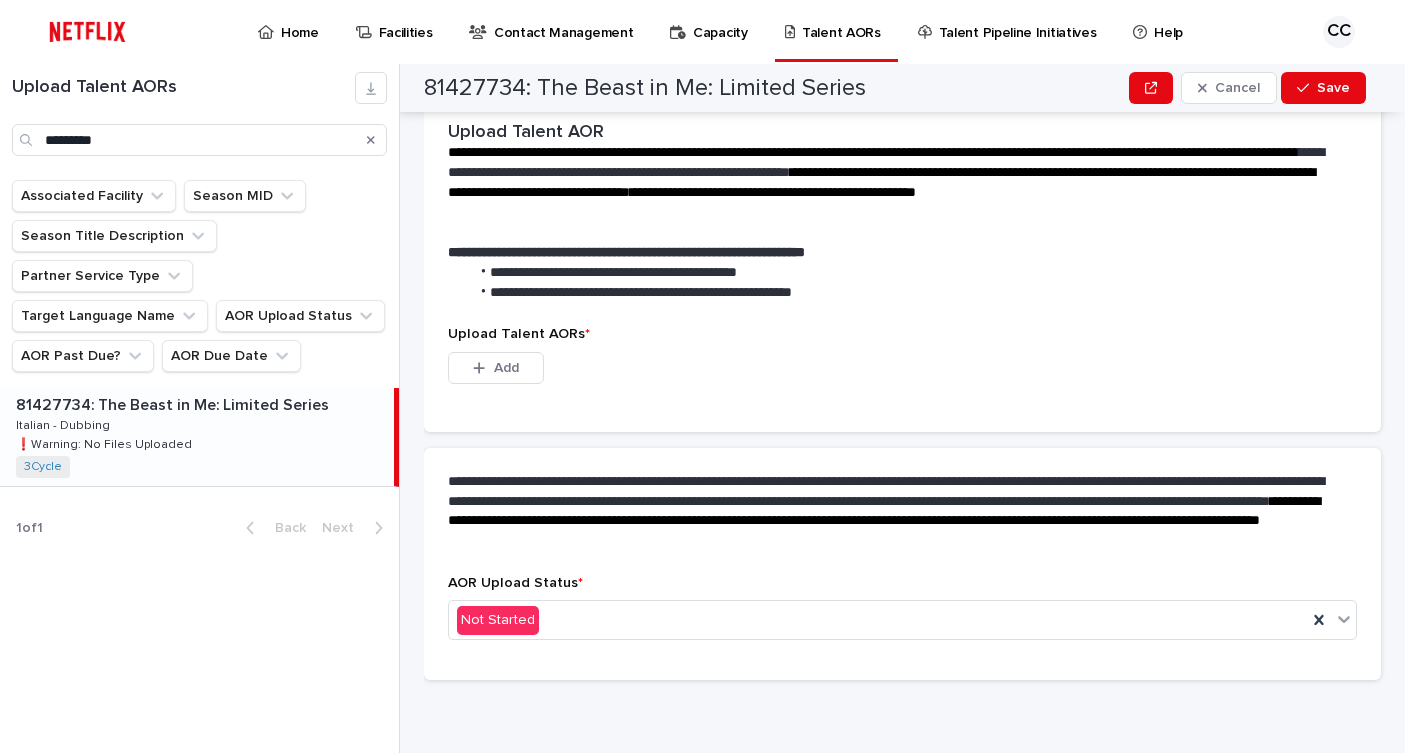 click on "81427734: The Beast in Me: Limited Series 81427734: The Beast in Me: Limited Series   Italian - Dubbing Italian - Dubbing   ❗️Warning: No Files Uploaded ❗️Warning: No Files Uploaded   3Cycle   + 0" at bounding box center [197, 437] 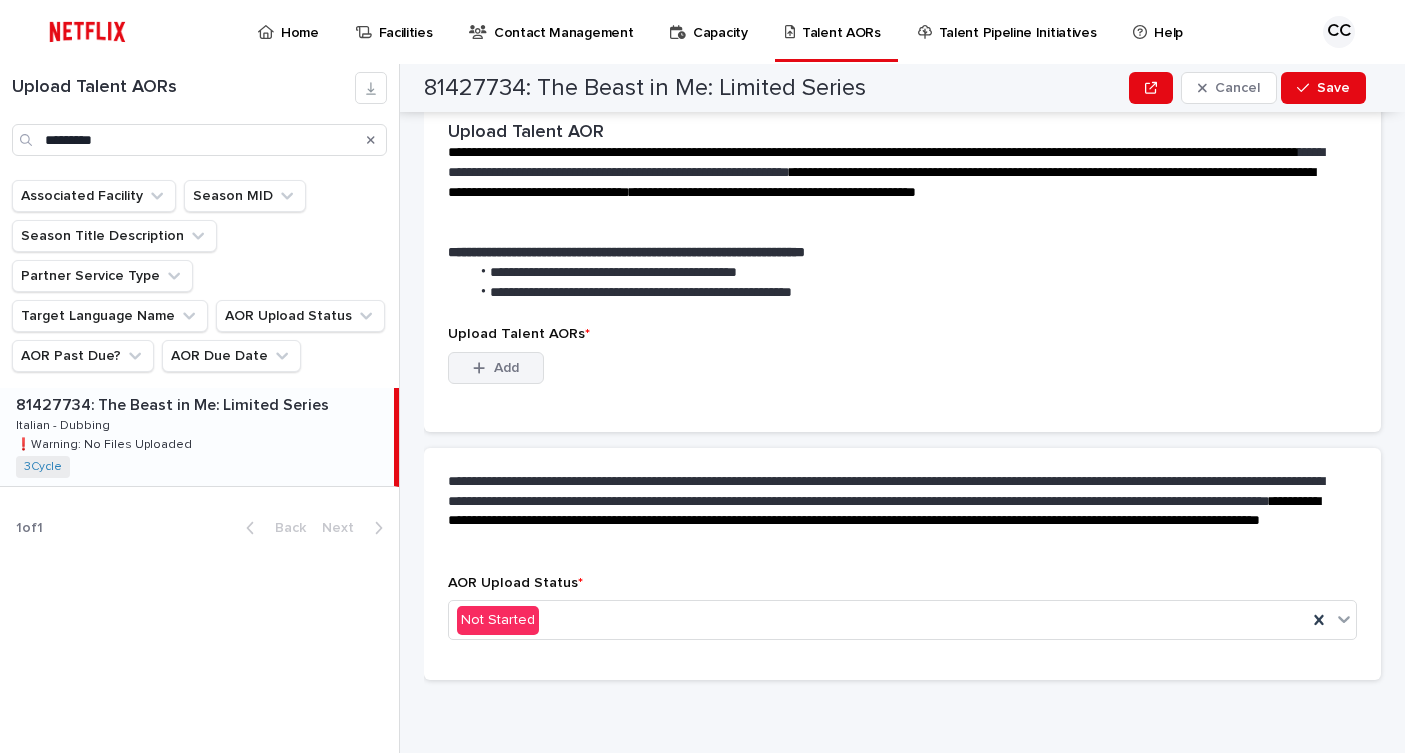 click on "Add" at bounding box center [506, 368] 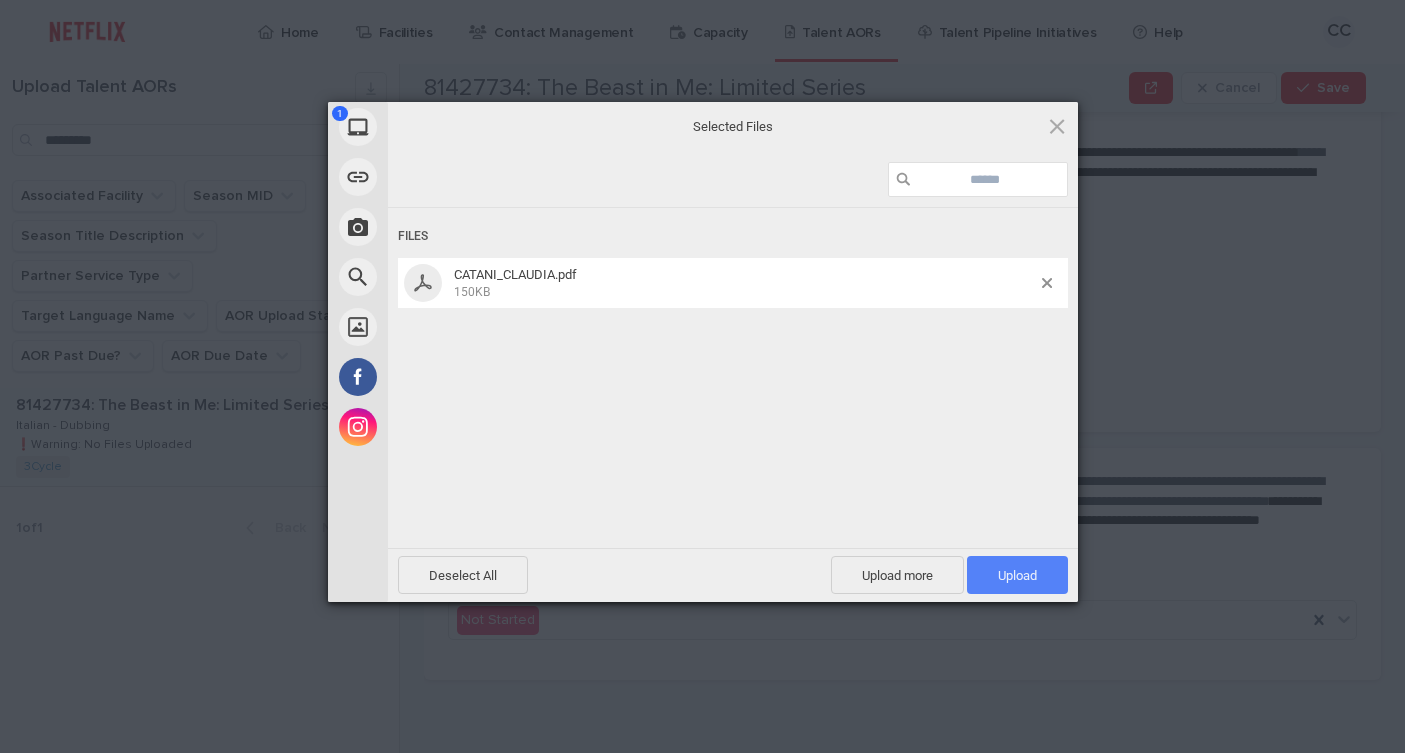 click on "Upload
1" at bounding box center [1017, 575] 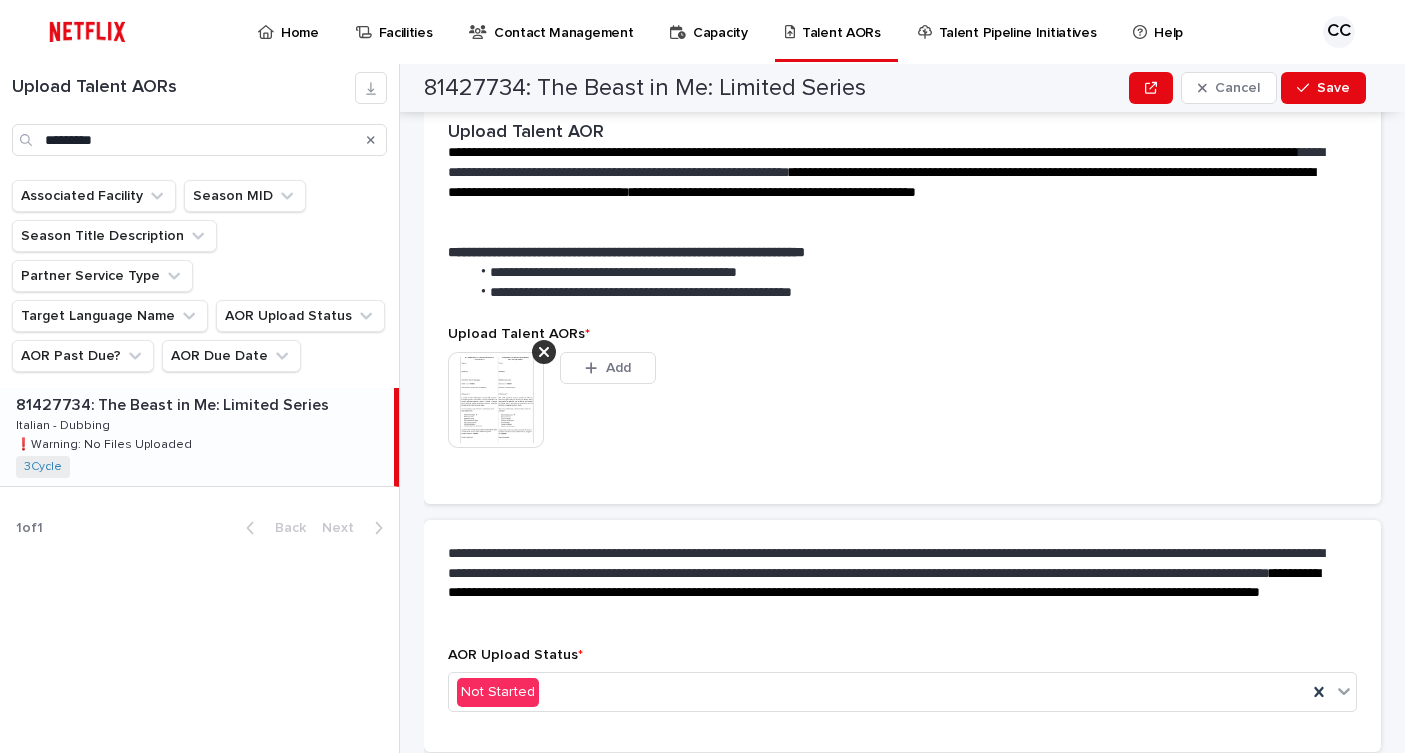 scroll, scrollTop: 440, scrollLeft: 0, axis: vertical 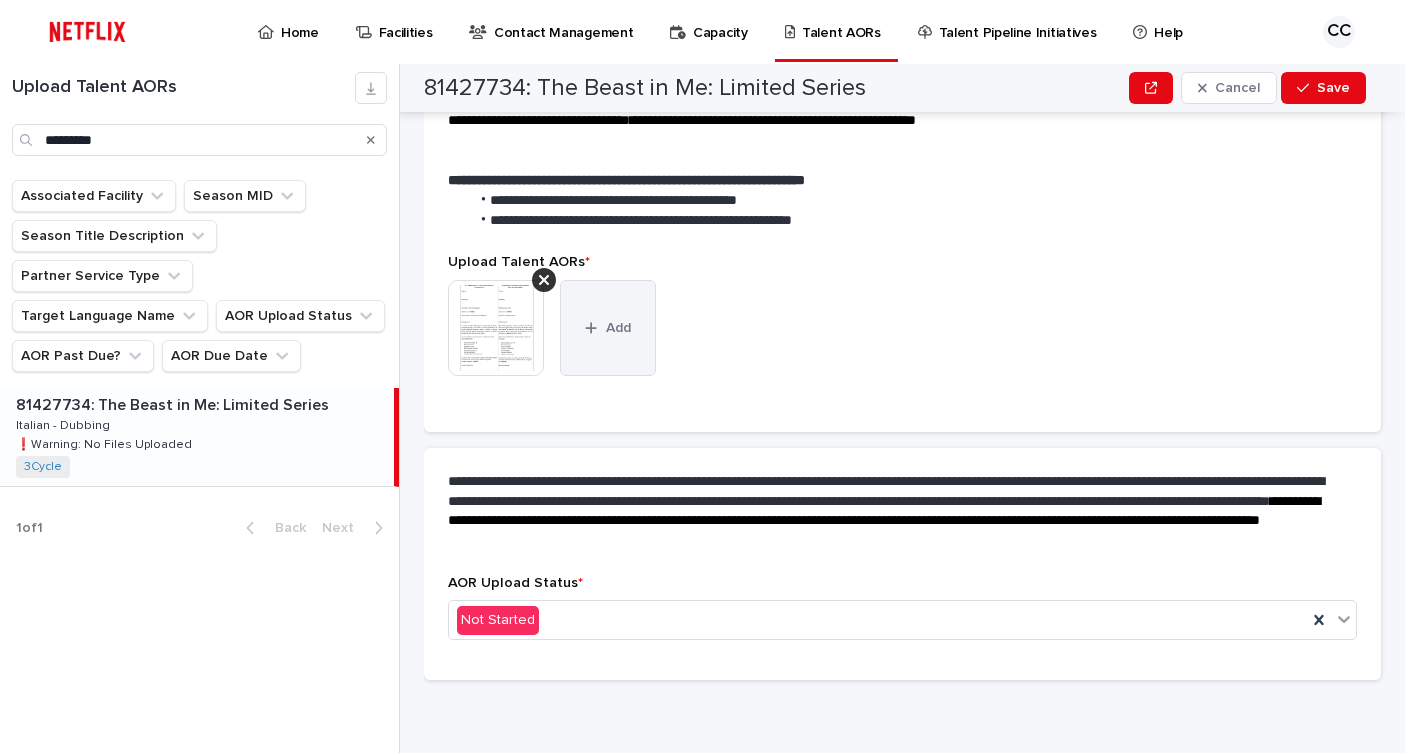 click on "Add" at bounding box center [608, 328] 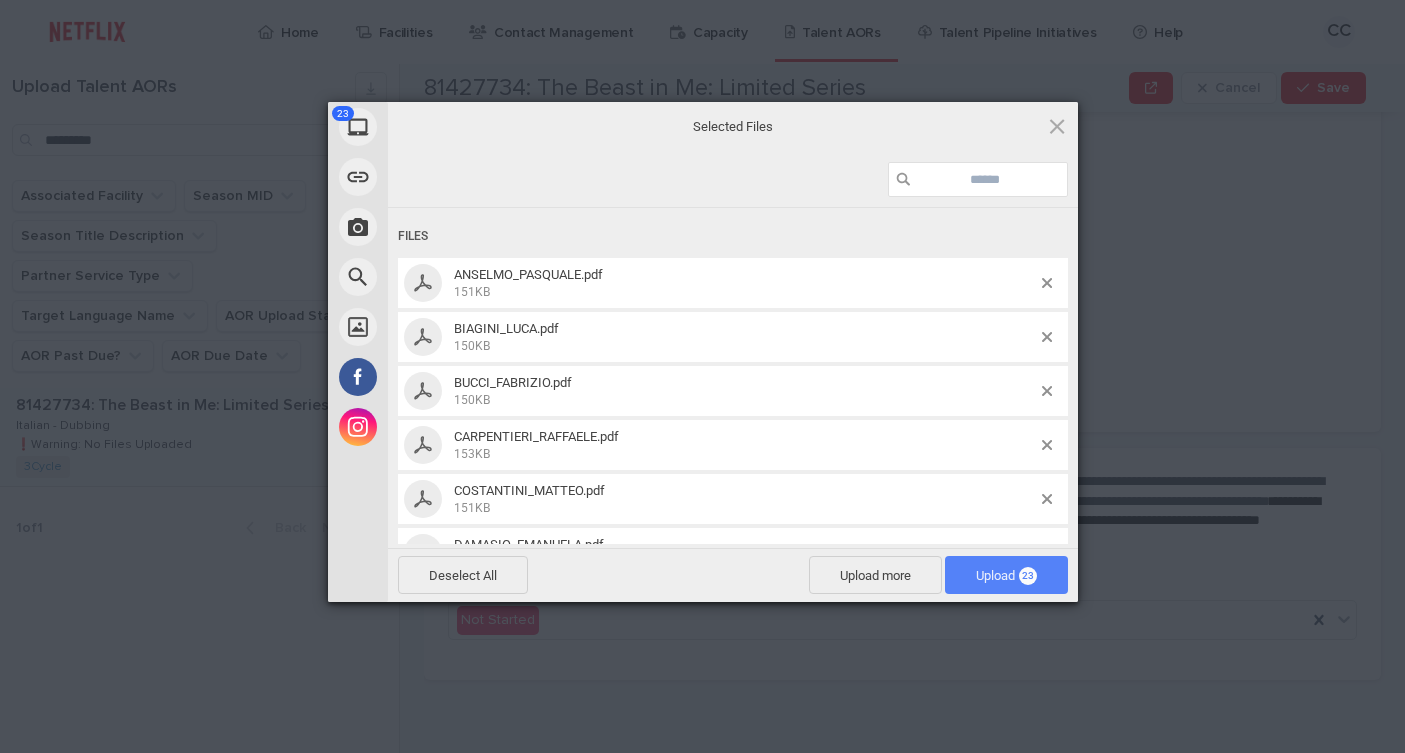 click on "Upload
23" at bounding box center [1006, 575] 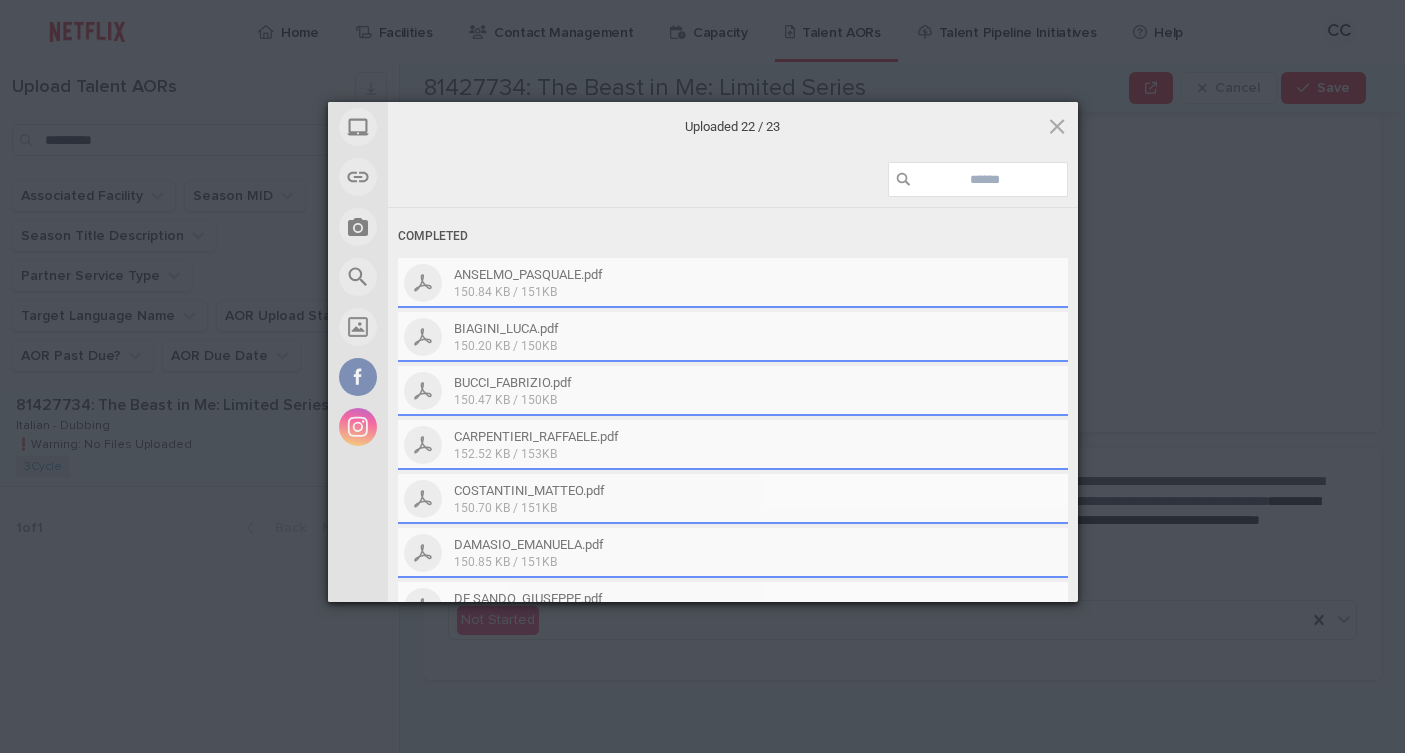 scroll, scrollTop: 440, scrollLeft: 0, axis: vertical 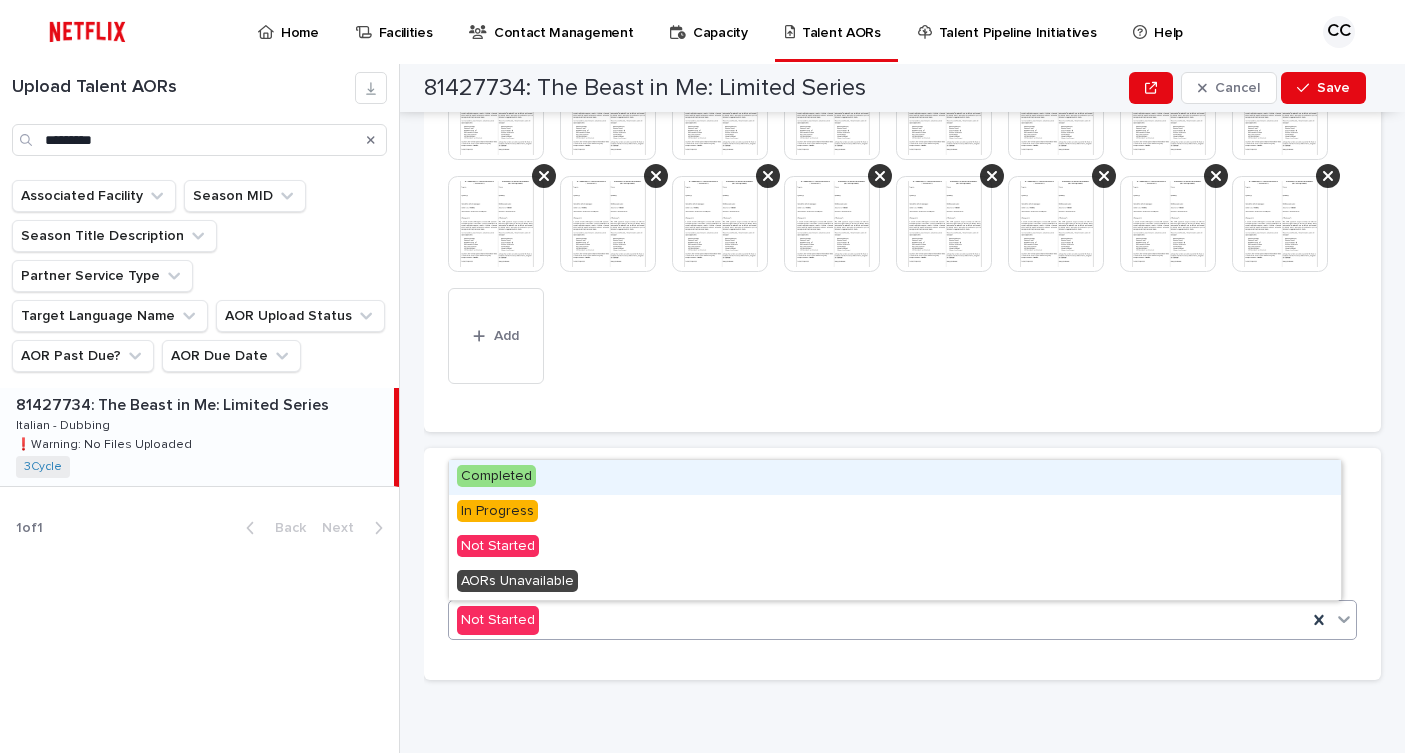 click on "Not Started" at bounding box center [878, 620] 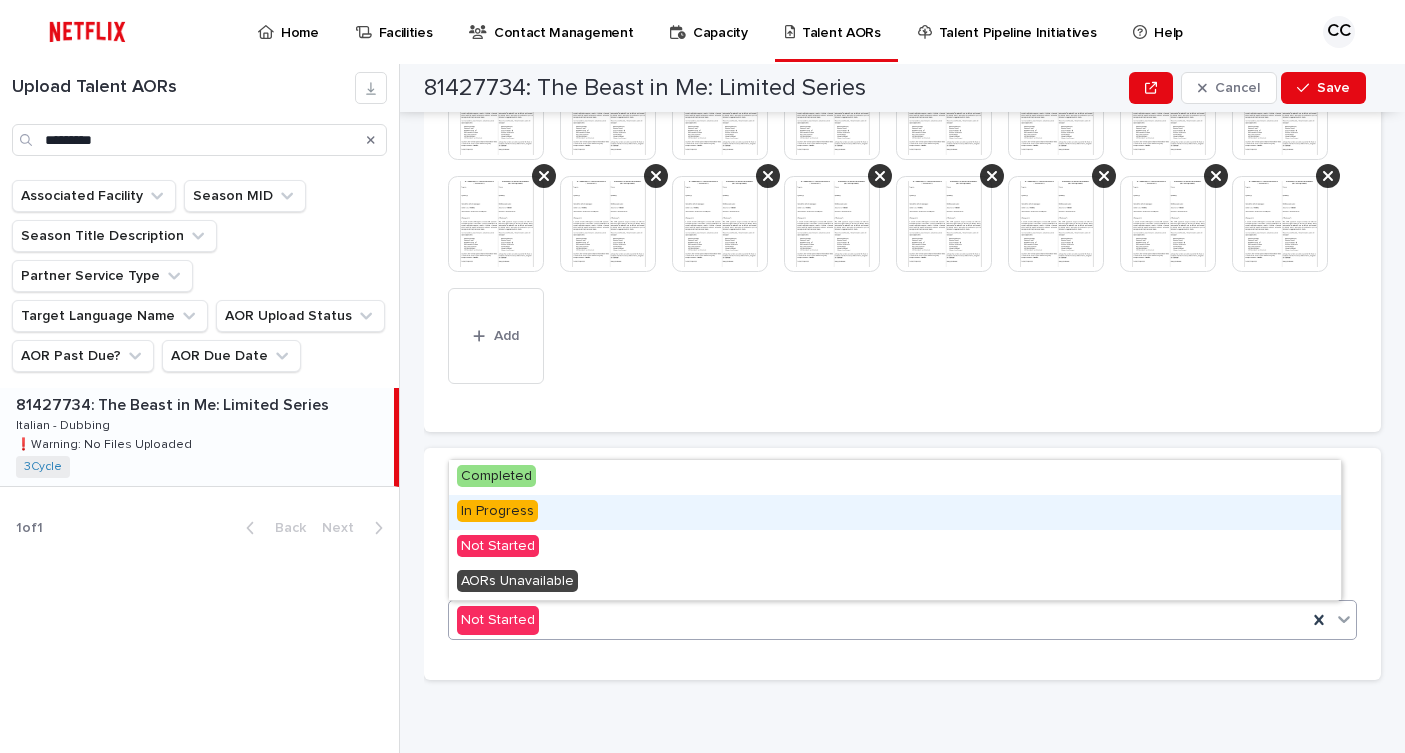 click on "In Progress" at bounding box center (895, 512) 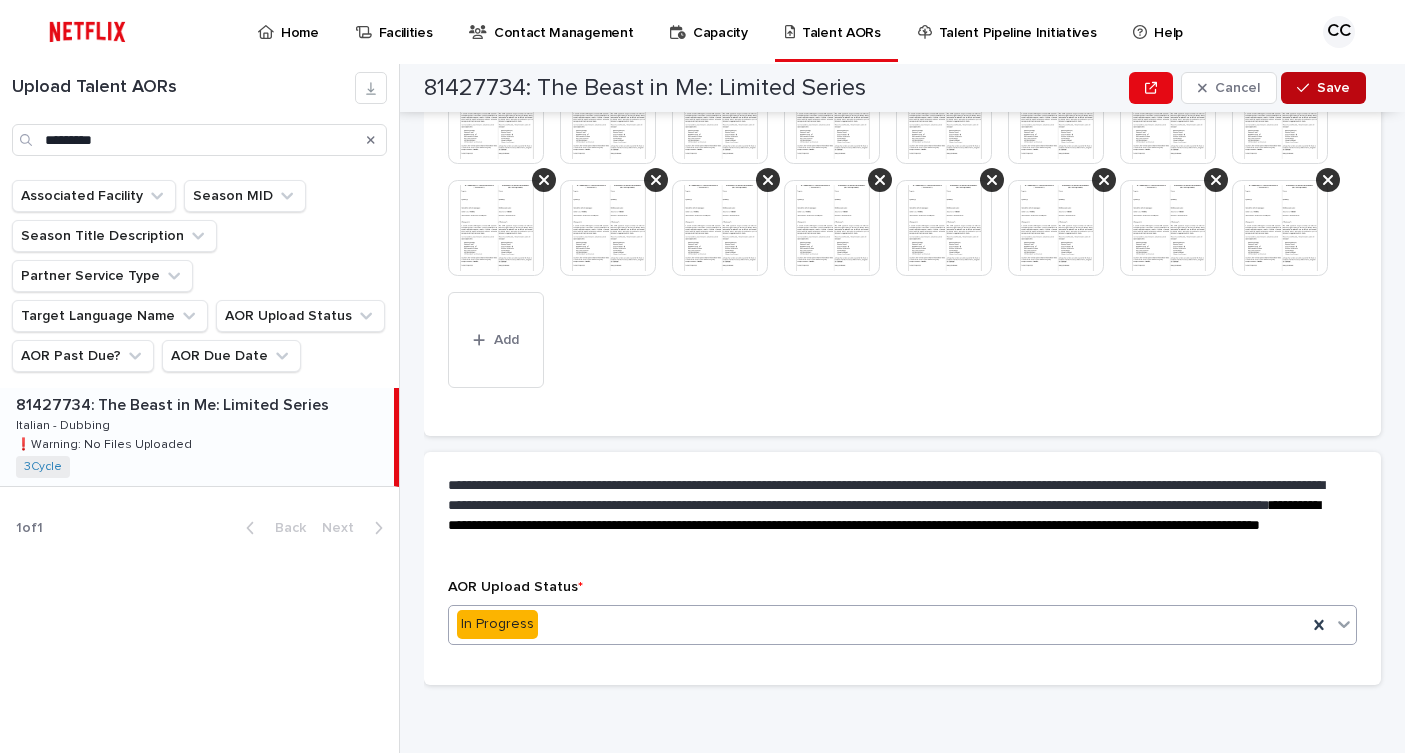click on "Save" at bounding box center (1323, 88) 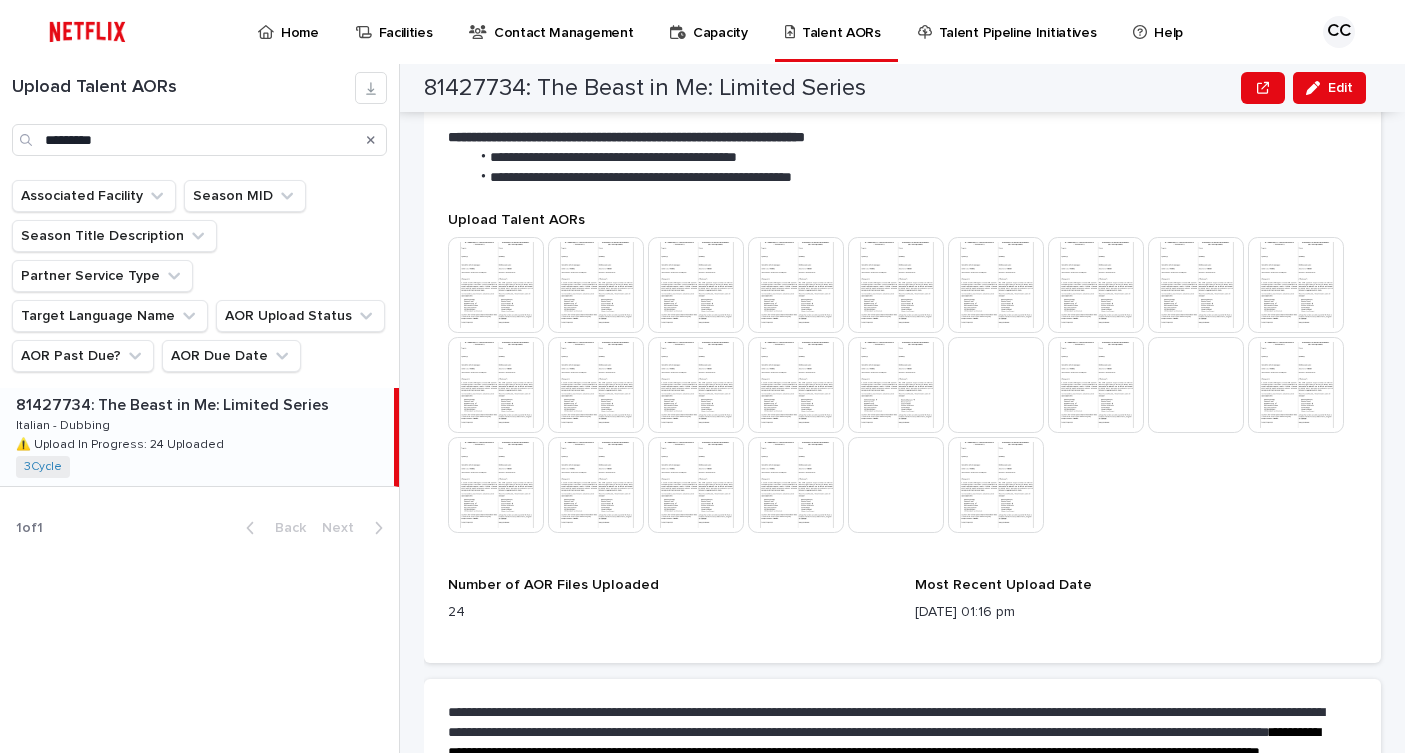 scroll, scrollTop: 0, scrollLeft: 0, axis: both 